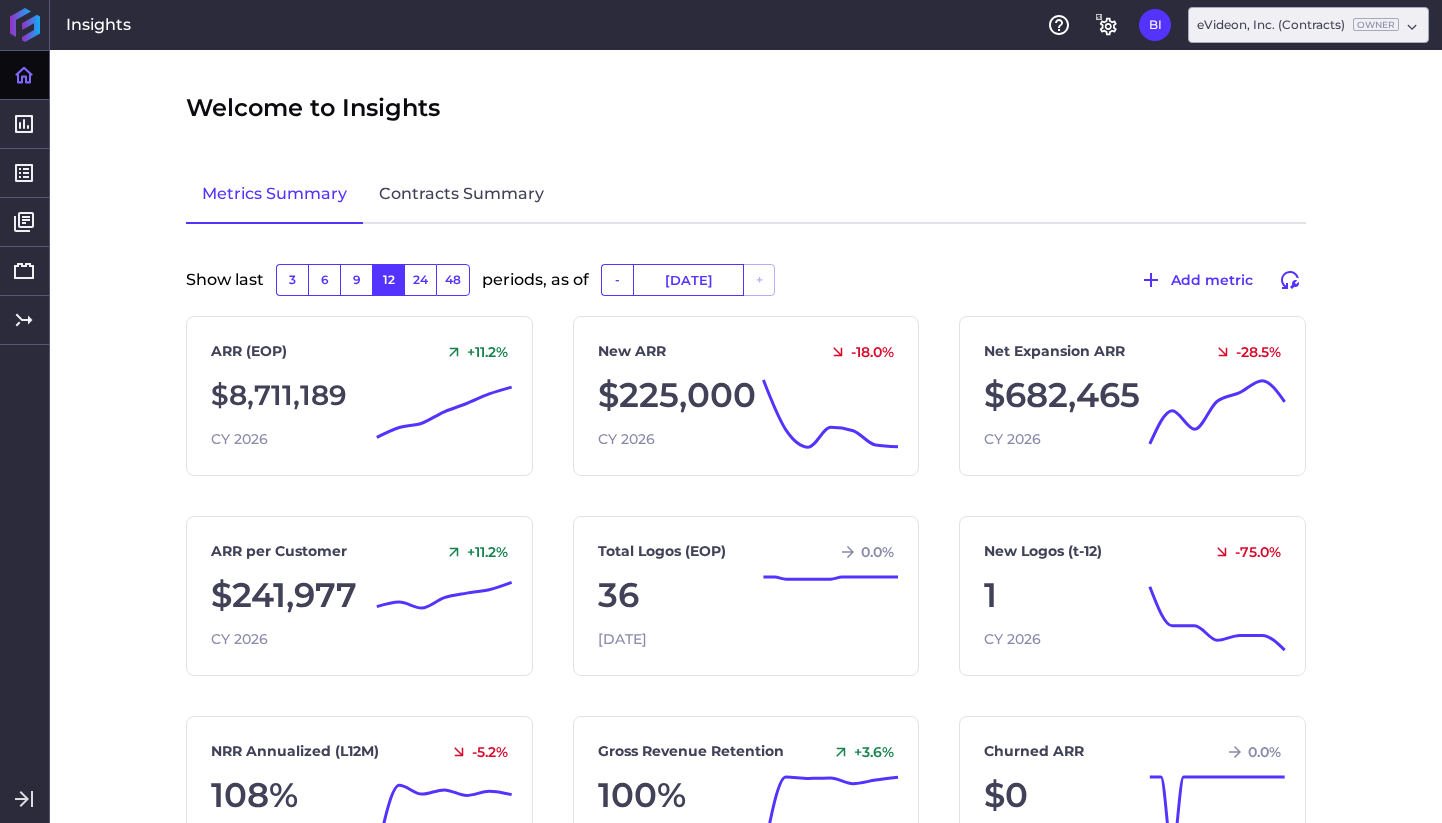 scroll, scrollTop: 0, scrollLeft: 0, axis: both 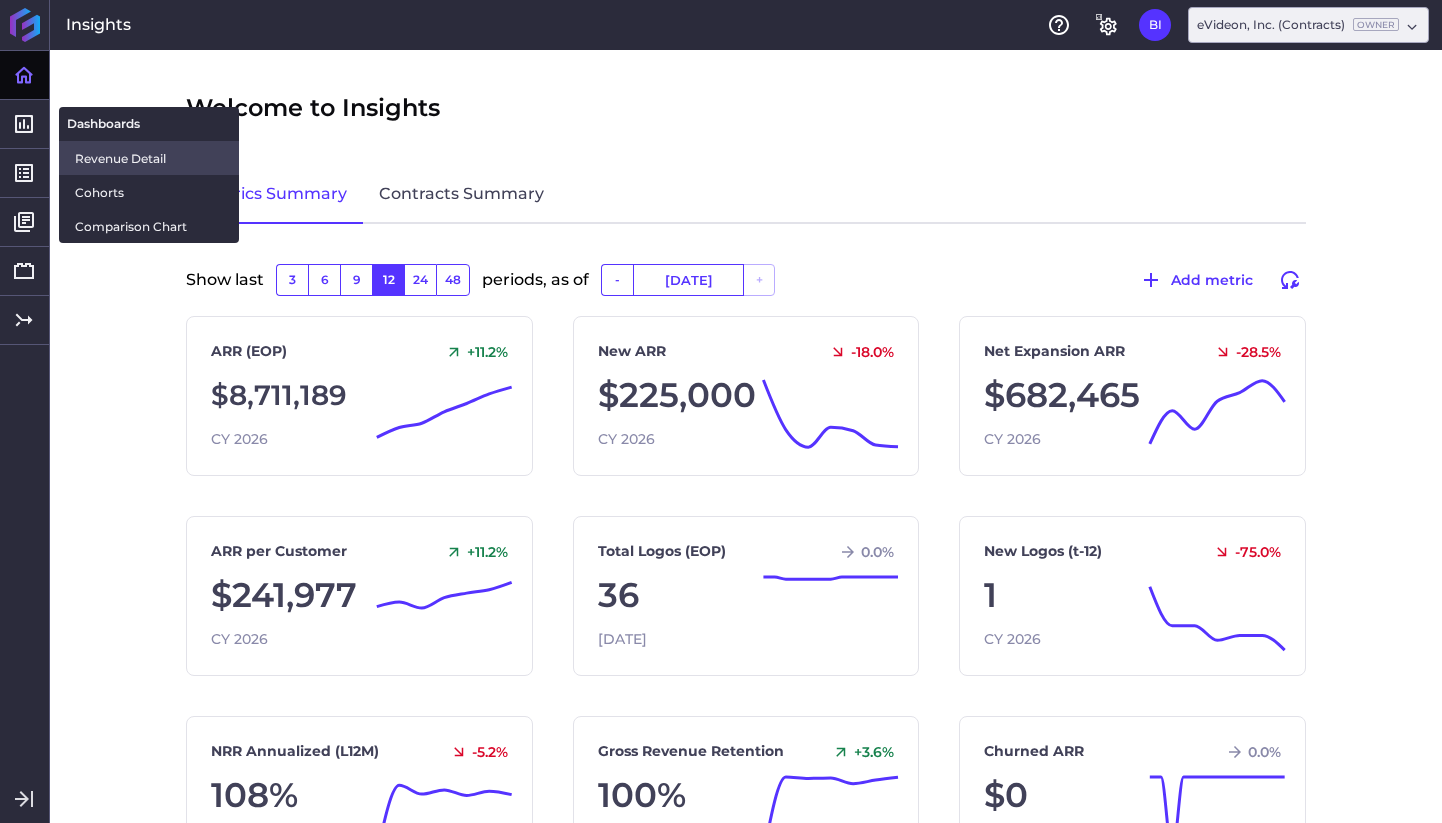 click on "Revenue Detail" at bounding box center (149, 158) 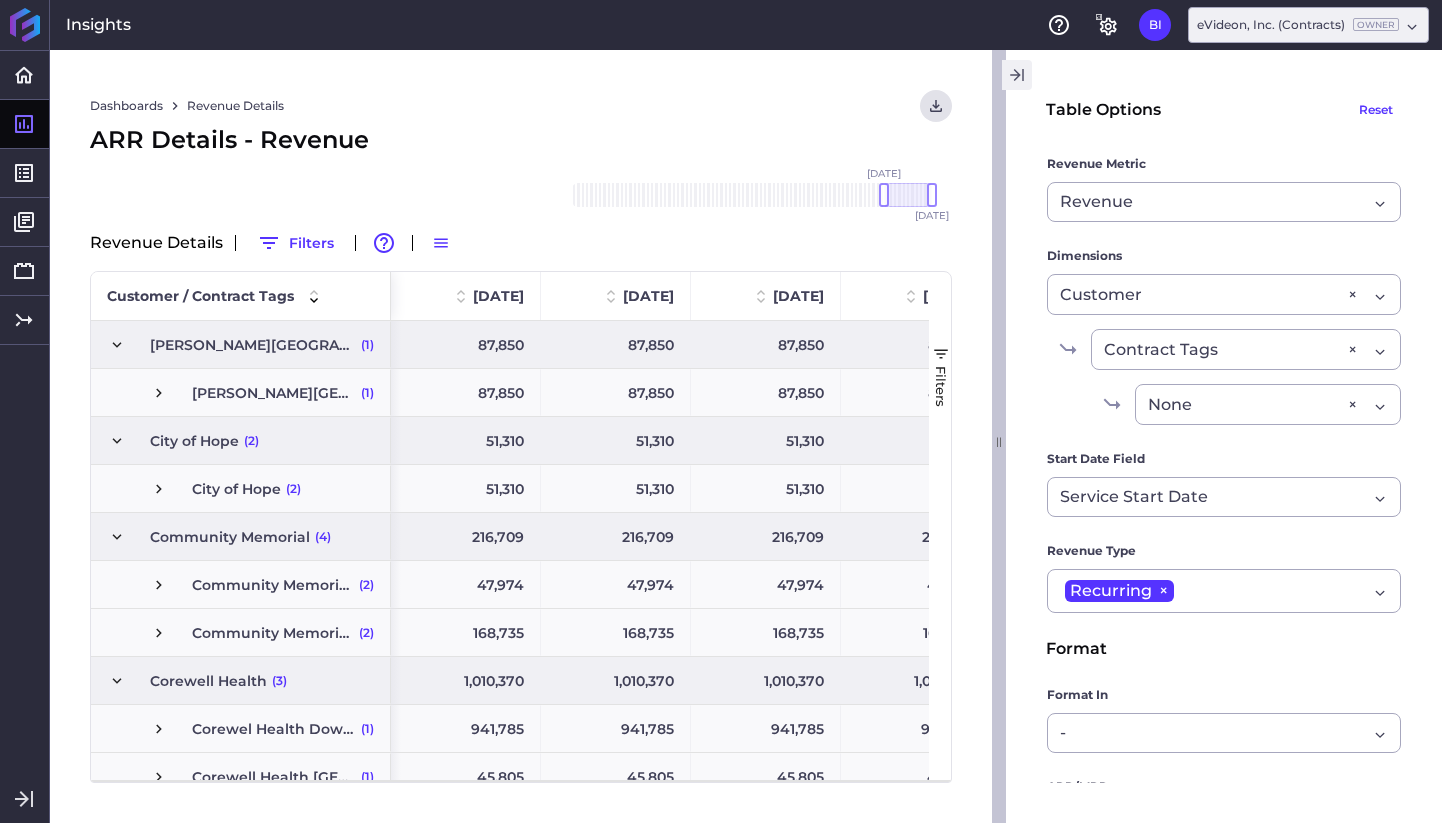 click 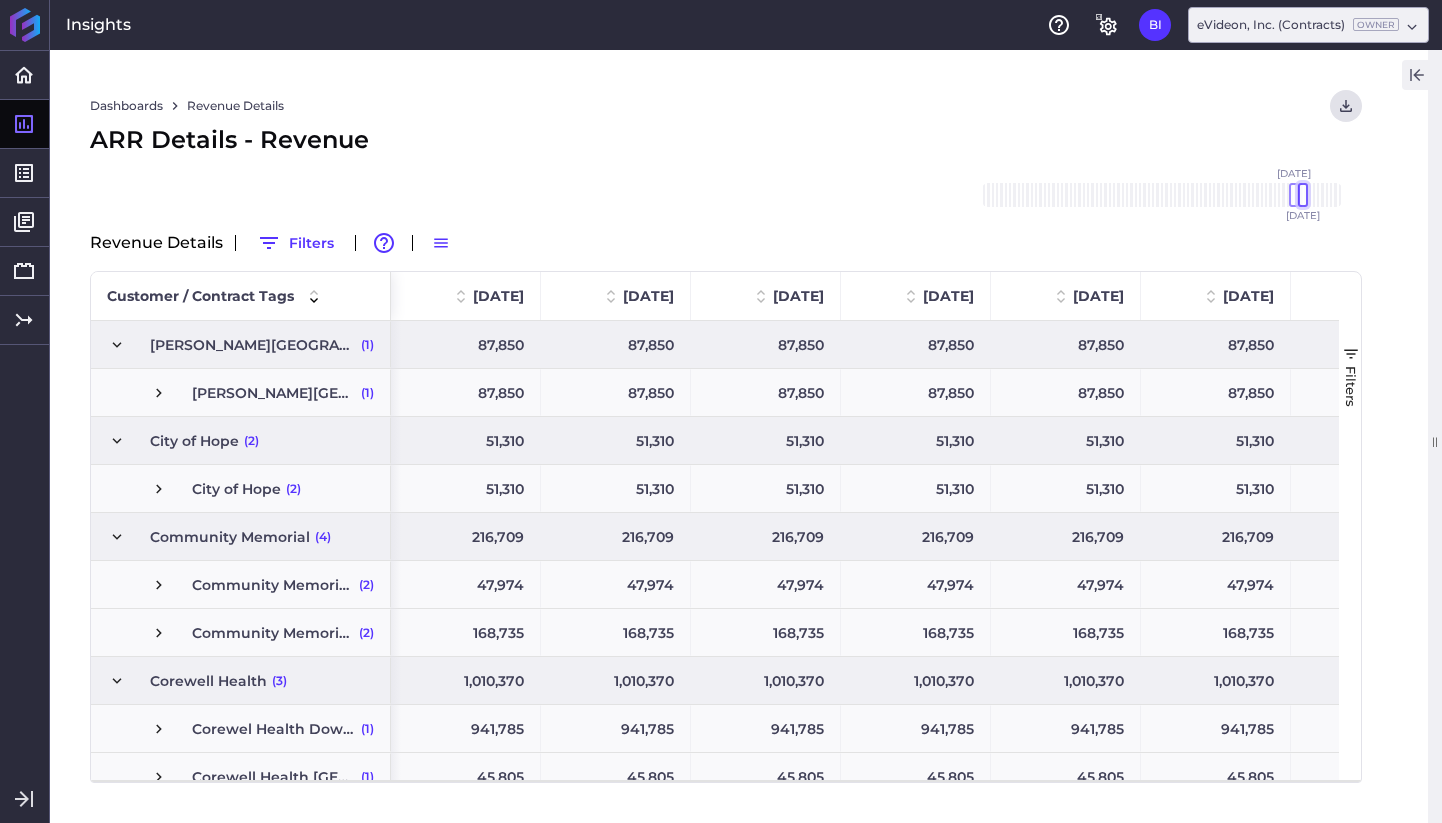 drag, startPoint x: 1342, startPoint y: 194, endPoint x: 1302, endPoint y: 199, distance: 40.311287 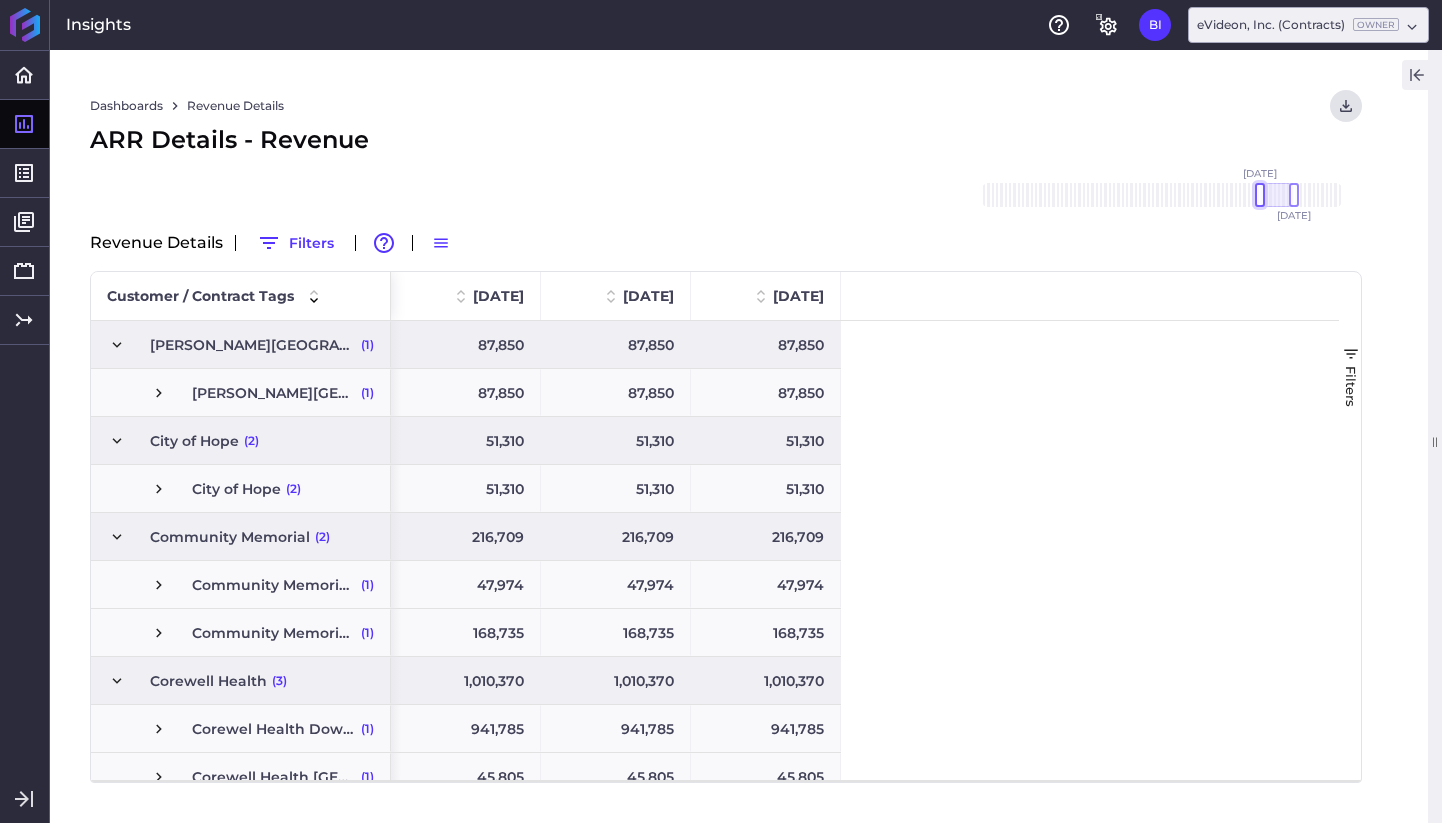 drag, startPoint x: 1298, startPoint y: 196, endPoint x: 1255, endPoint y: 207, distance: 44.38468 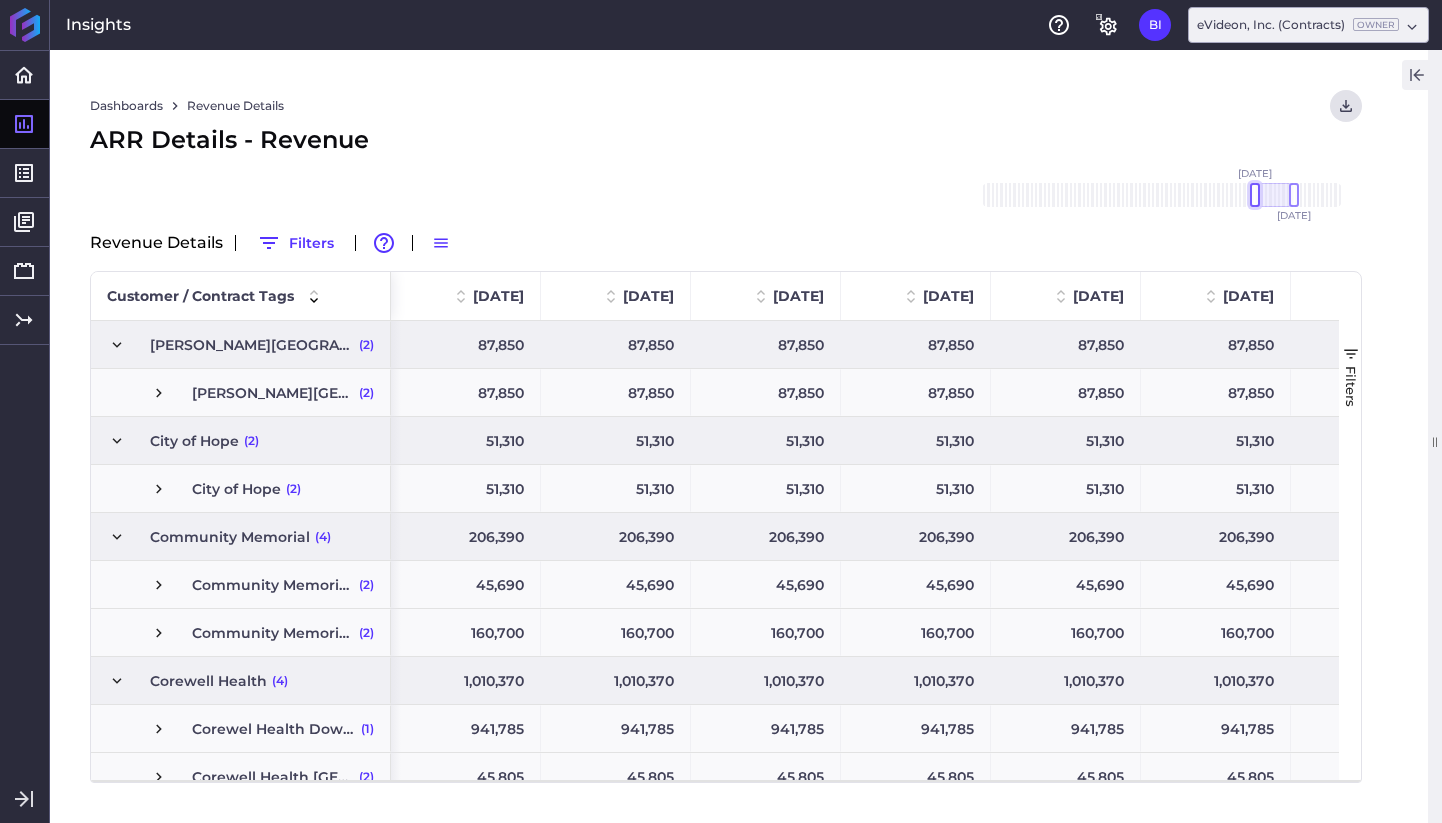 click at bounding box center [1255, 195] 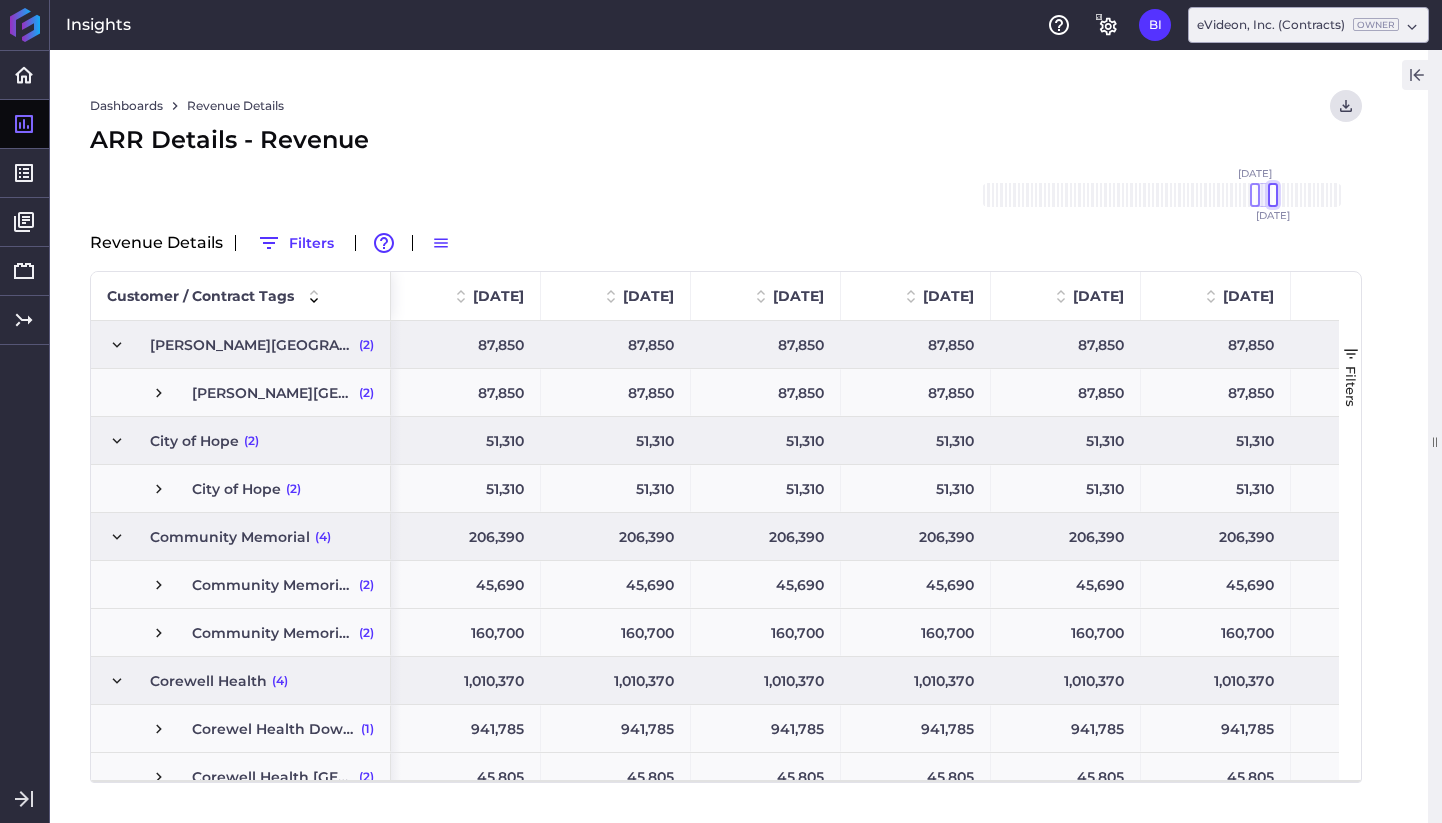 drag, startPoint x: 1298, startPoint y: 194, endPoint x: 1275, endPoint y: 204, distance: 25.079872 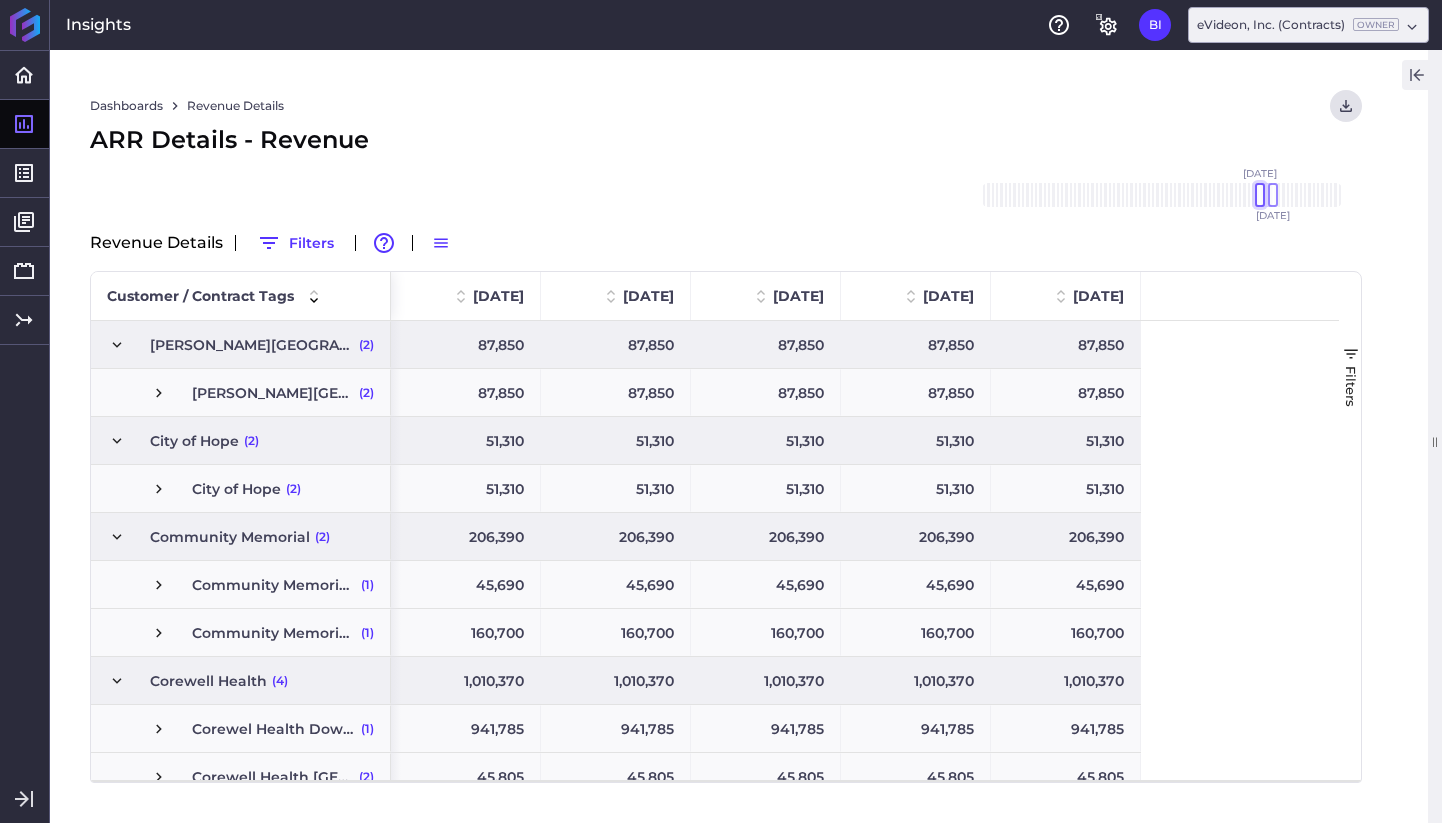 click at bounding box center (1260, 195) 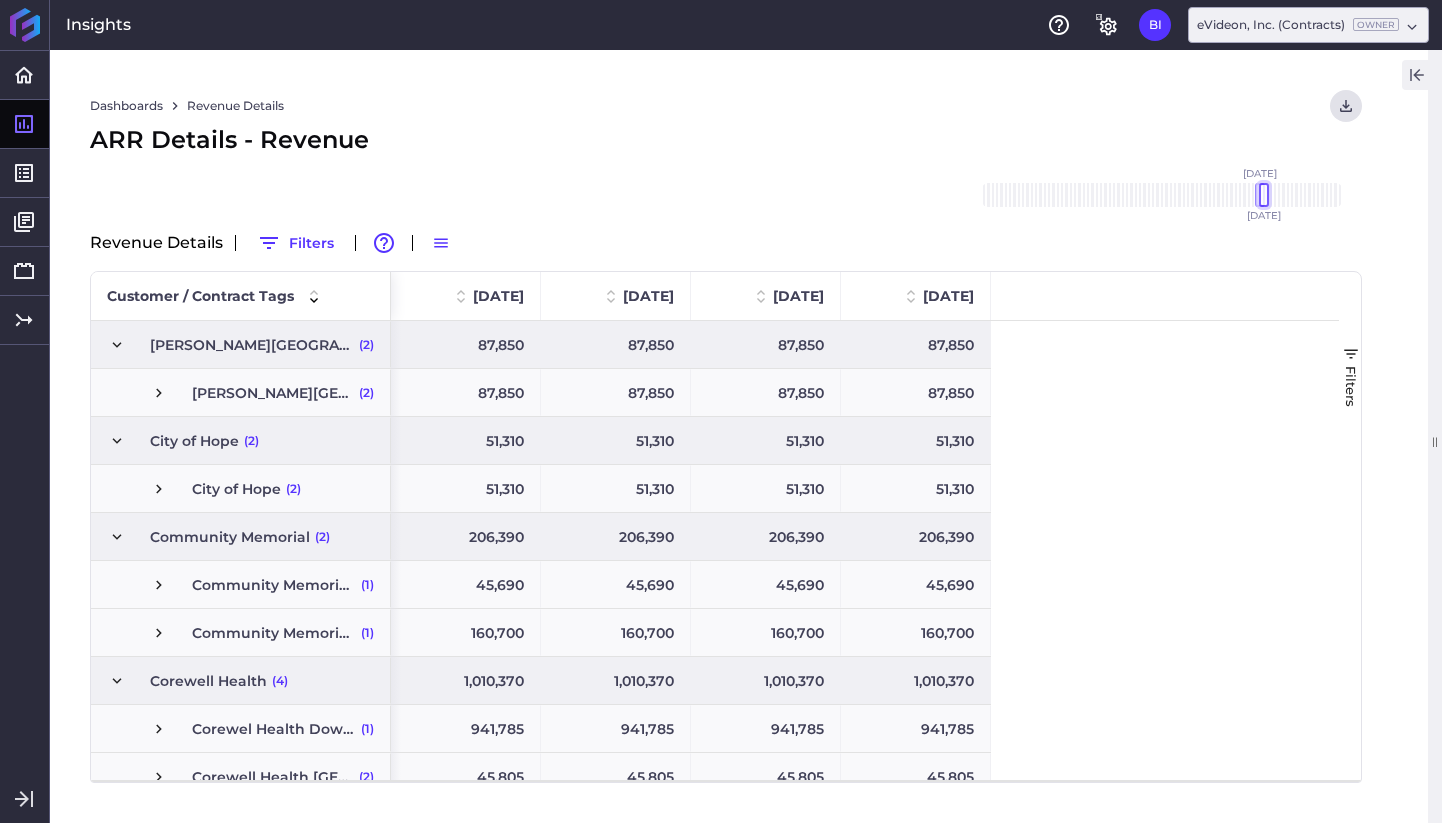click at bounding box center [1264, 195] 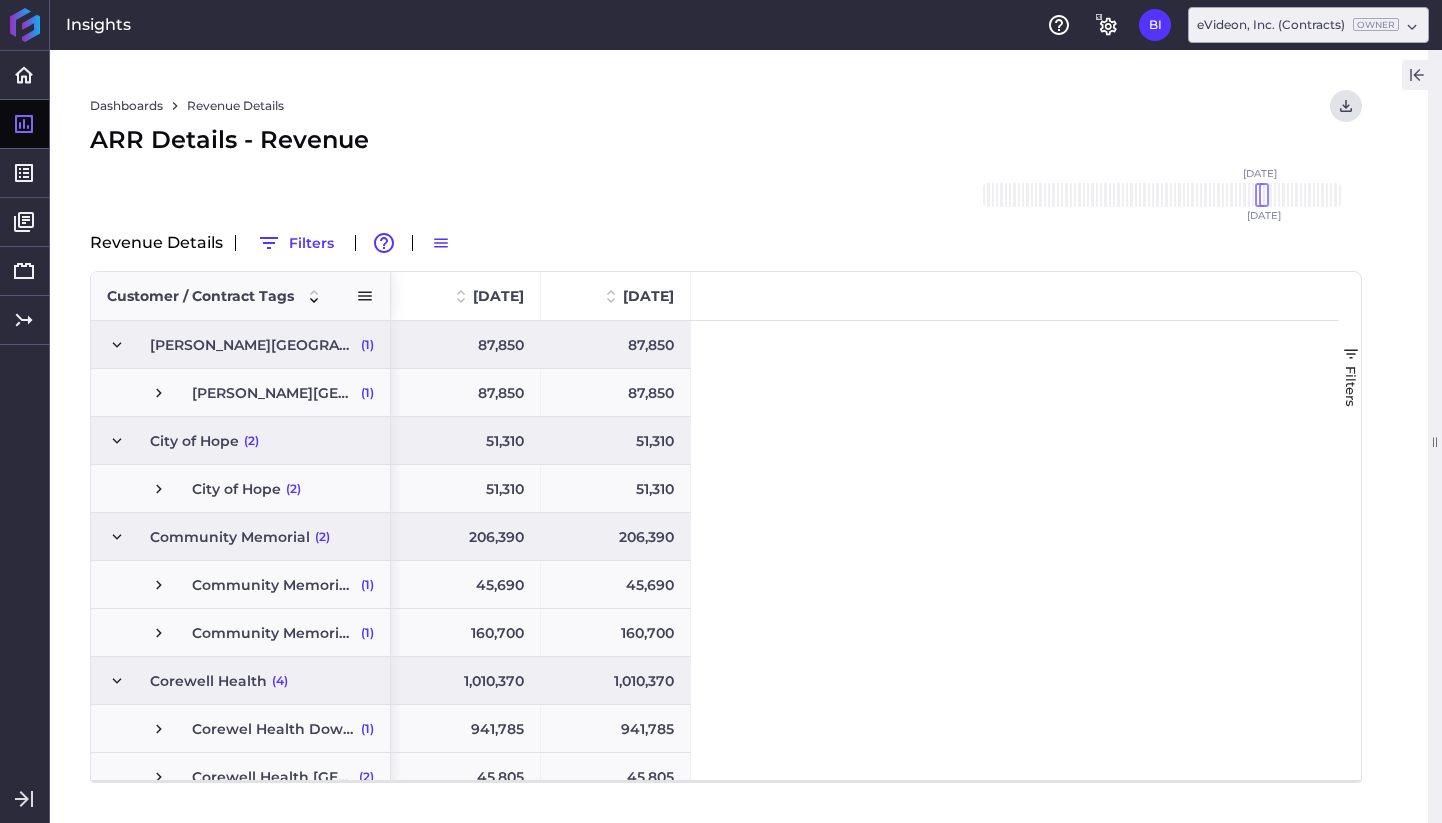 click at bounding box center [365, 296] 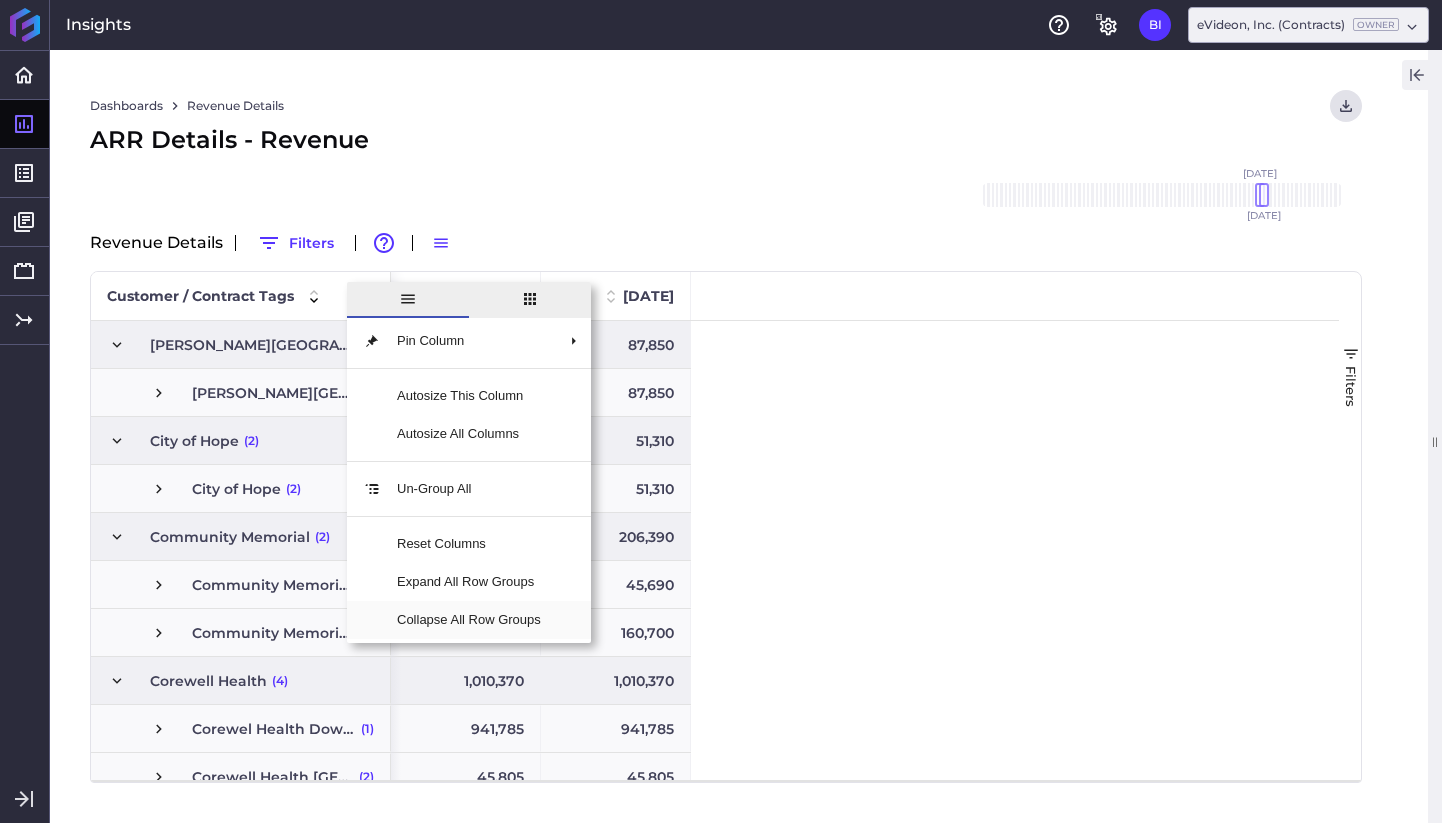 click on "Collapse All Row Groups" at bounding box center (469, 620) 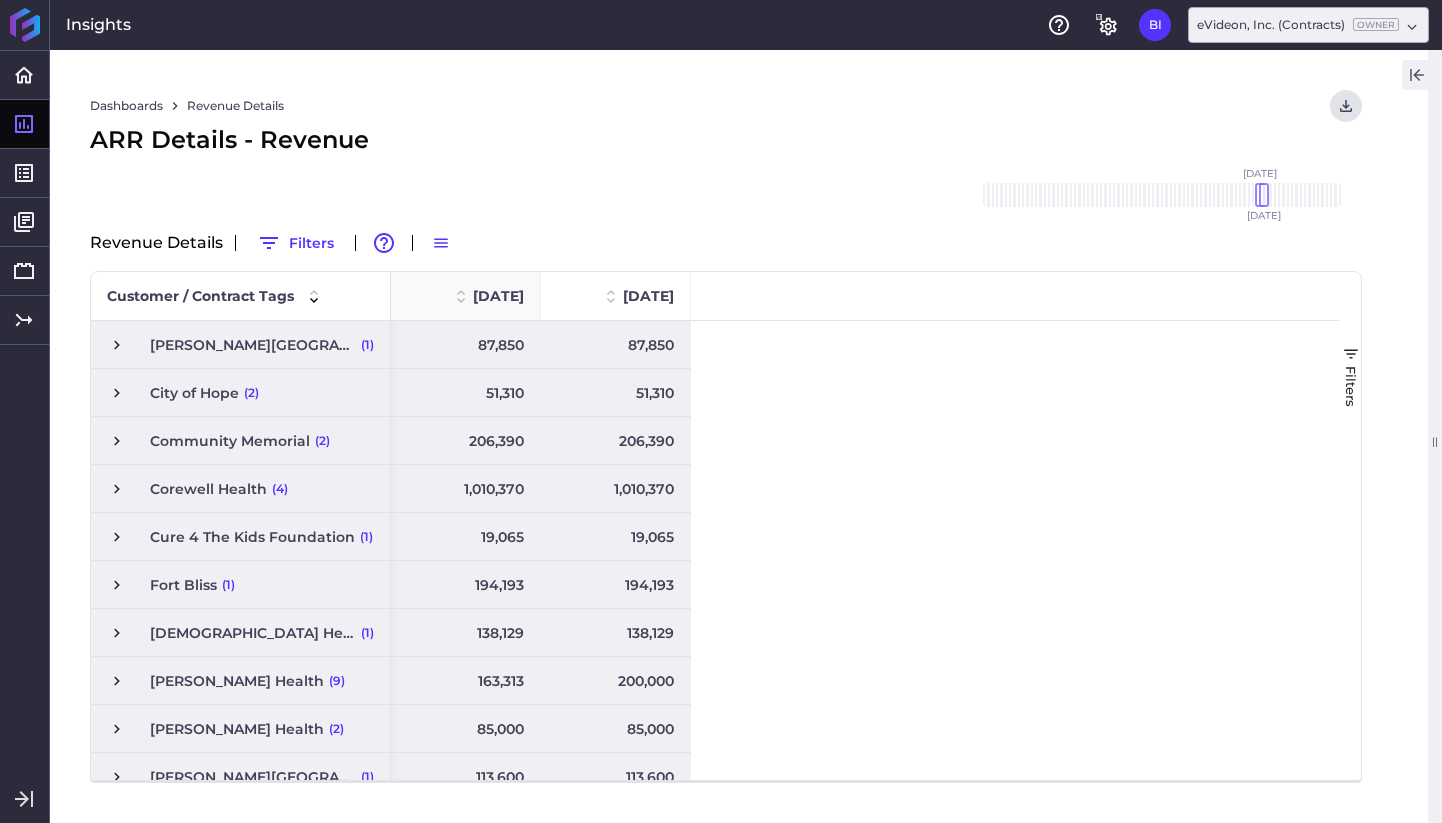 click at bounding box center (461, 296) 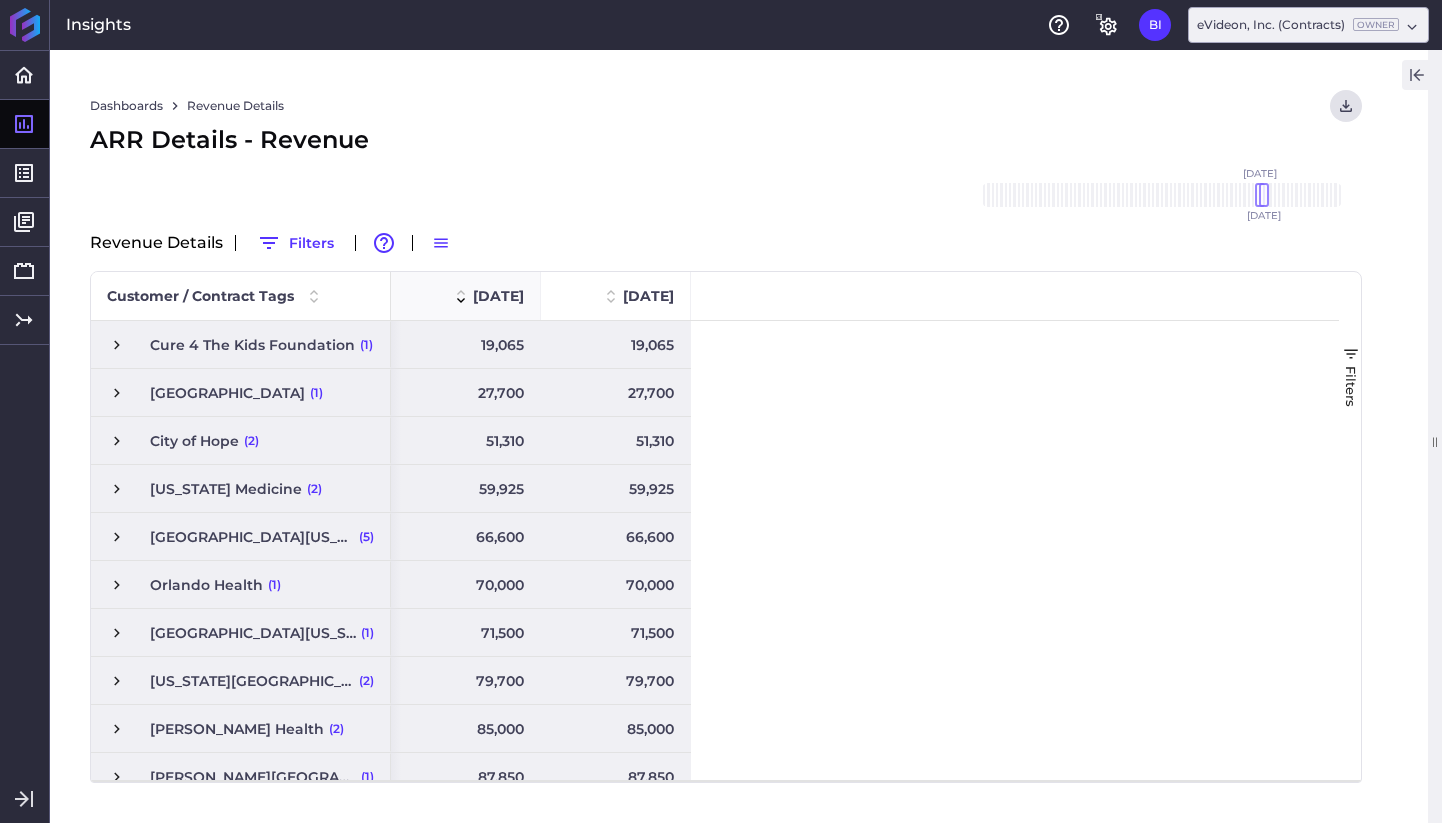 click at bounding box center [461, 296] 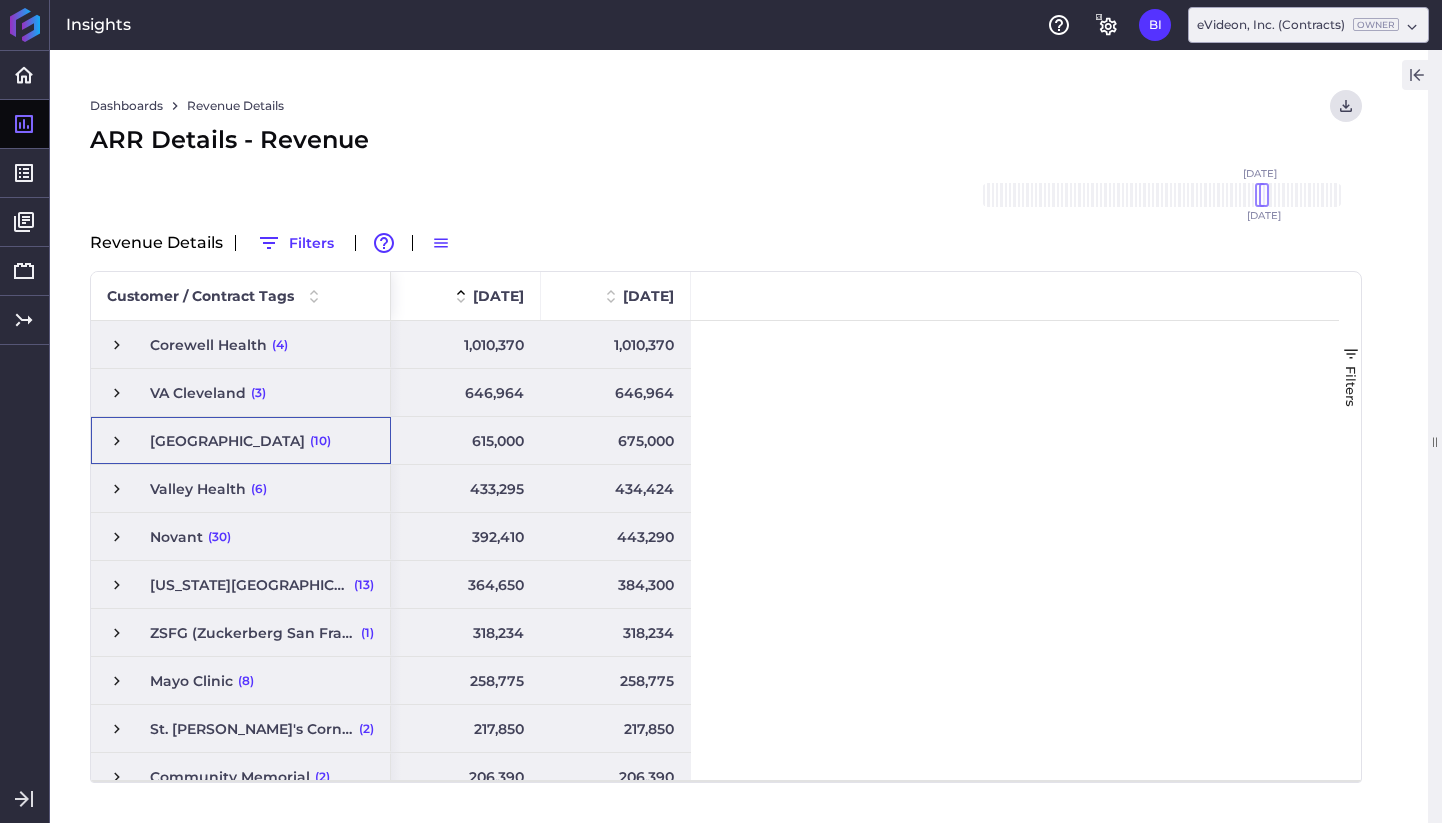 click at bounding box center [117, 441] 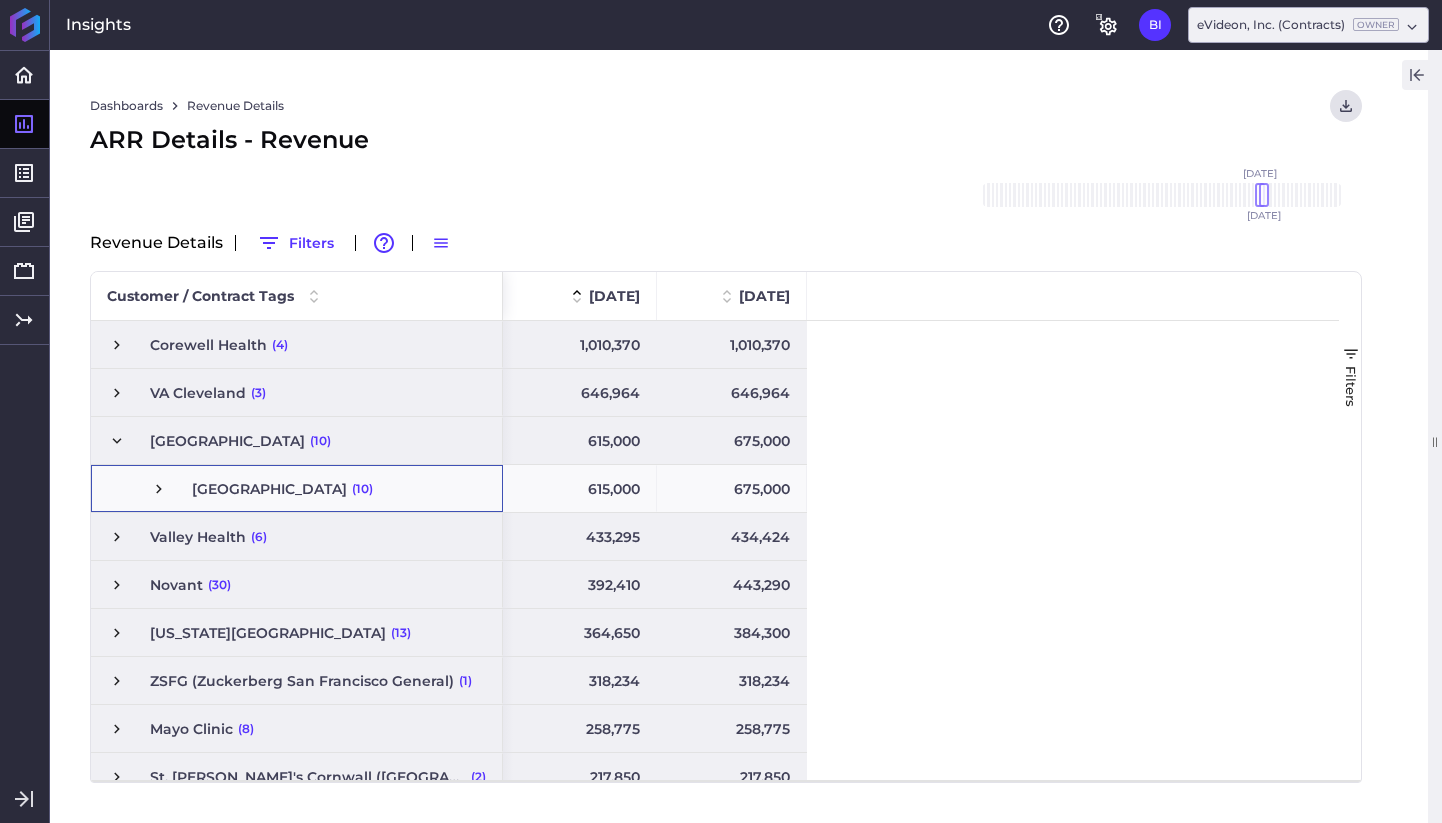 click at bounding box center [159, 489] 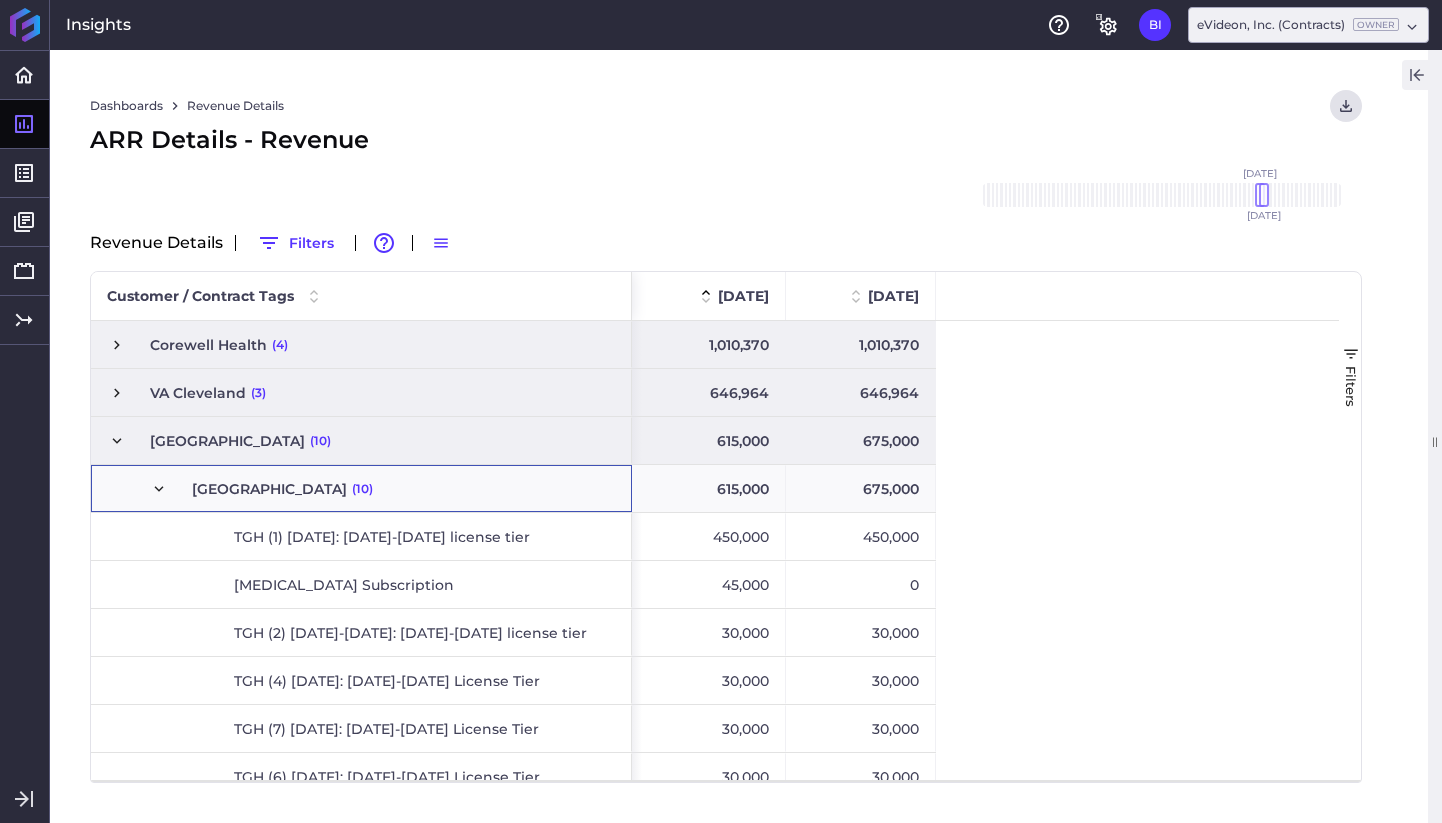 scroll, scrollTop: 112, scrollLeft: 0, axis: vertical 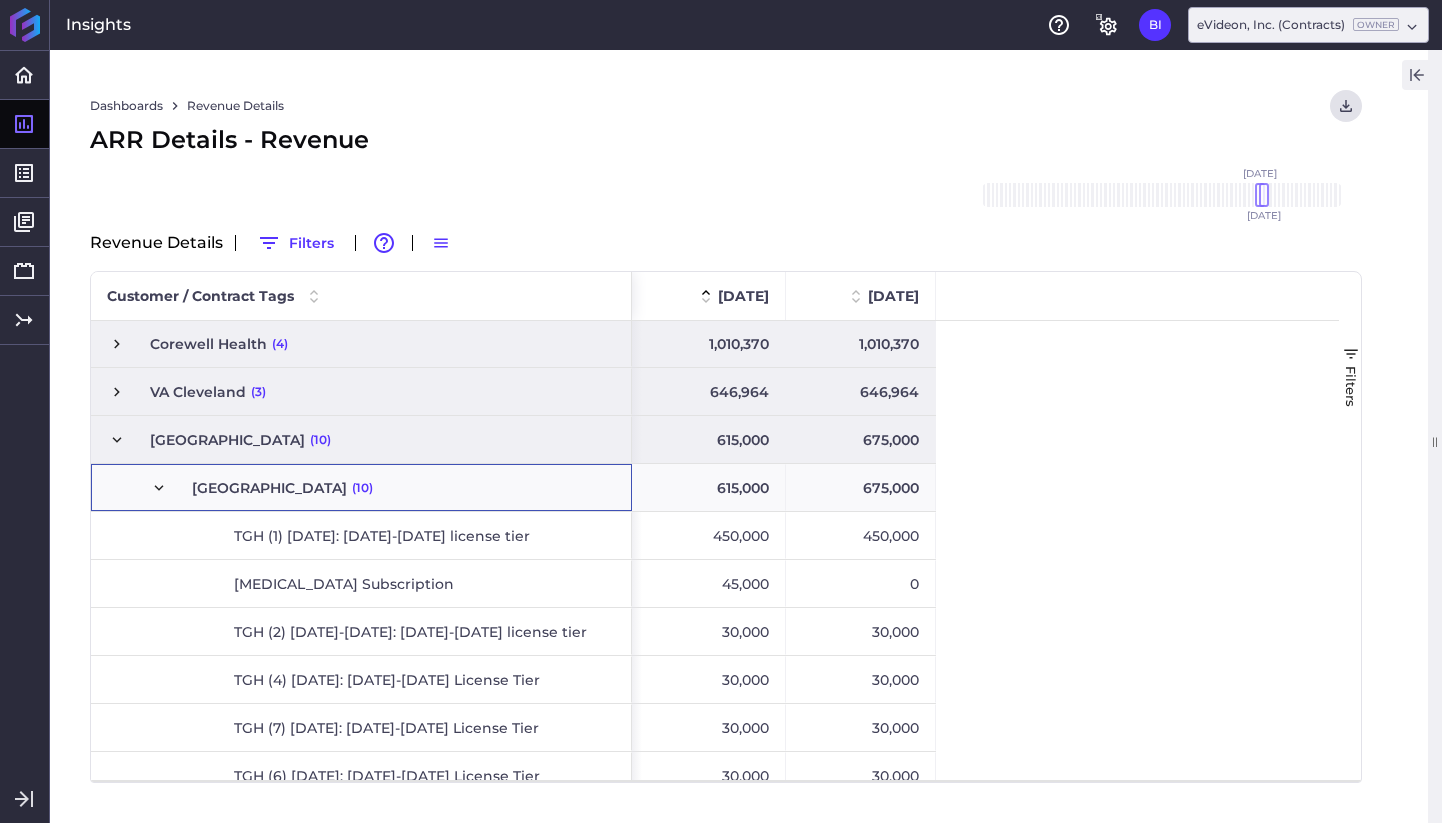 click at bounding box center [159, 488] 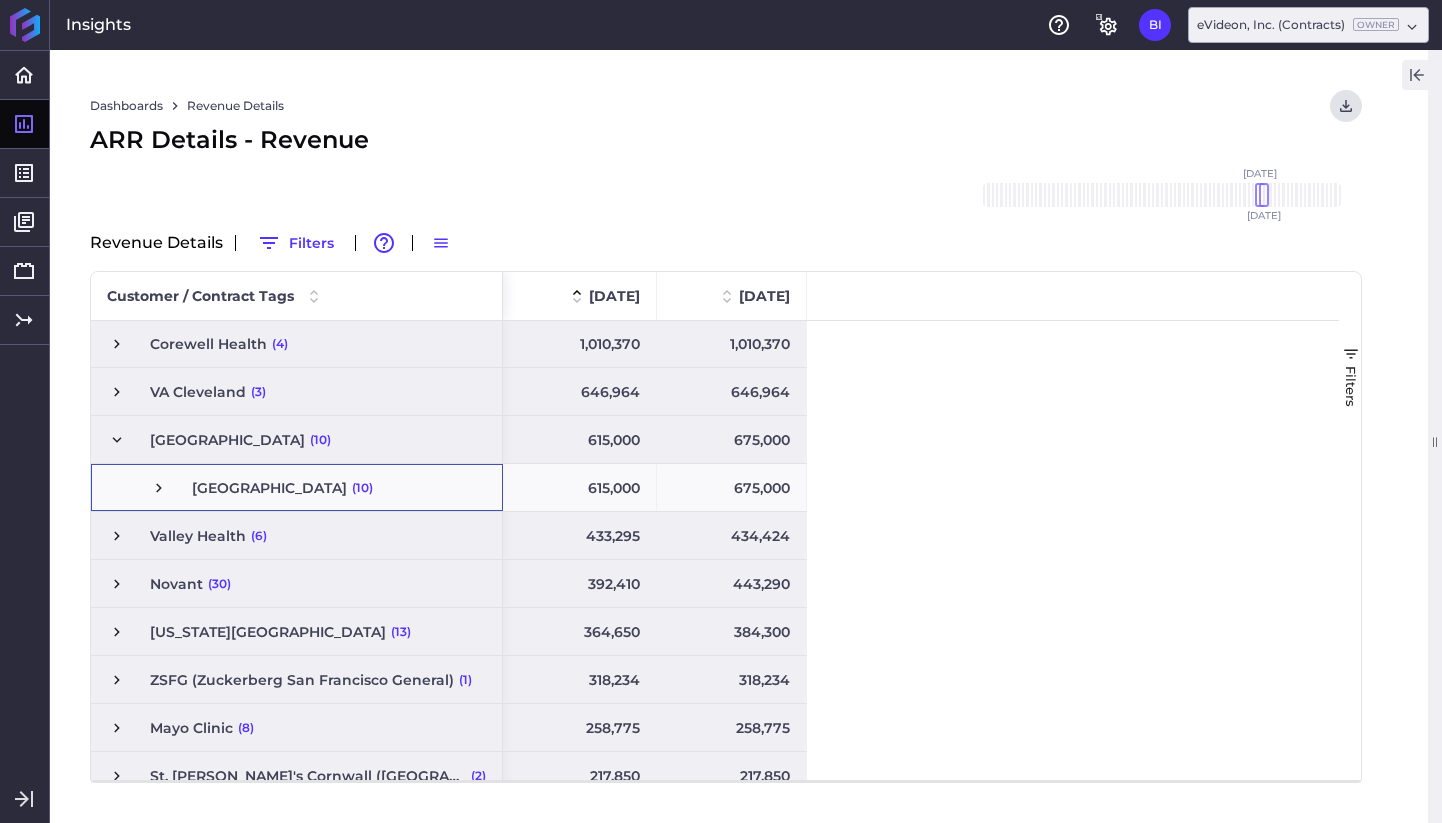 click at bounding box center (117, 440) 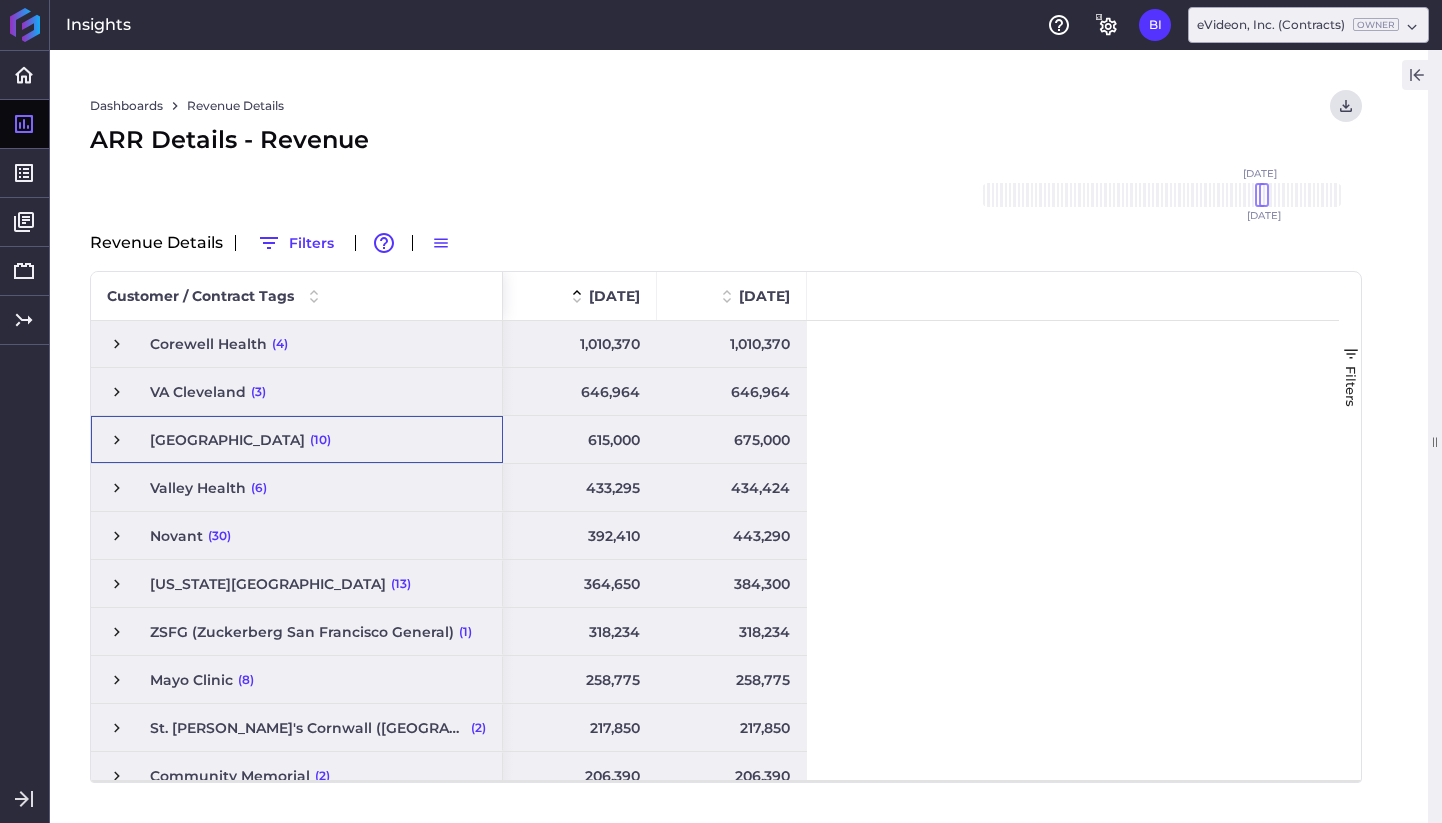 click at bounding box center (117, 440) 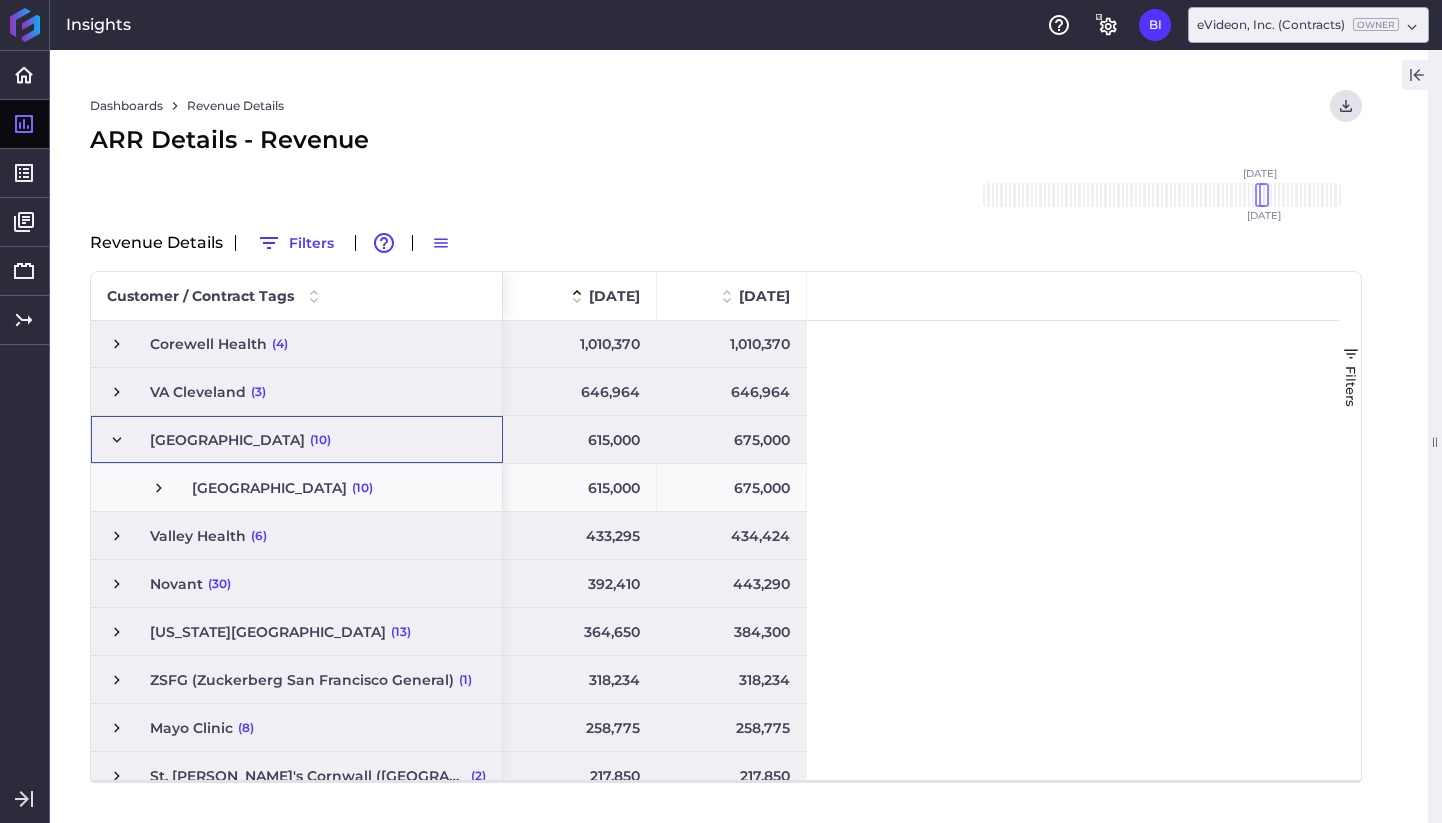 click at bounding box center (159, 488) 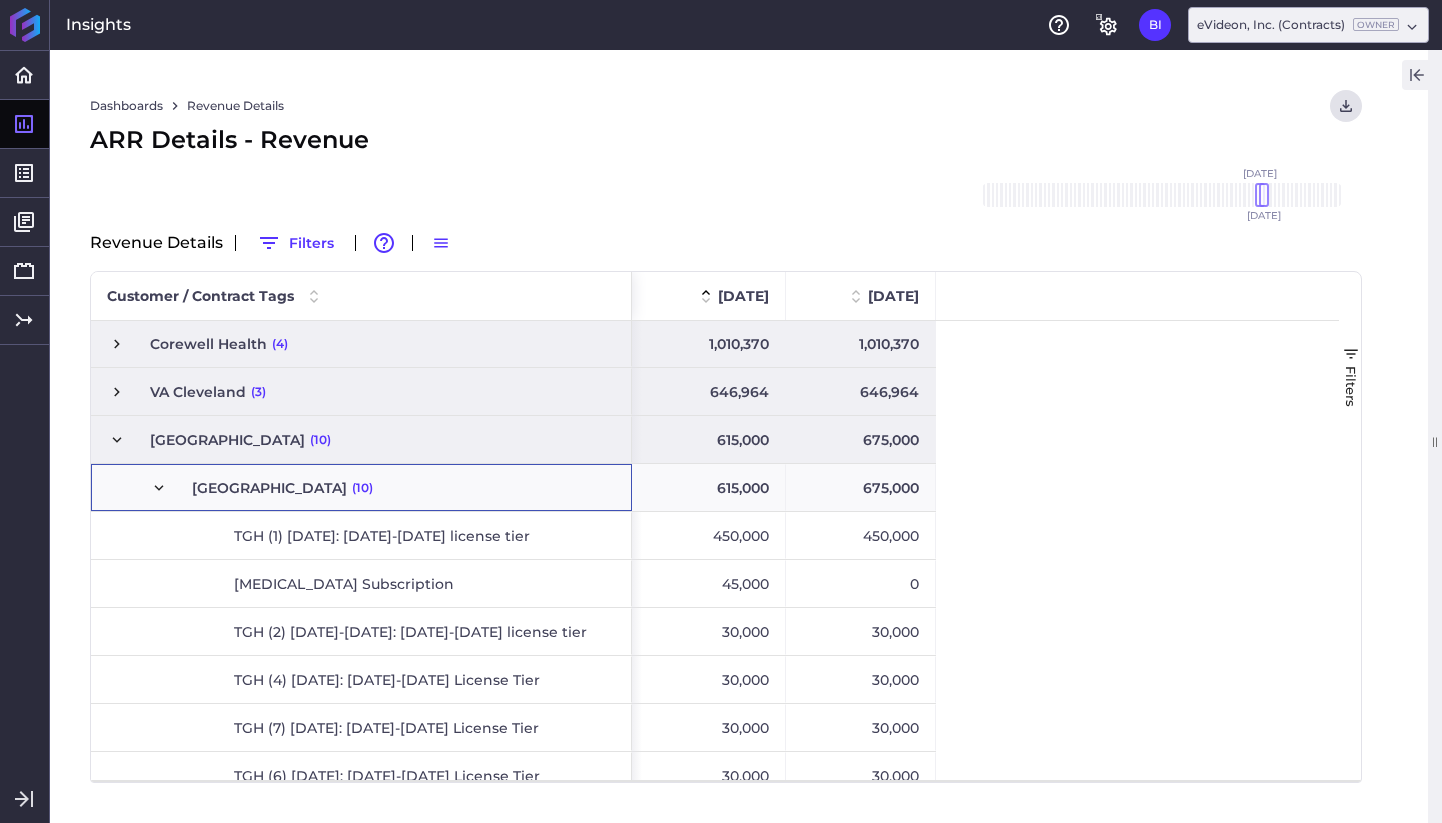 scroll, scrollTop: 52, scrollLeft: 0, axis: vertical 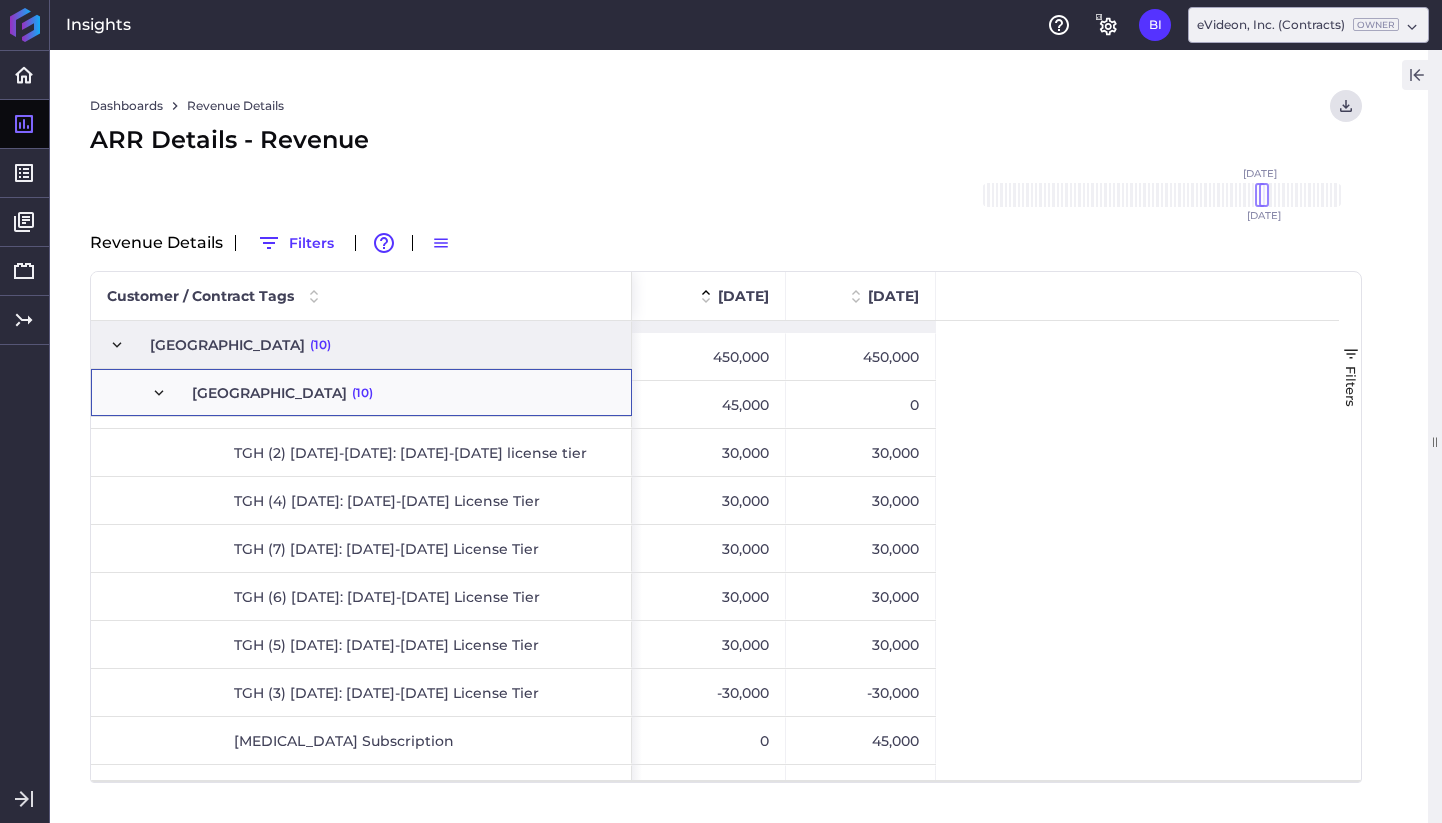 click at bounding box center (159, 393) 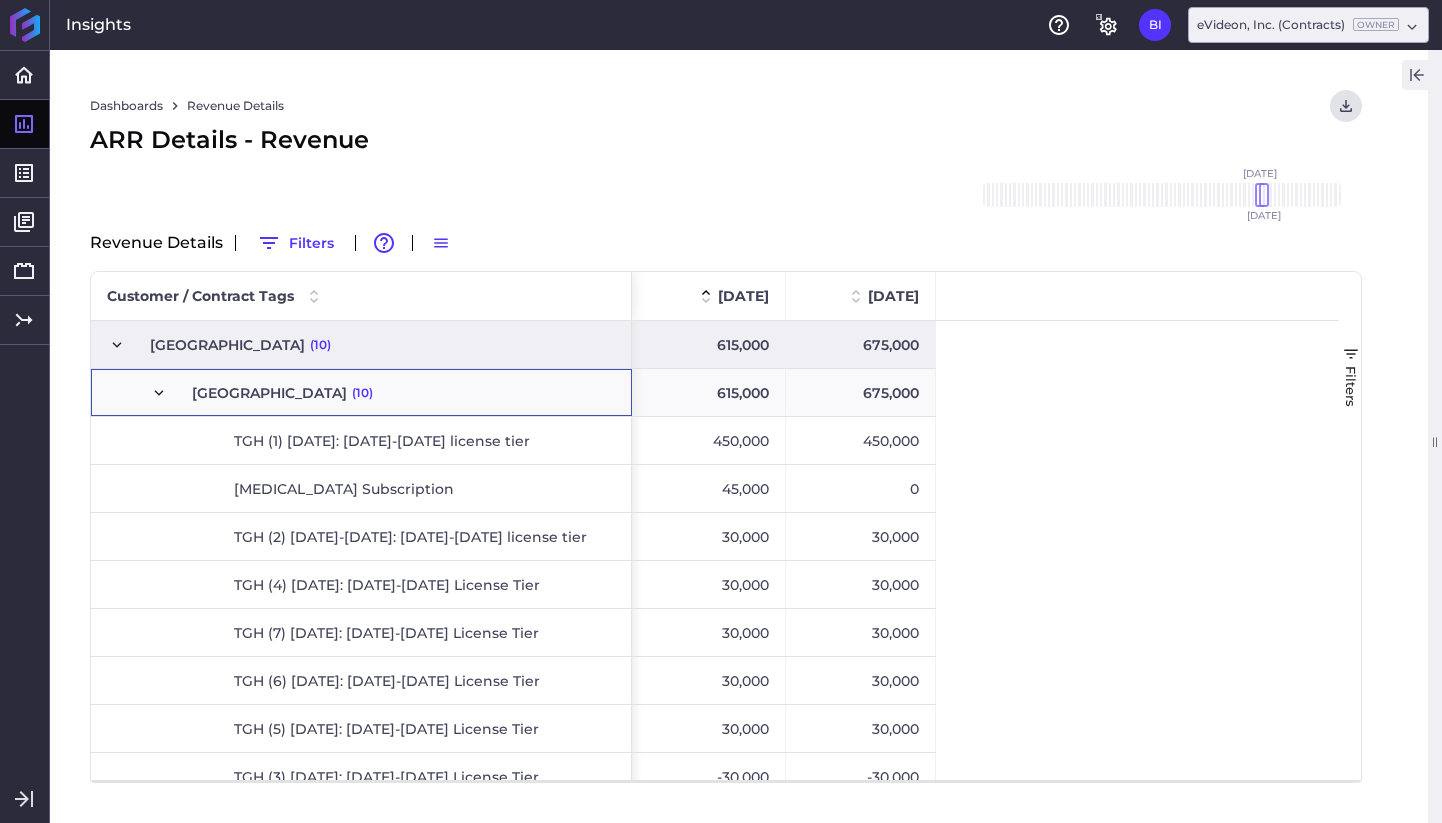 scroll, scrollTop: 96, scrollLeft: 0, axis: vertical 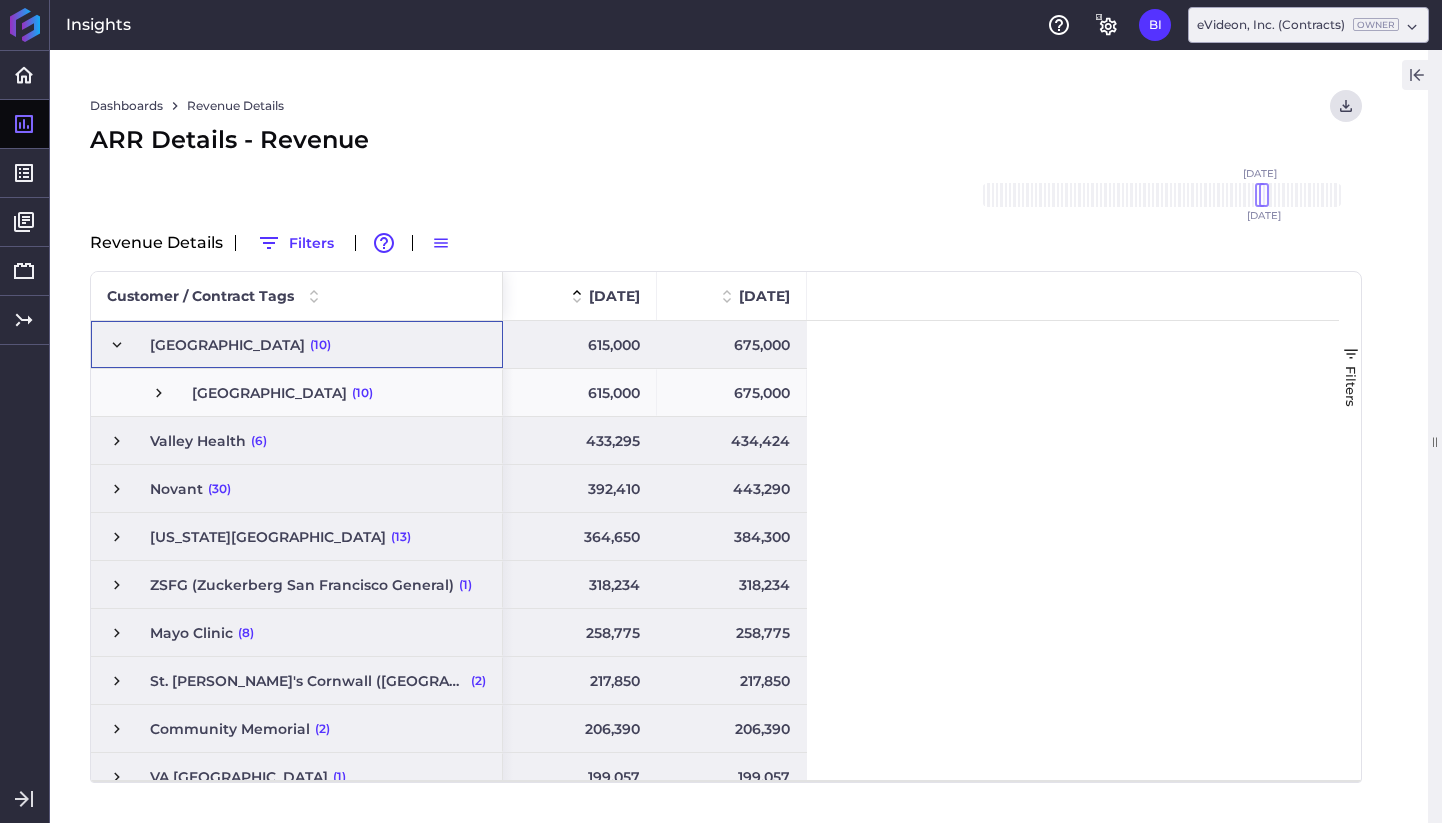 click at bounding box center (117, 345) 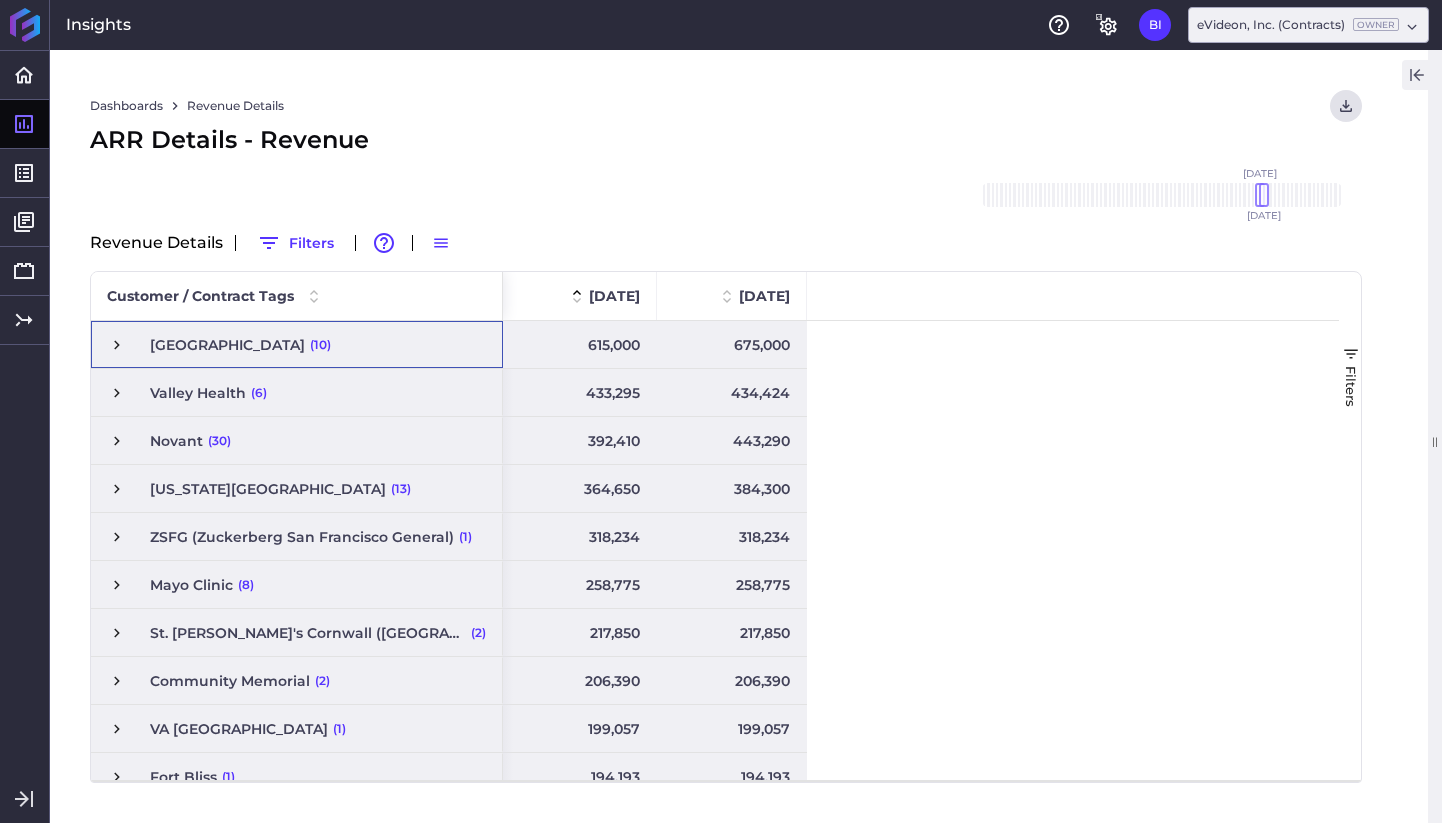 scroll, scrollTop: 67, scrollLeft: 0, axis: vertical 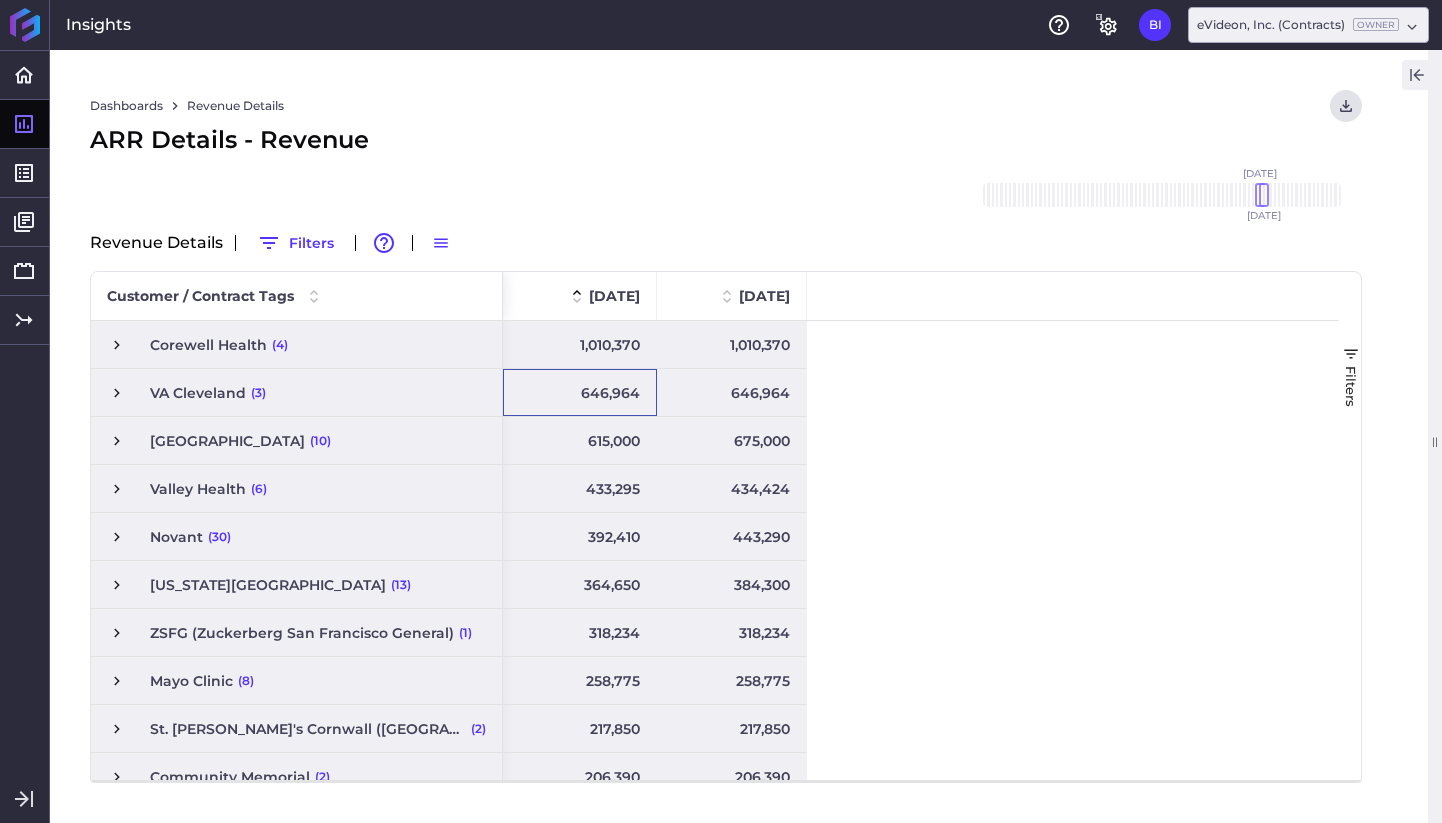drag, startPoint x: 549, startPoint y: 391, endPoint x: 606, endPoint y: 391, distance: 57 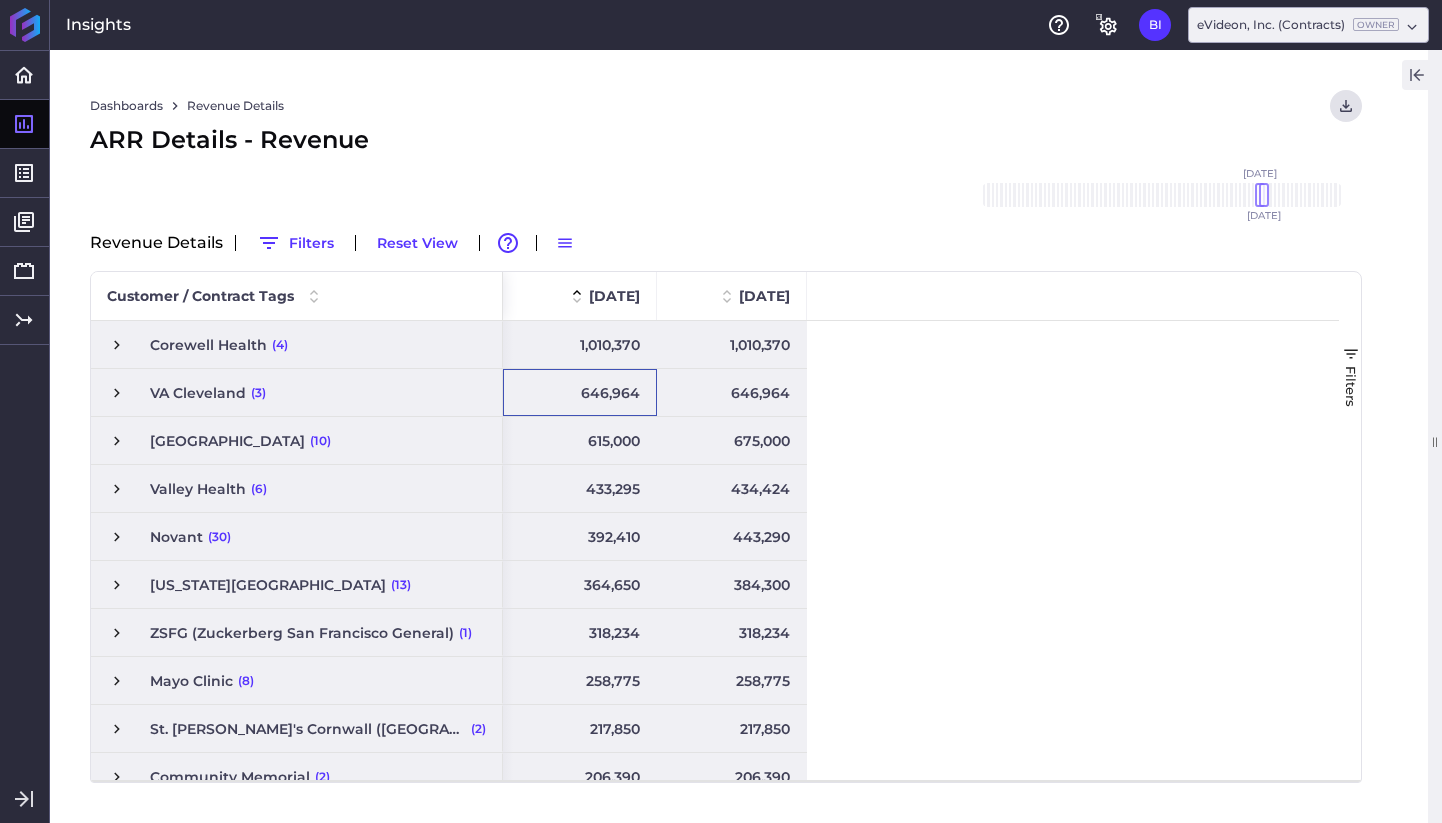 click on "433,295" at bounding box center [580, 488] 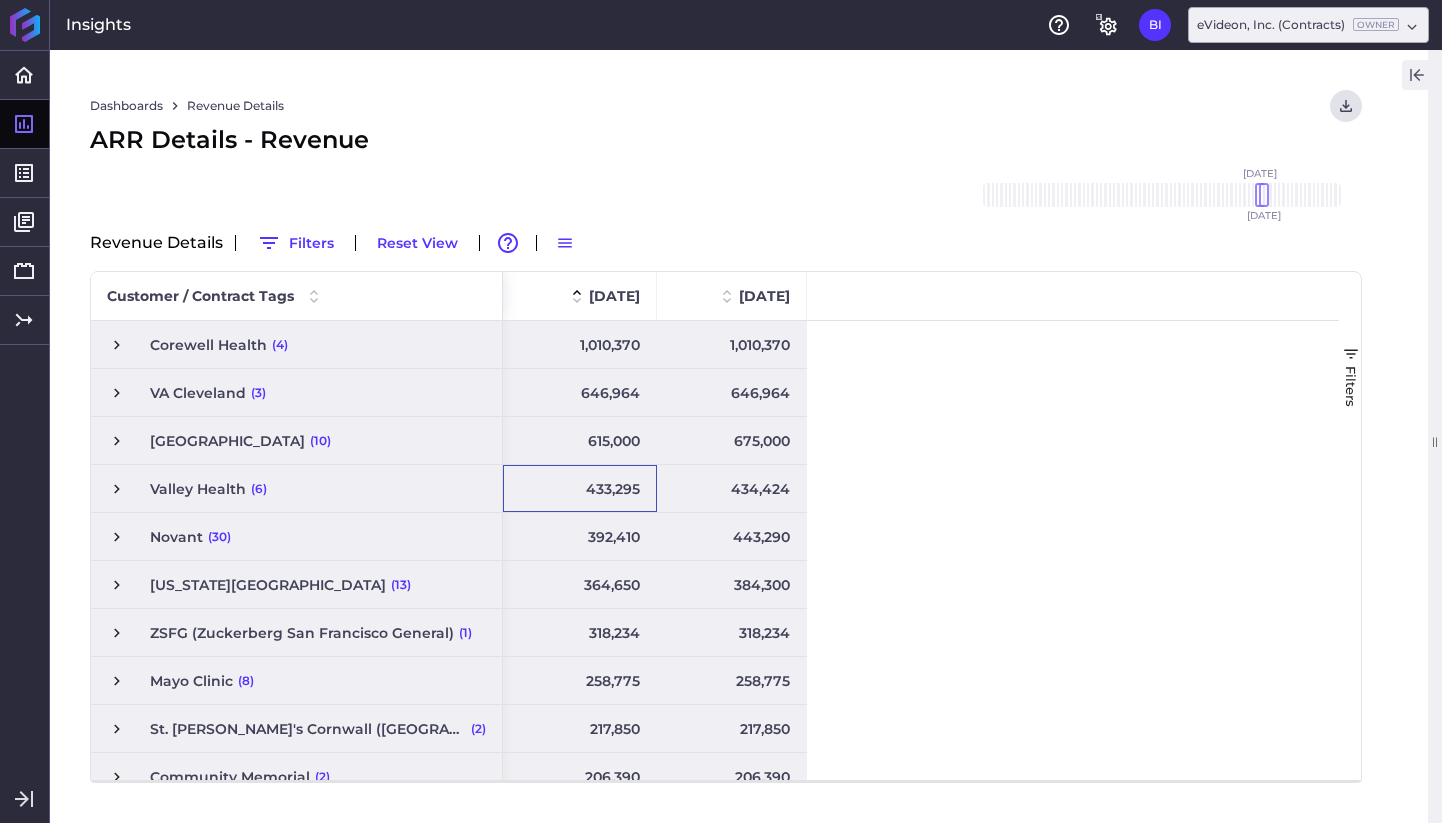scroll, scrollTop: 67, scrollLeft: 0, axis: vertical 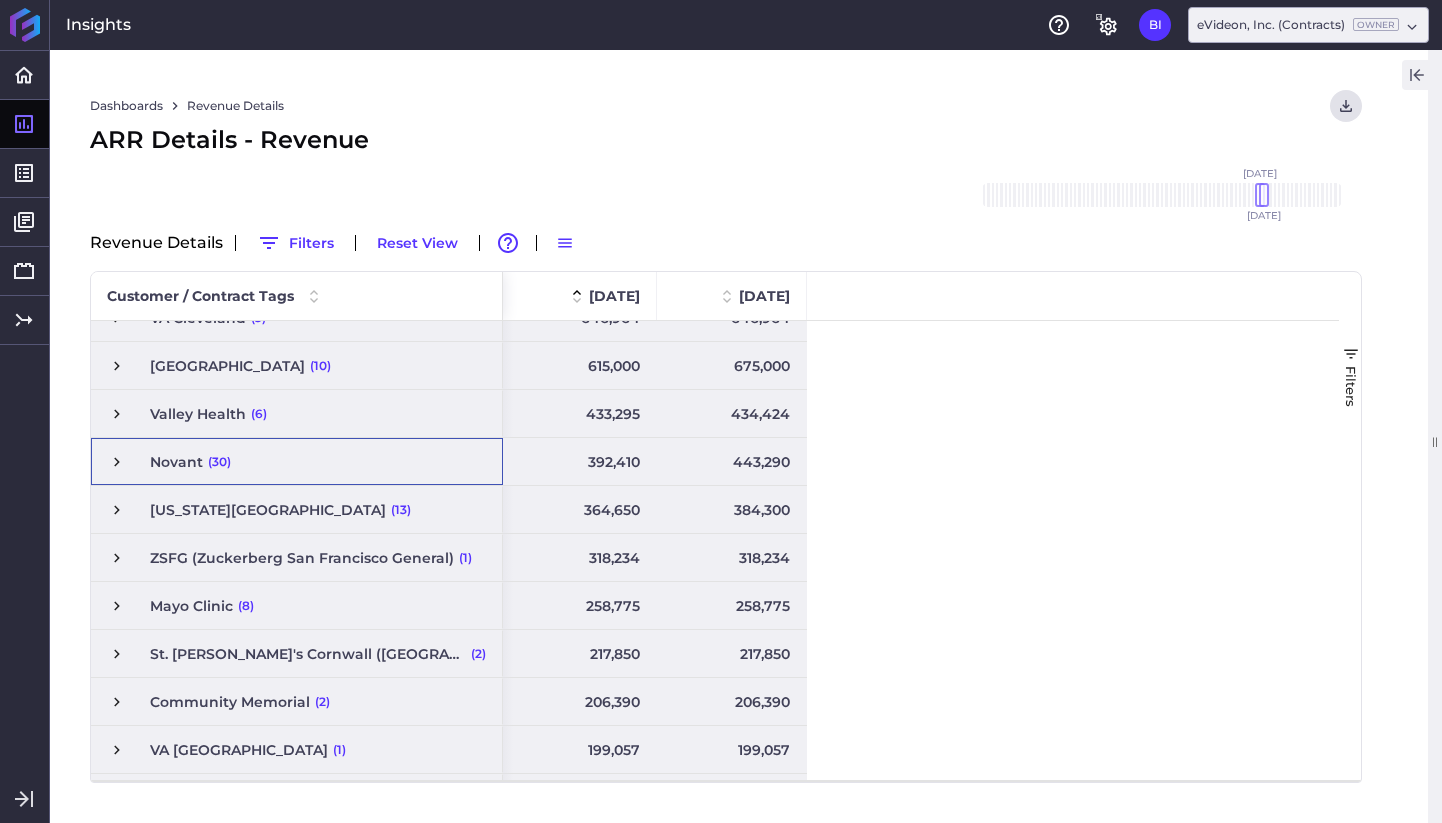 click at bounding box center (117, 462) 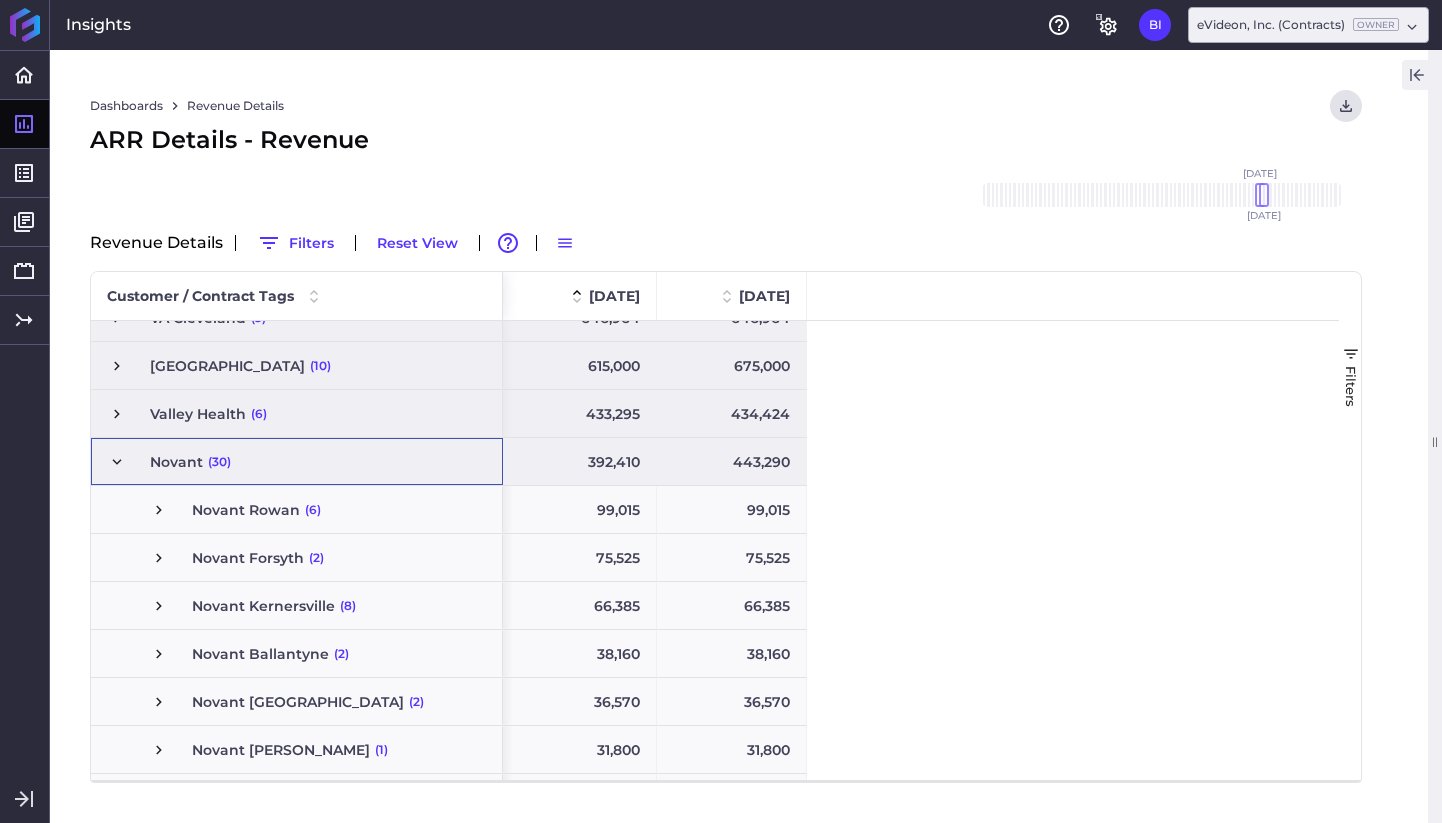 scroll, scrollTop: 118, scrollLeft: 0, axis: vertical 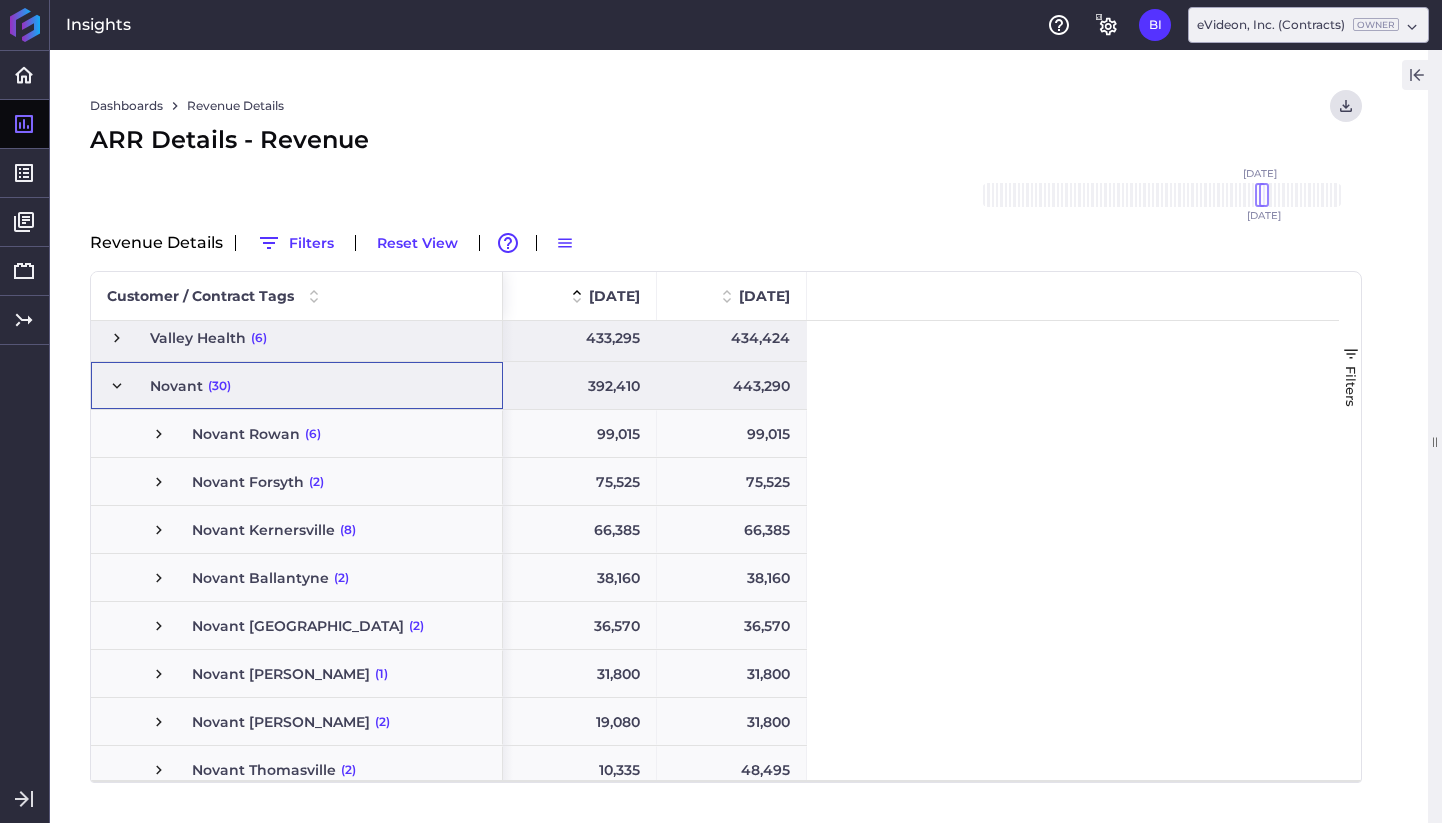 click at bounding box center [159, 434] 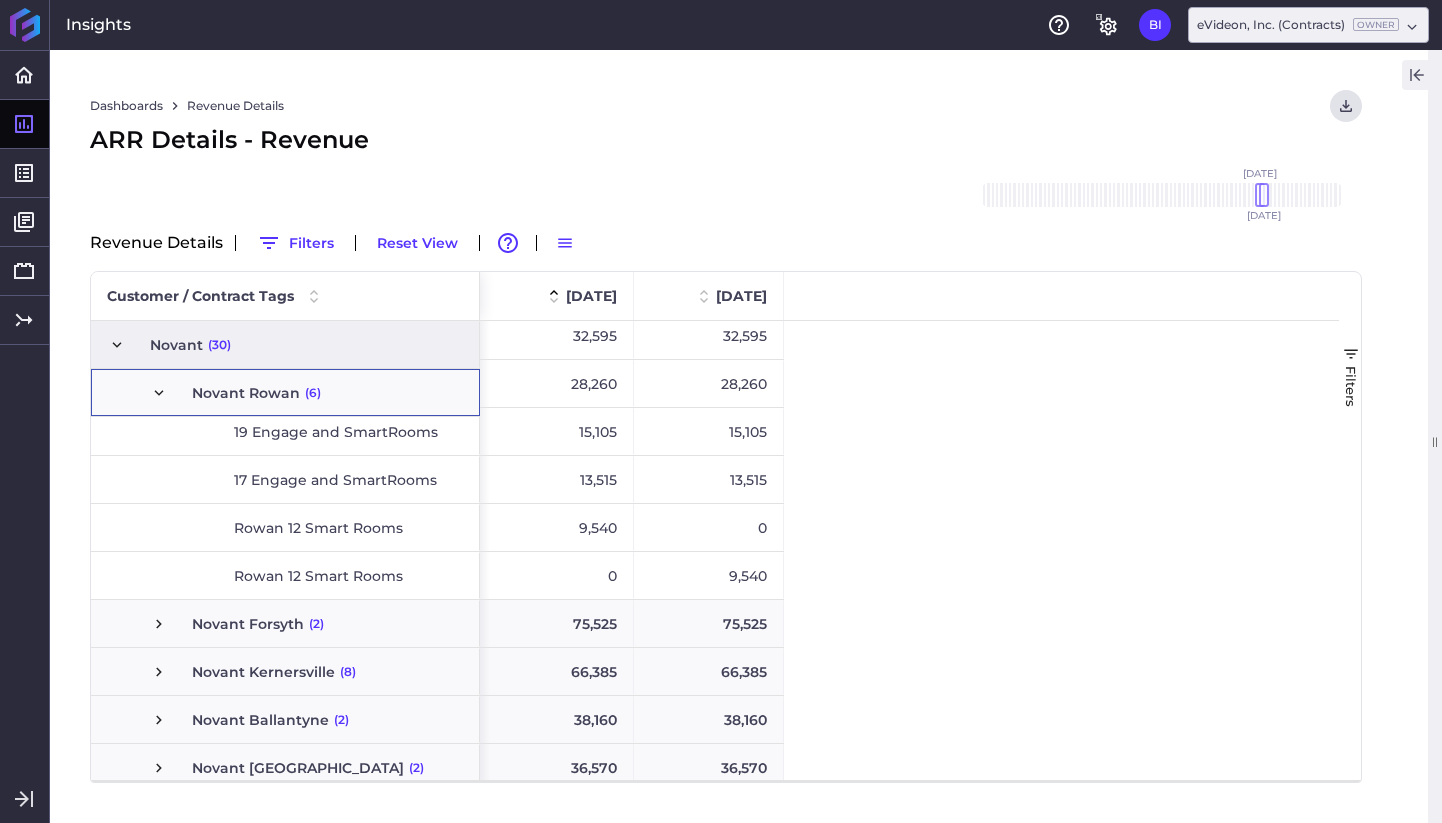 click at bounding box center (159, 624) 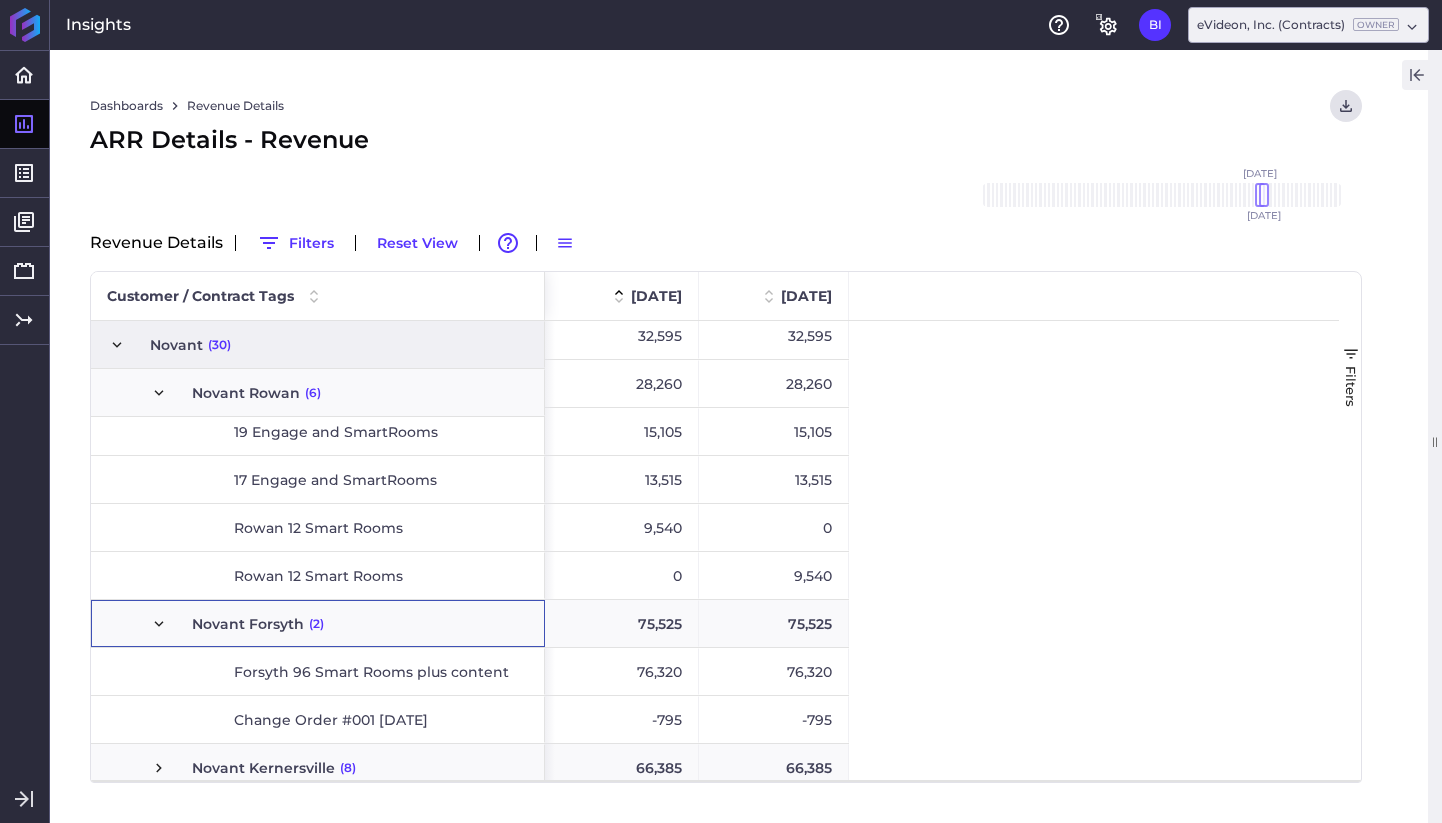 click at bounding box center (159, 624) 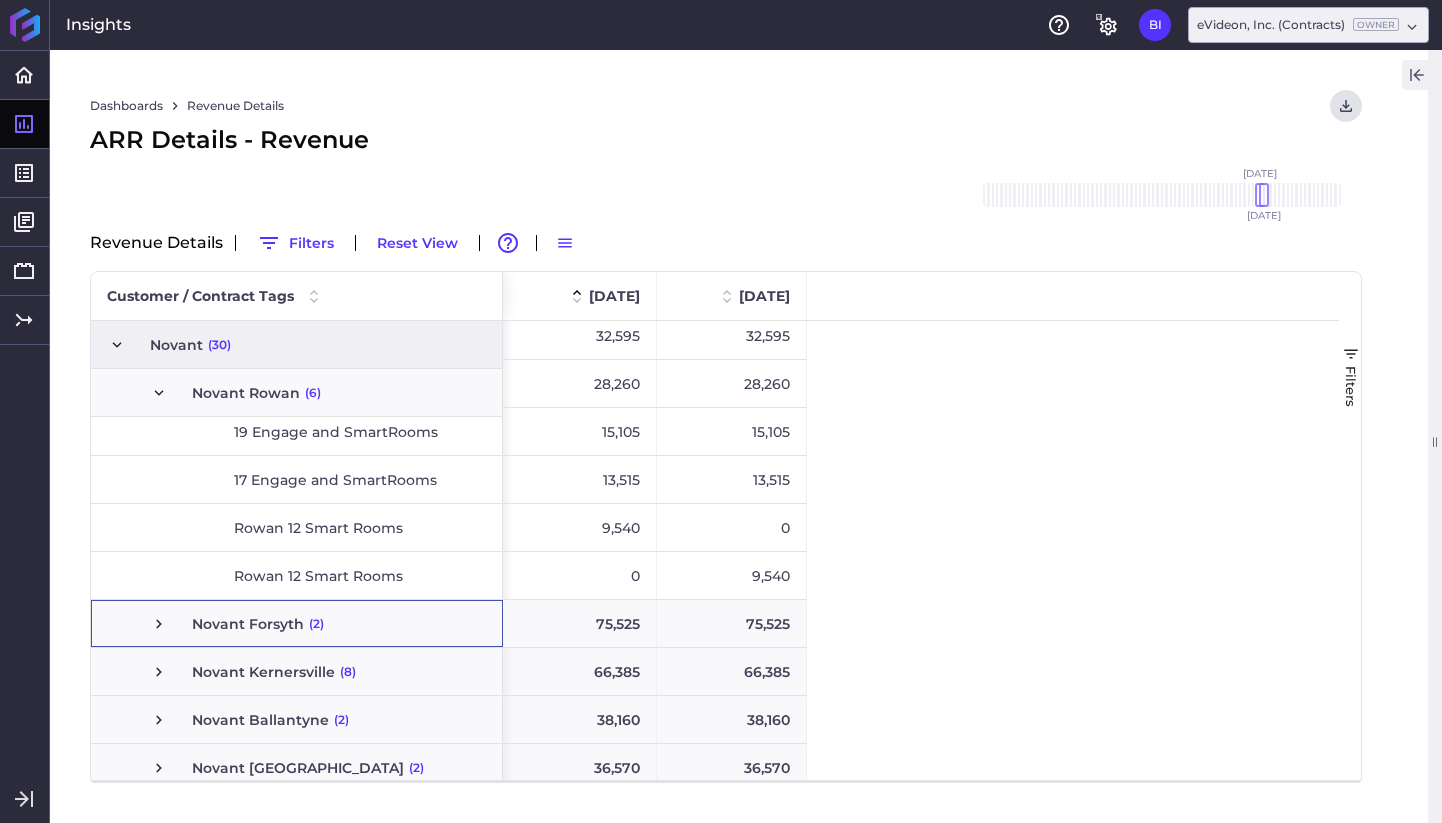 click at bounding box center [159, 624] 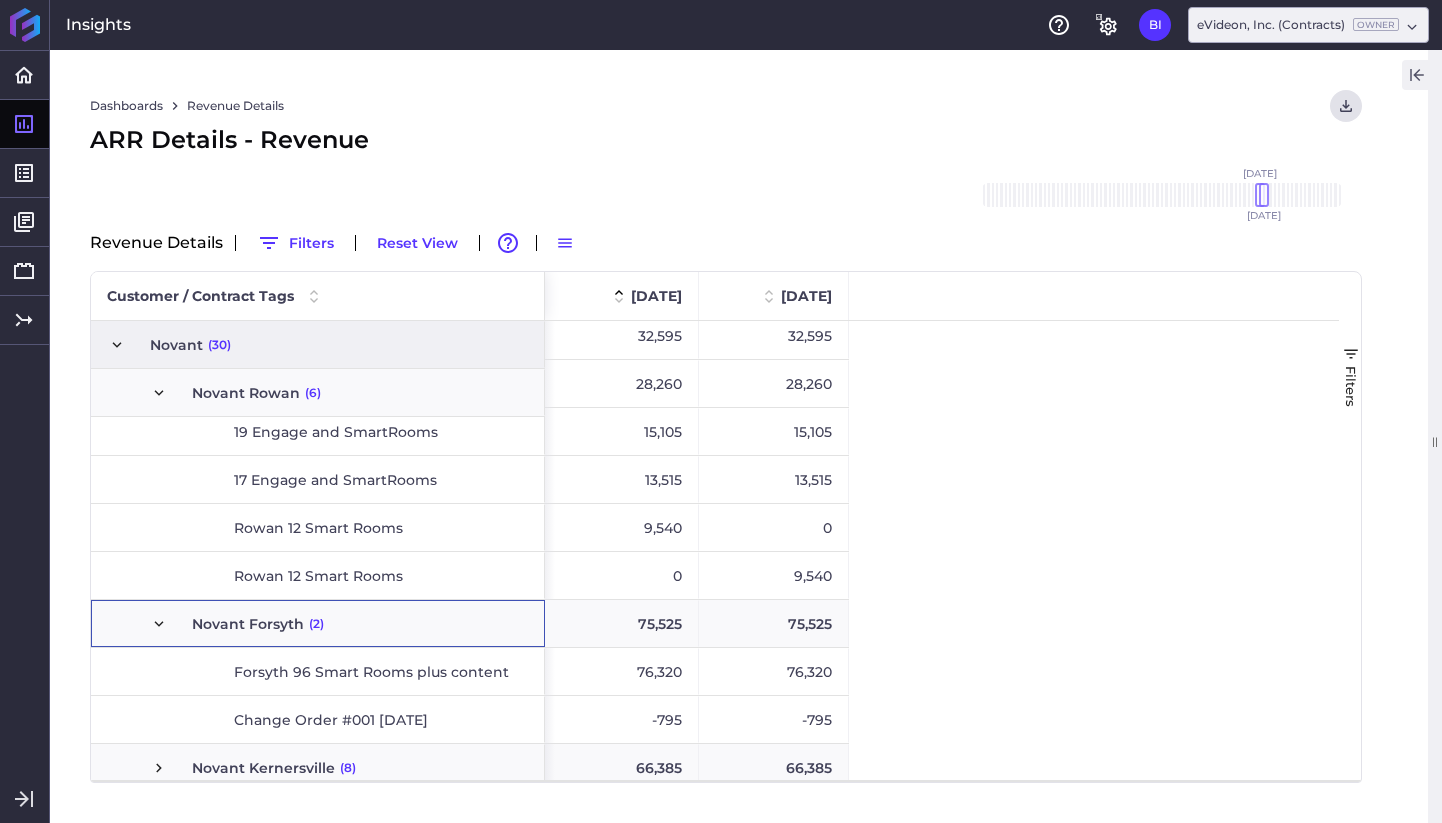 click at bounding box center (159, 624) 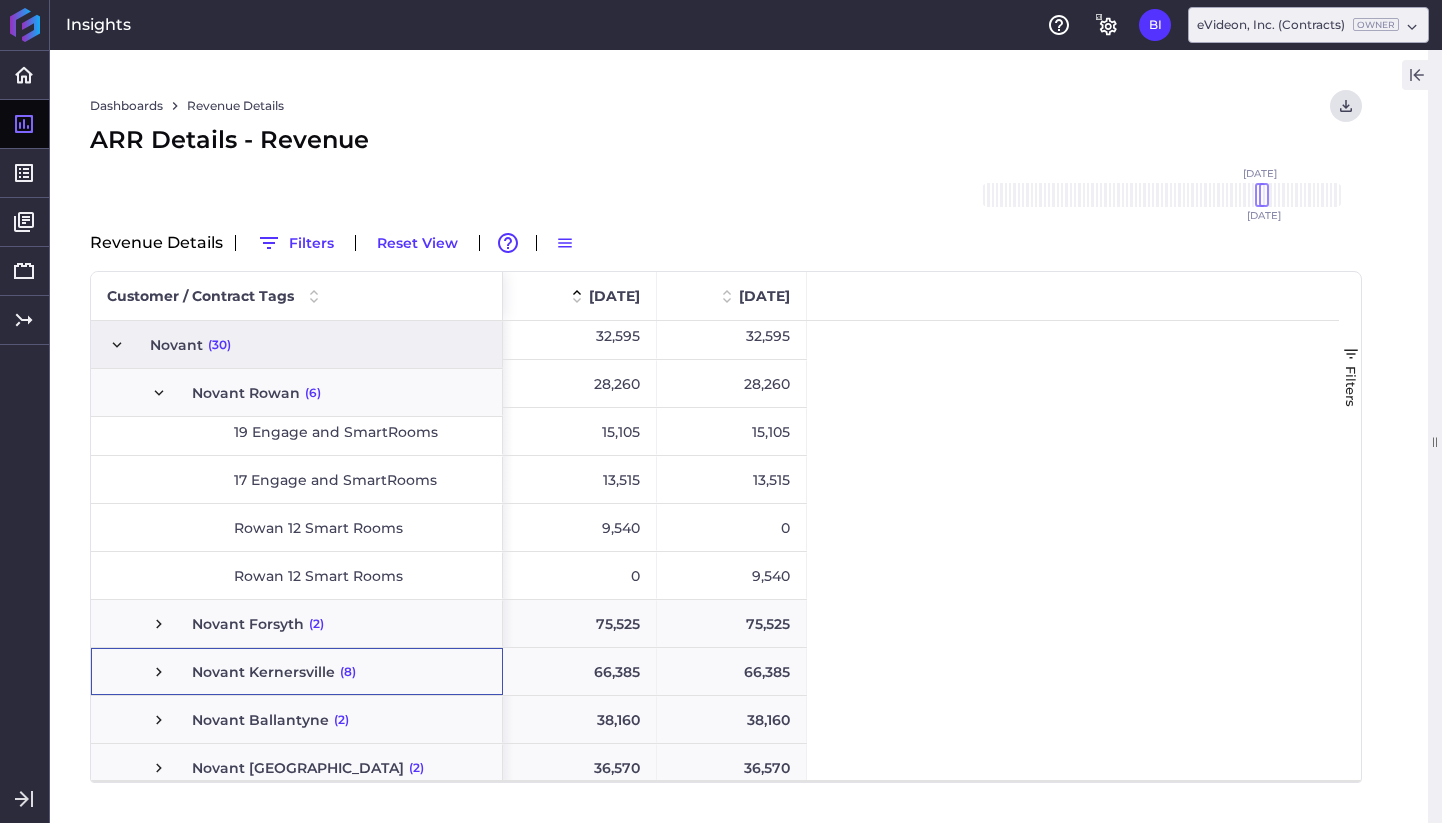 click at bounding box center (159, 672) 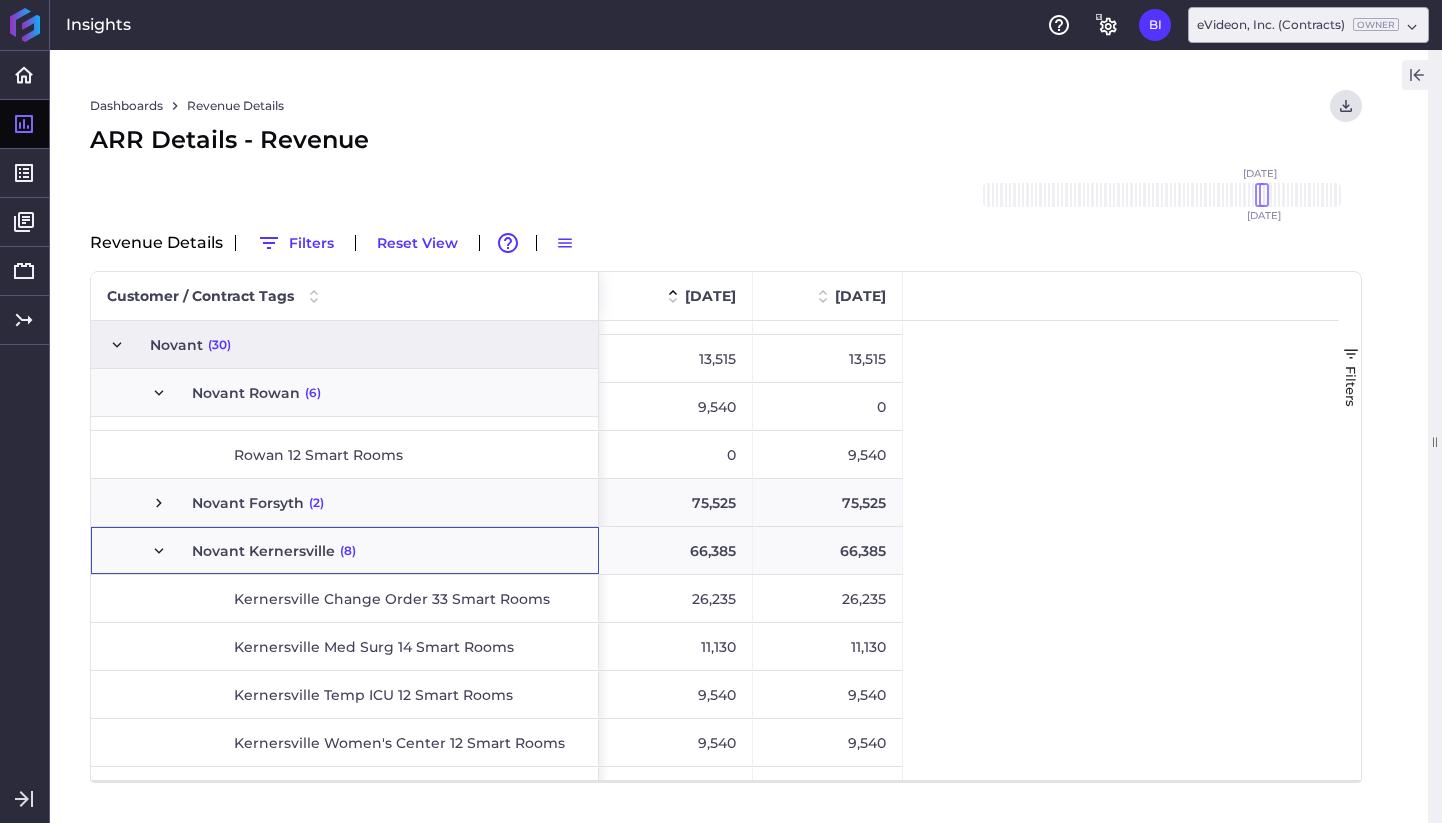 click at bounding box center (159, 551) 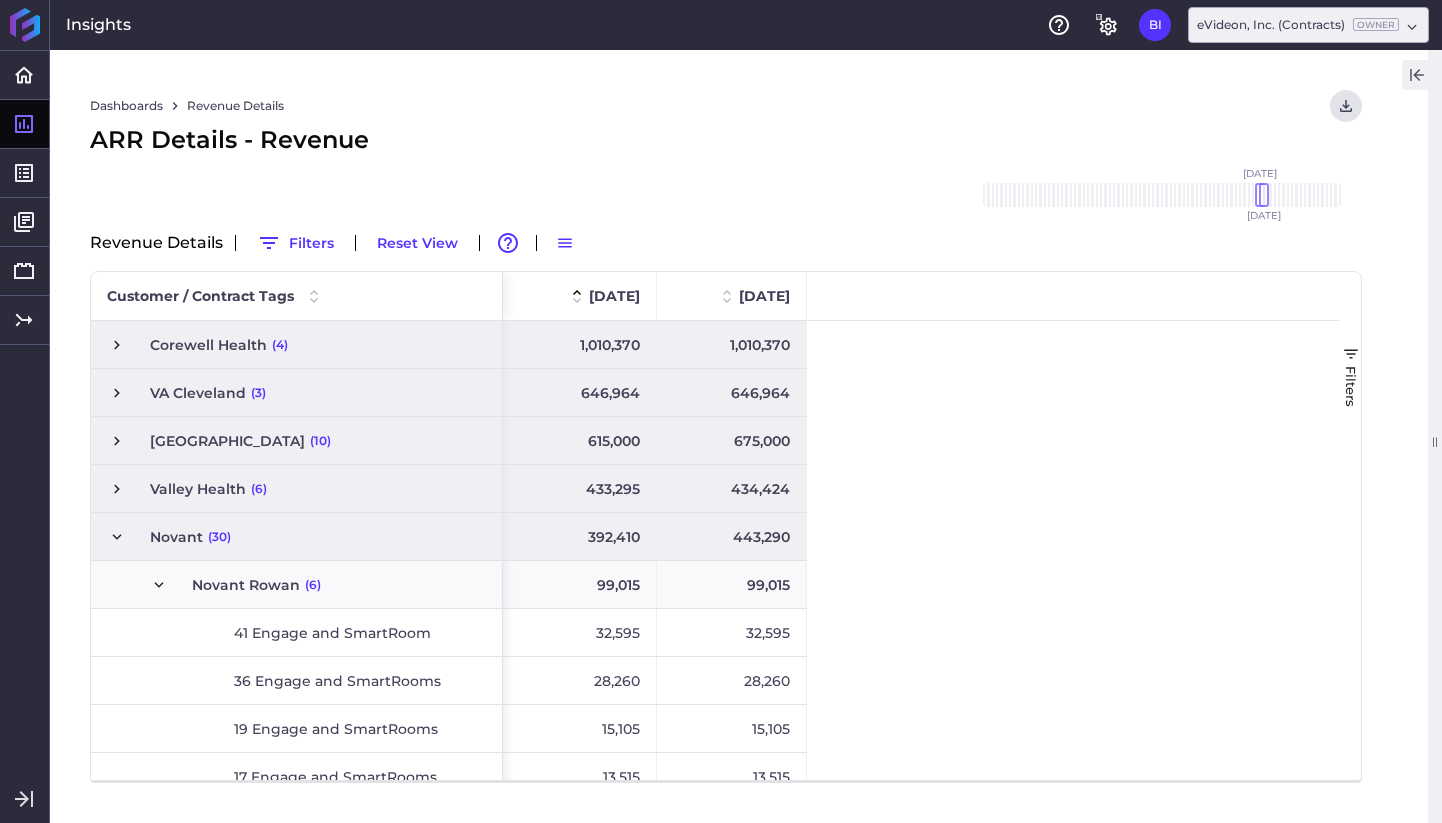 click at bounding box center (159, 585) 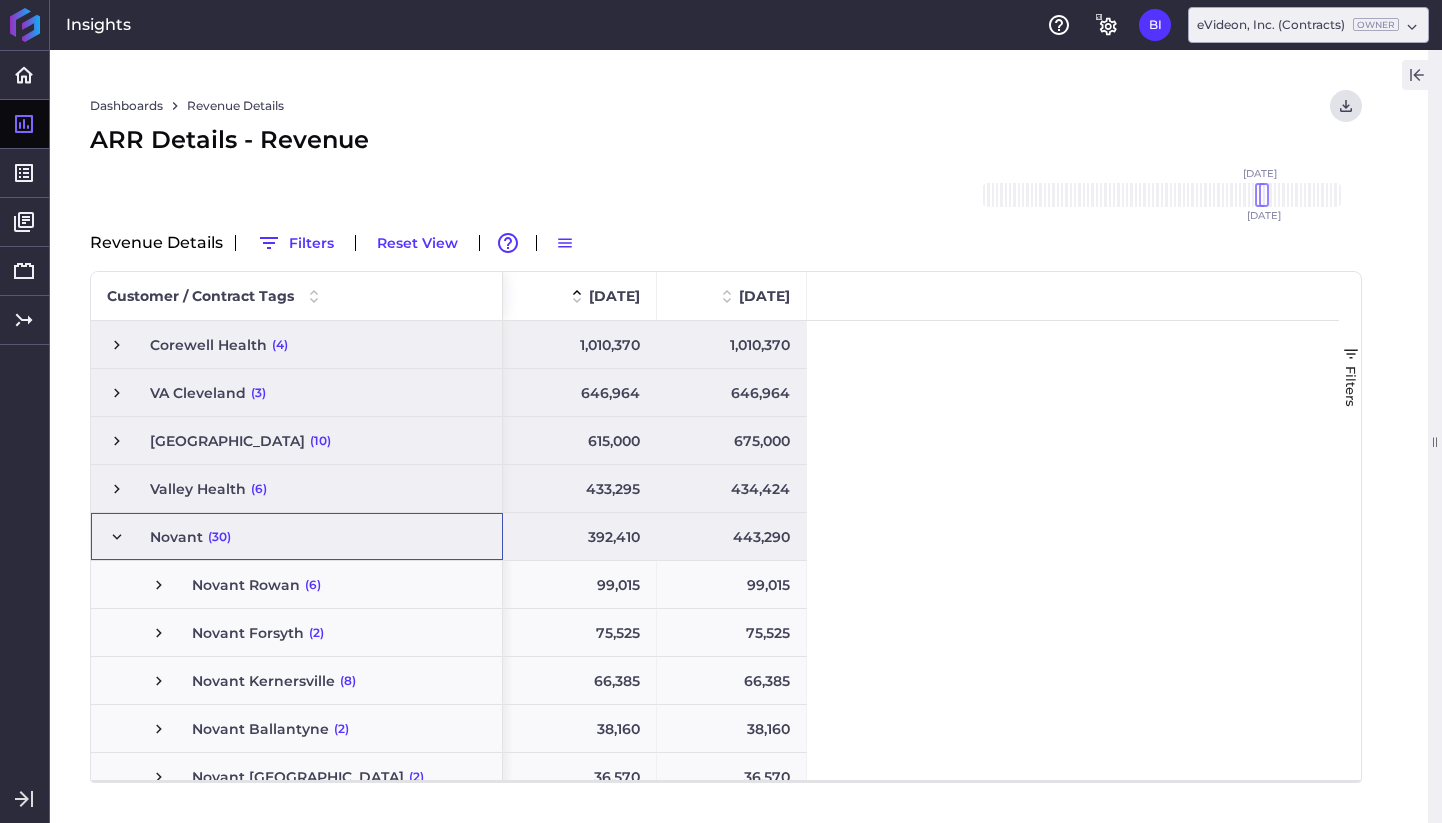 click at bounding box center (117, 537) 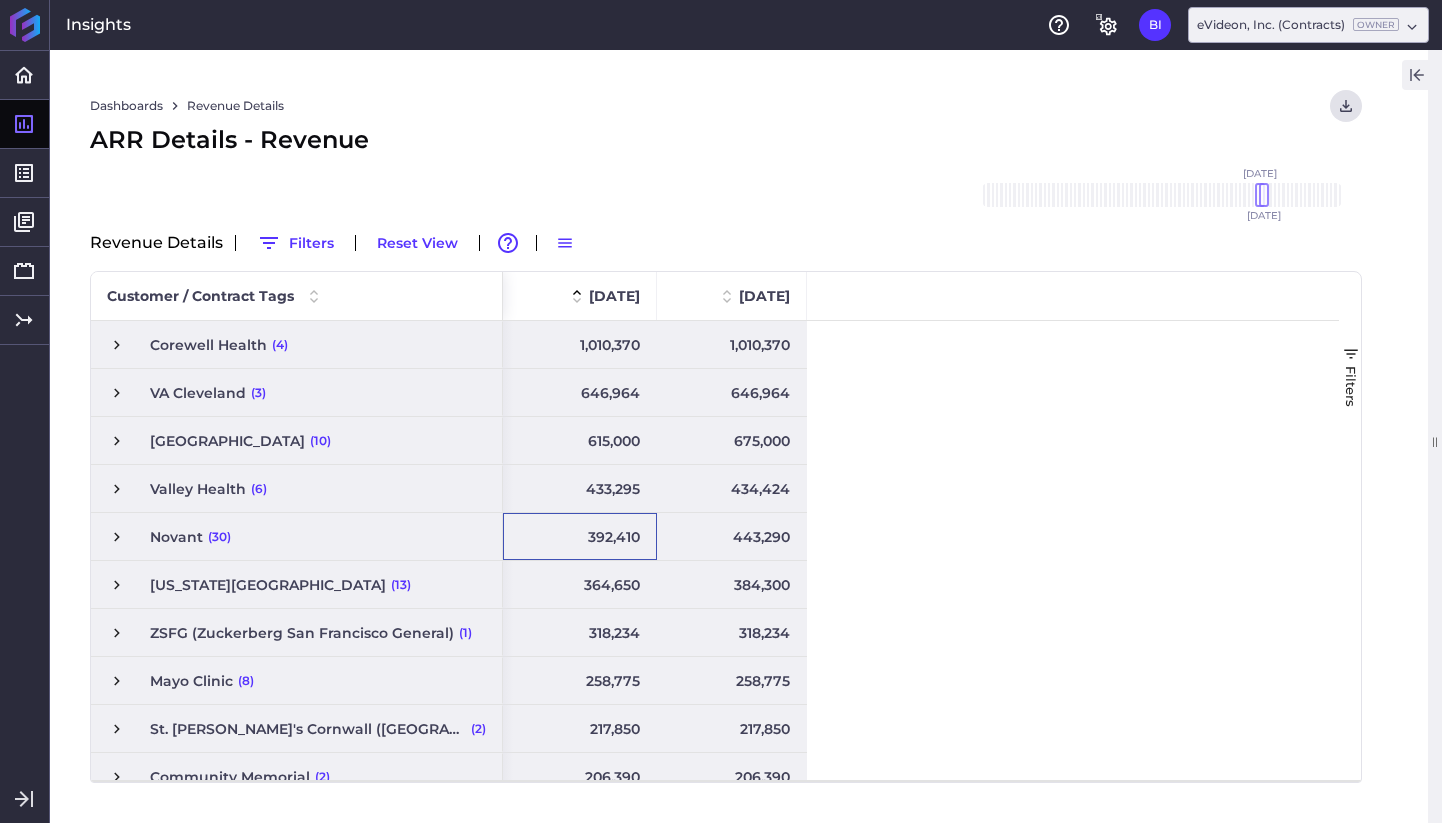 click on "392,410" at bounding box center [580, 536] 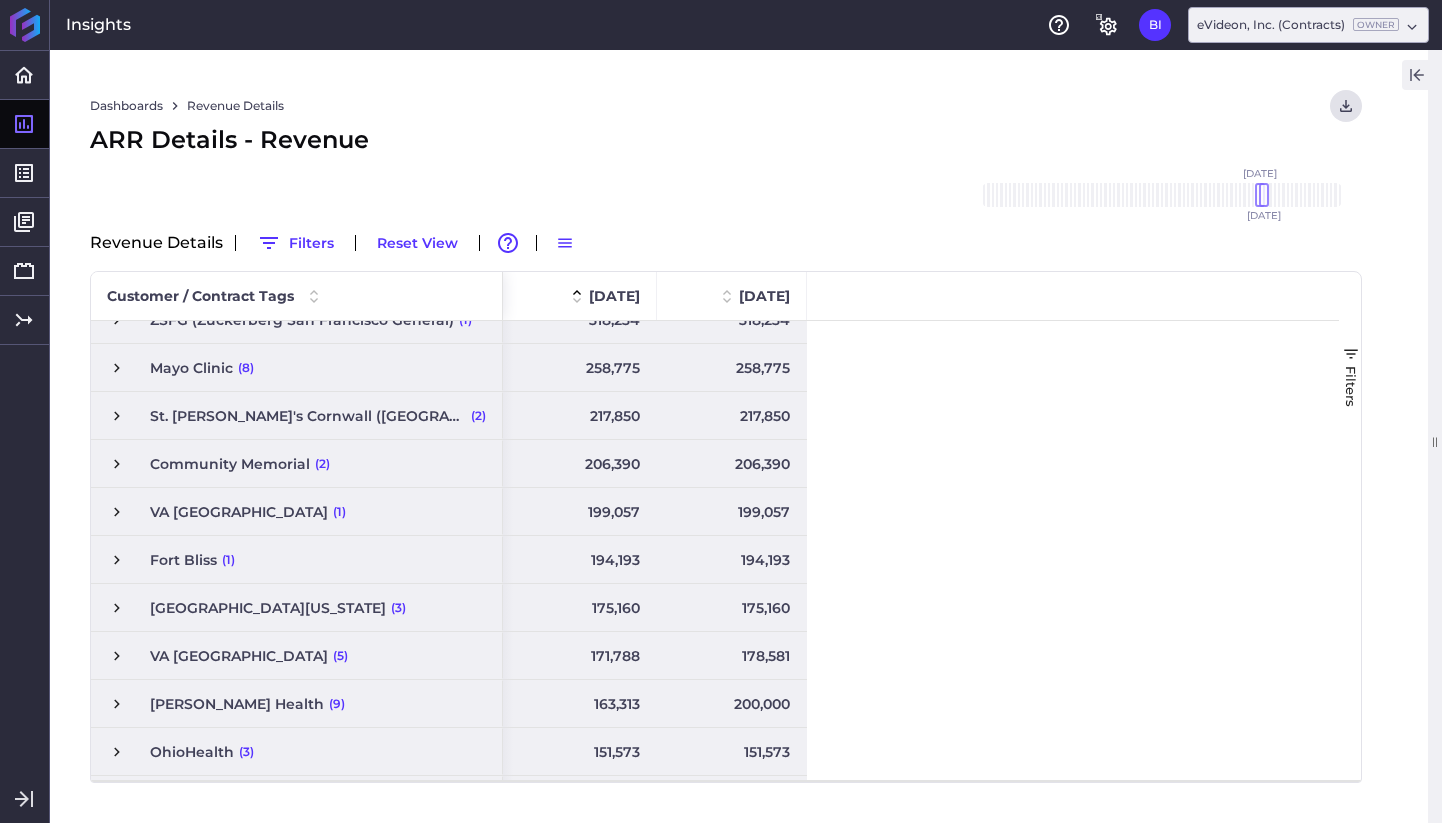 click on "163,313" at bounding box center (580, 703) 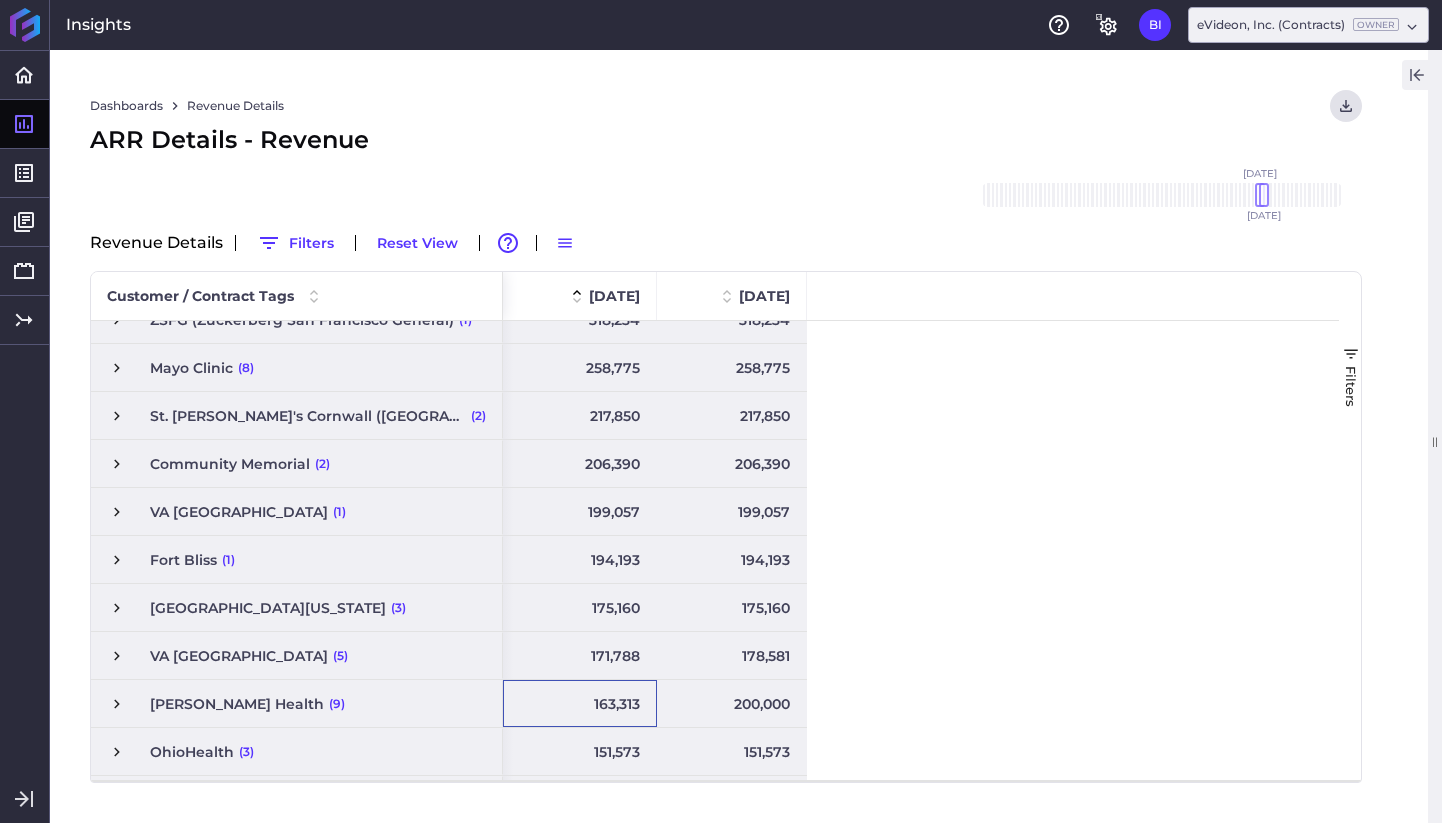 click at bounding box center [117, 704] 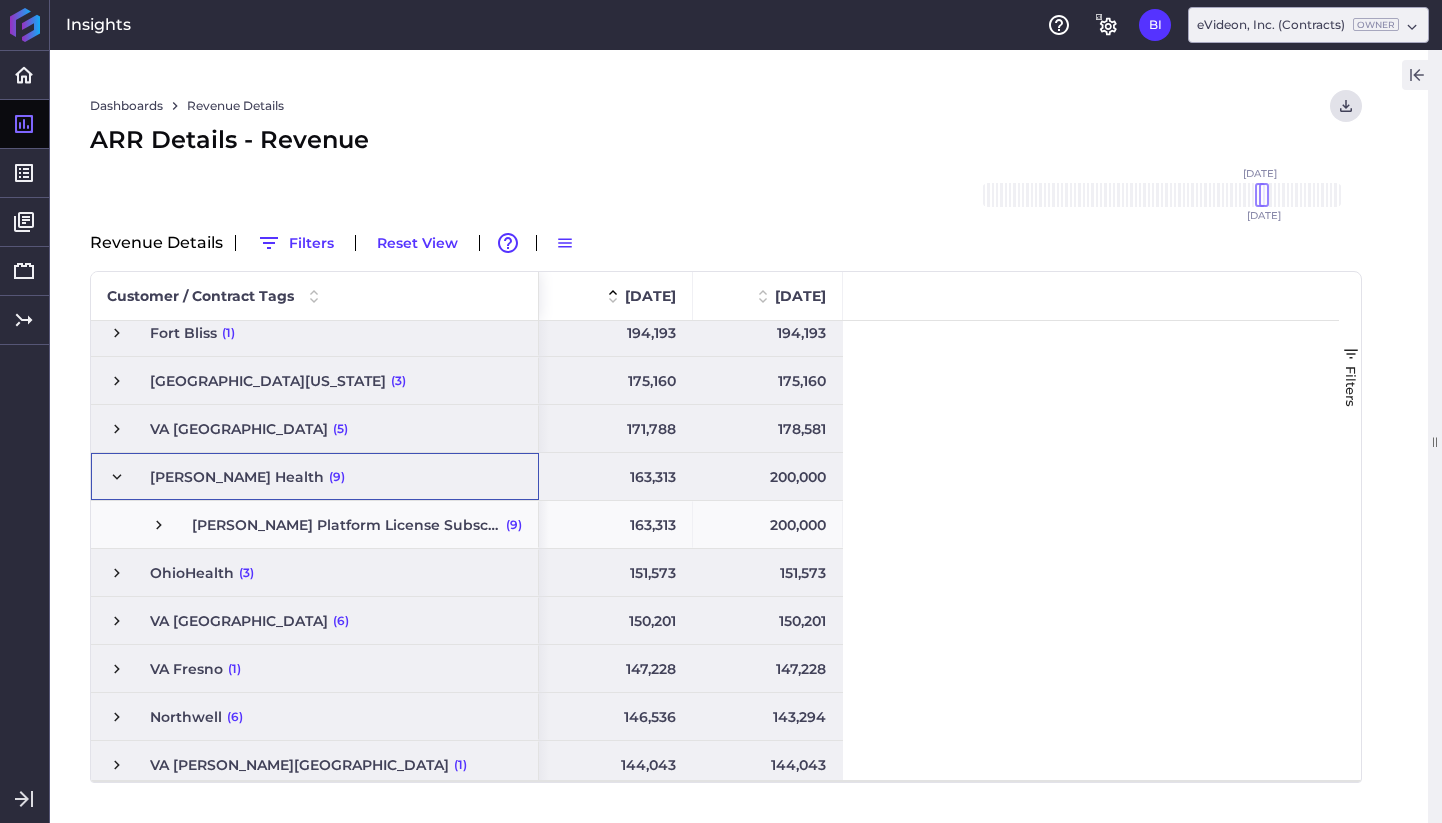 click at bounding box center [159, 525] 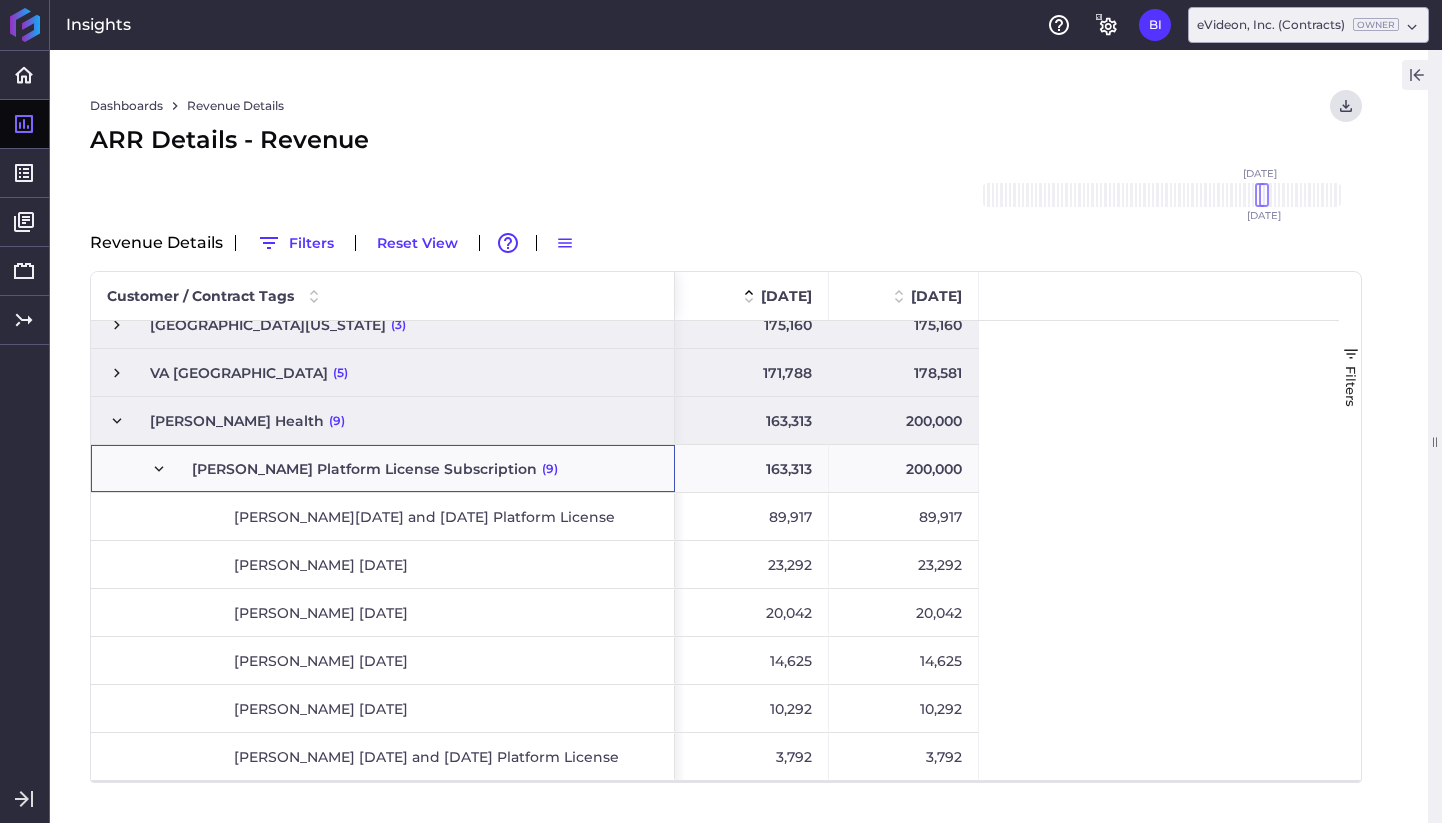 click at bounding box center (159, 469) 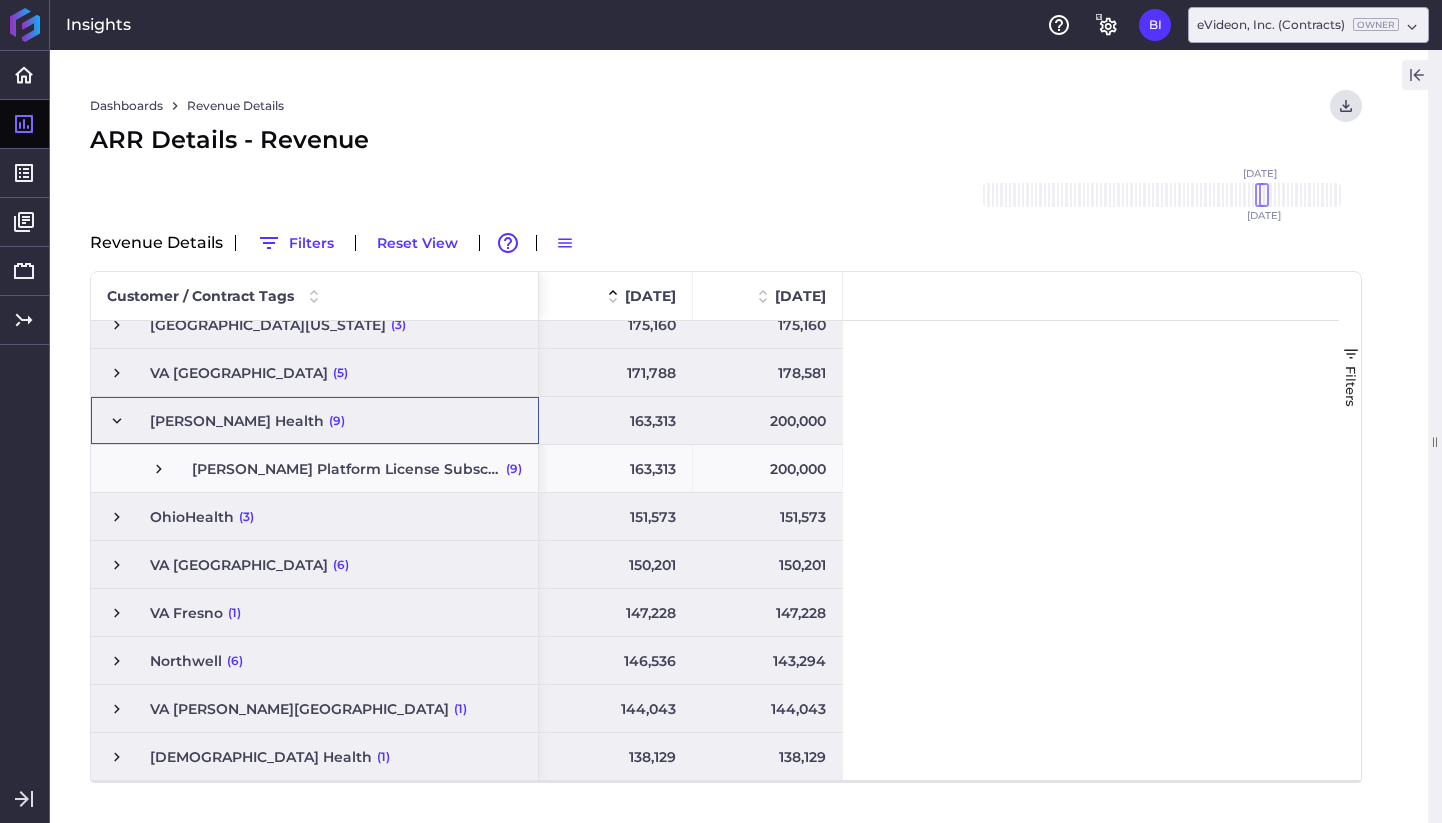 click at bounding box center (117, 421) 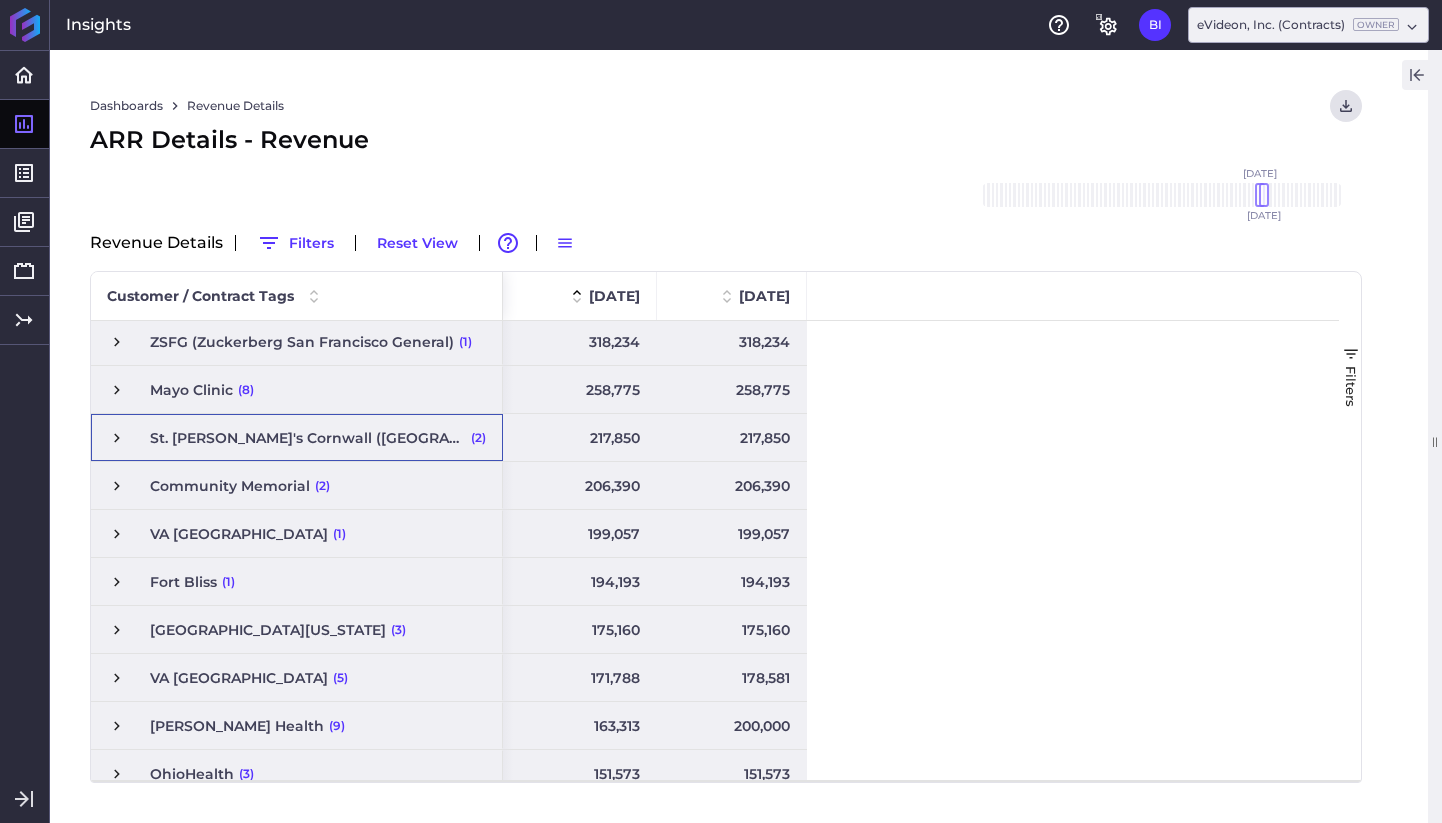click at bounding box center [117, 438] 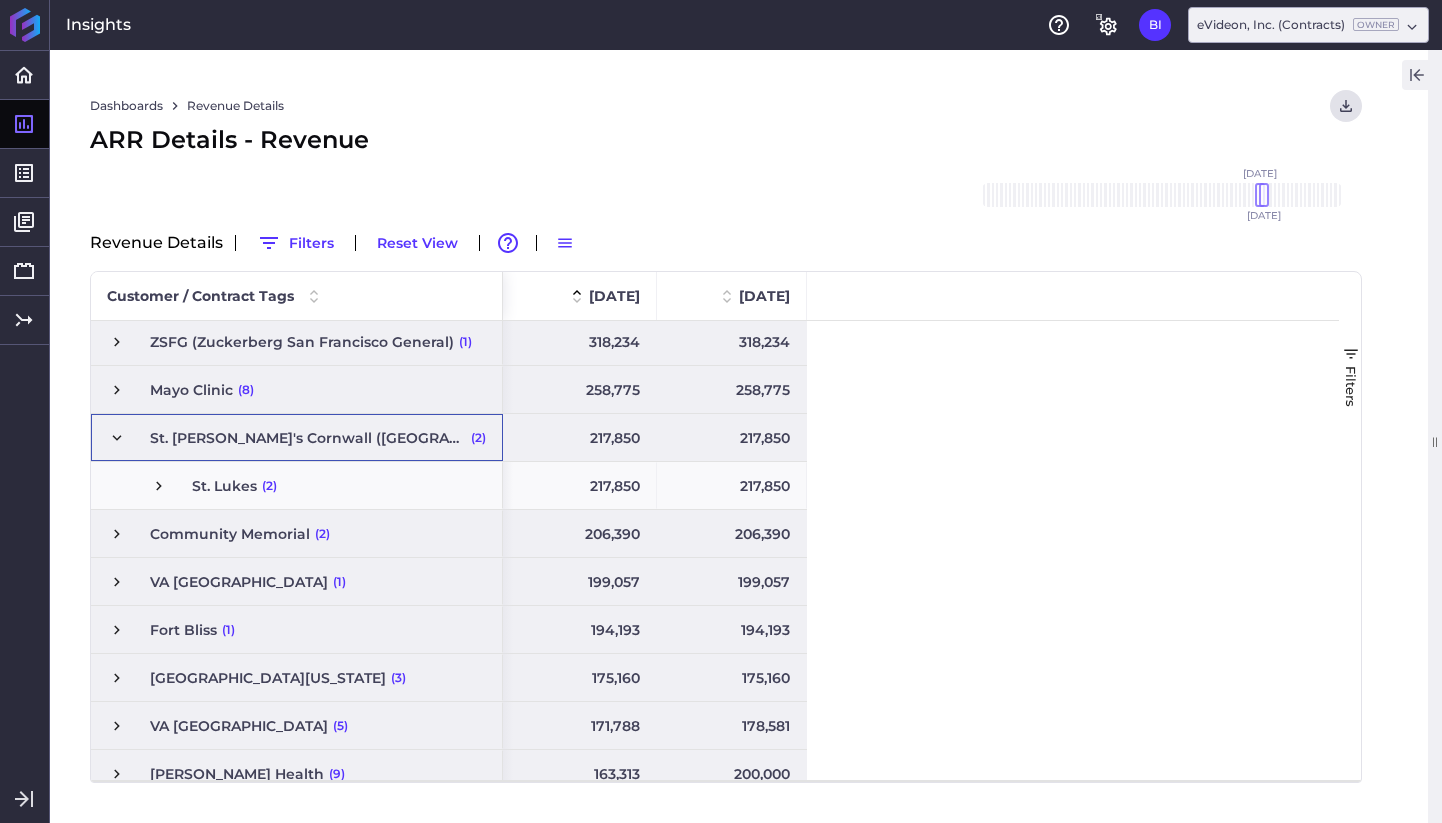 click at bounding box center [159, 486] 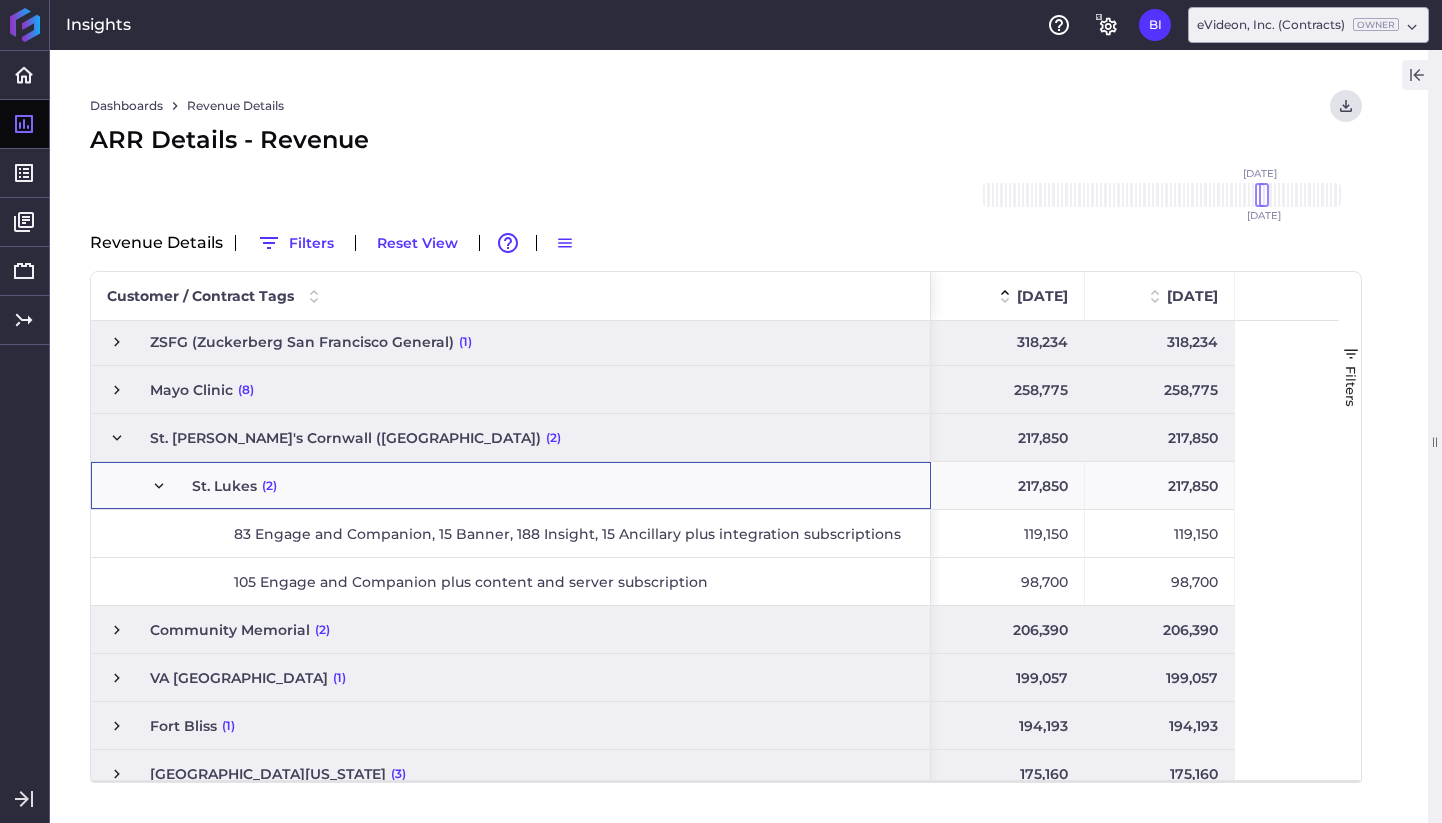 click at bounding box center [159, 486] 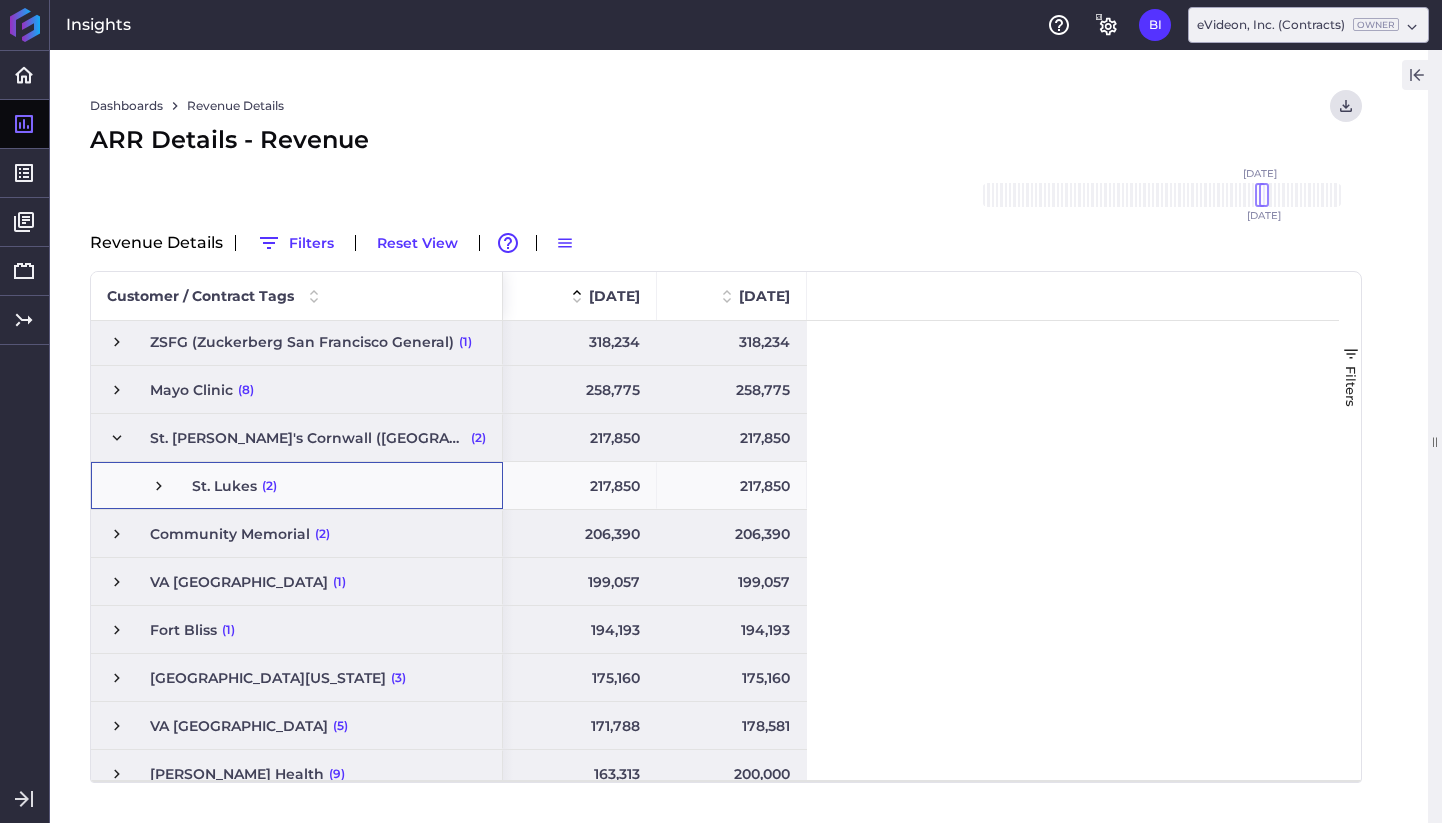 click at bounding box center (117, 438) 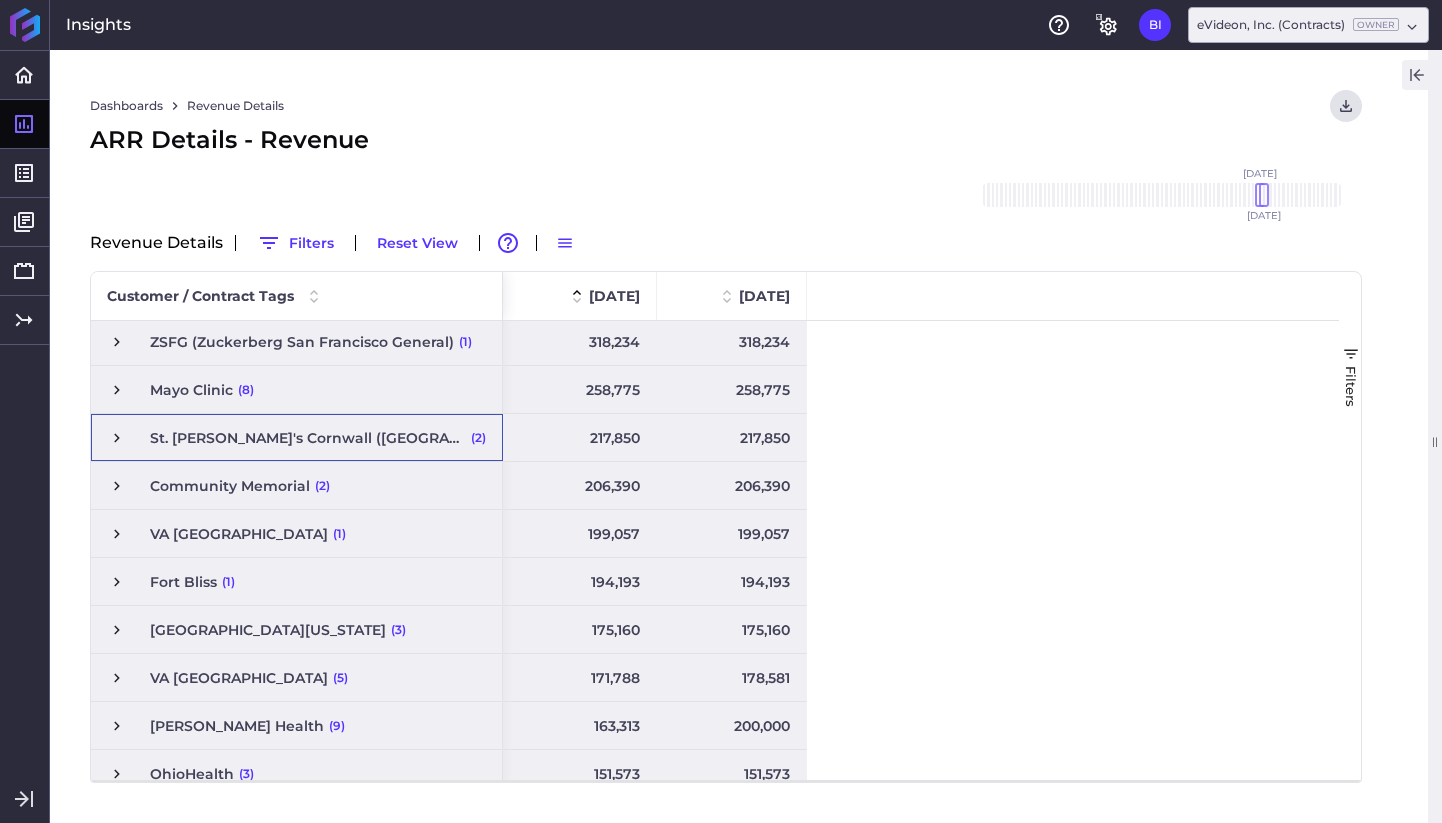 click on "217,850" at bounding box center [580, 437] 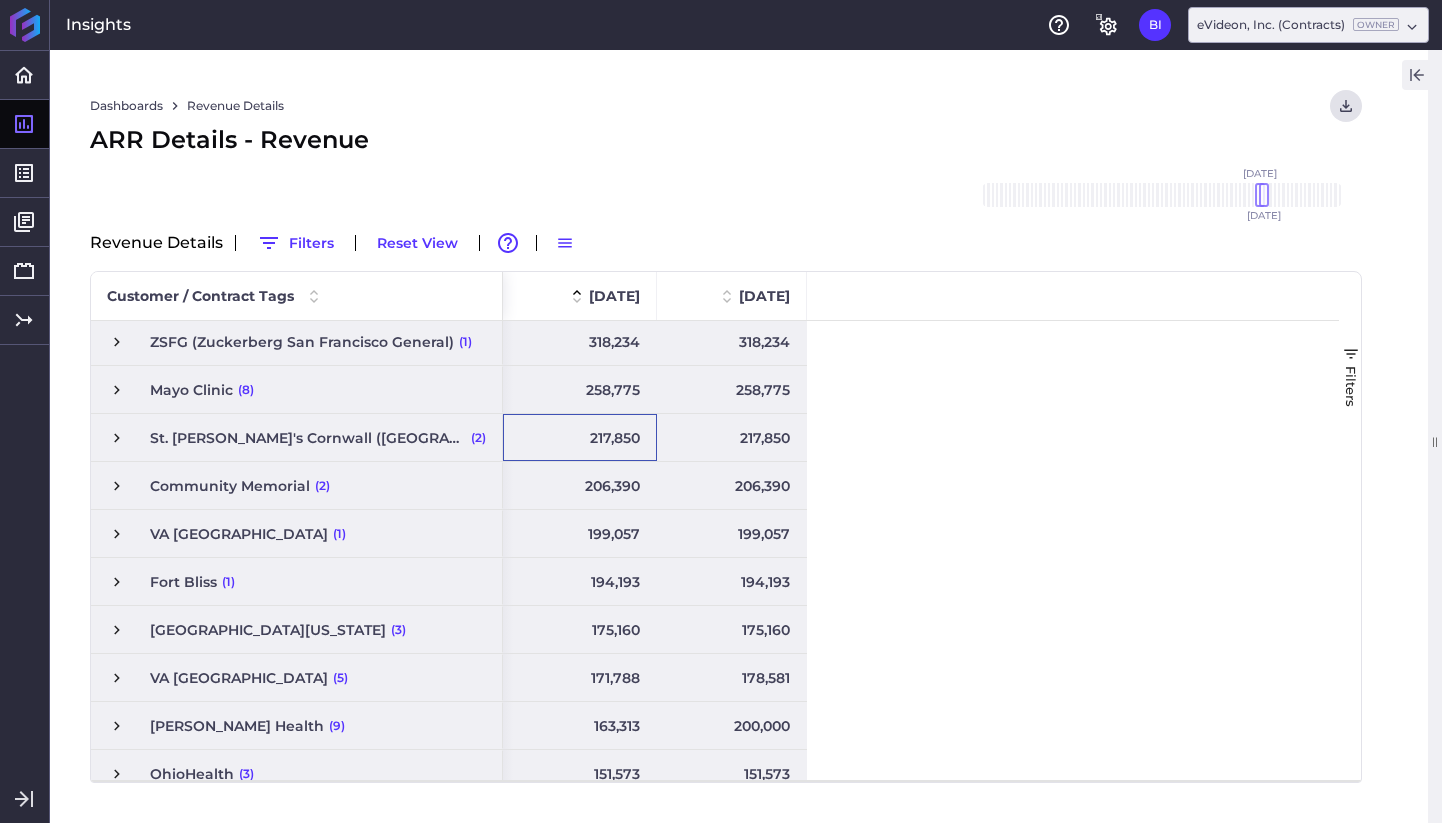 scroll, scrollTop: 354, scrollLeft: 0, axis: vertical 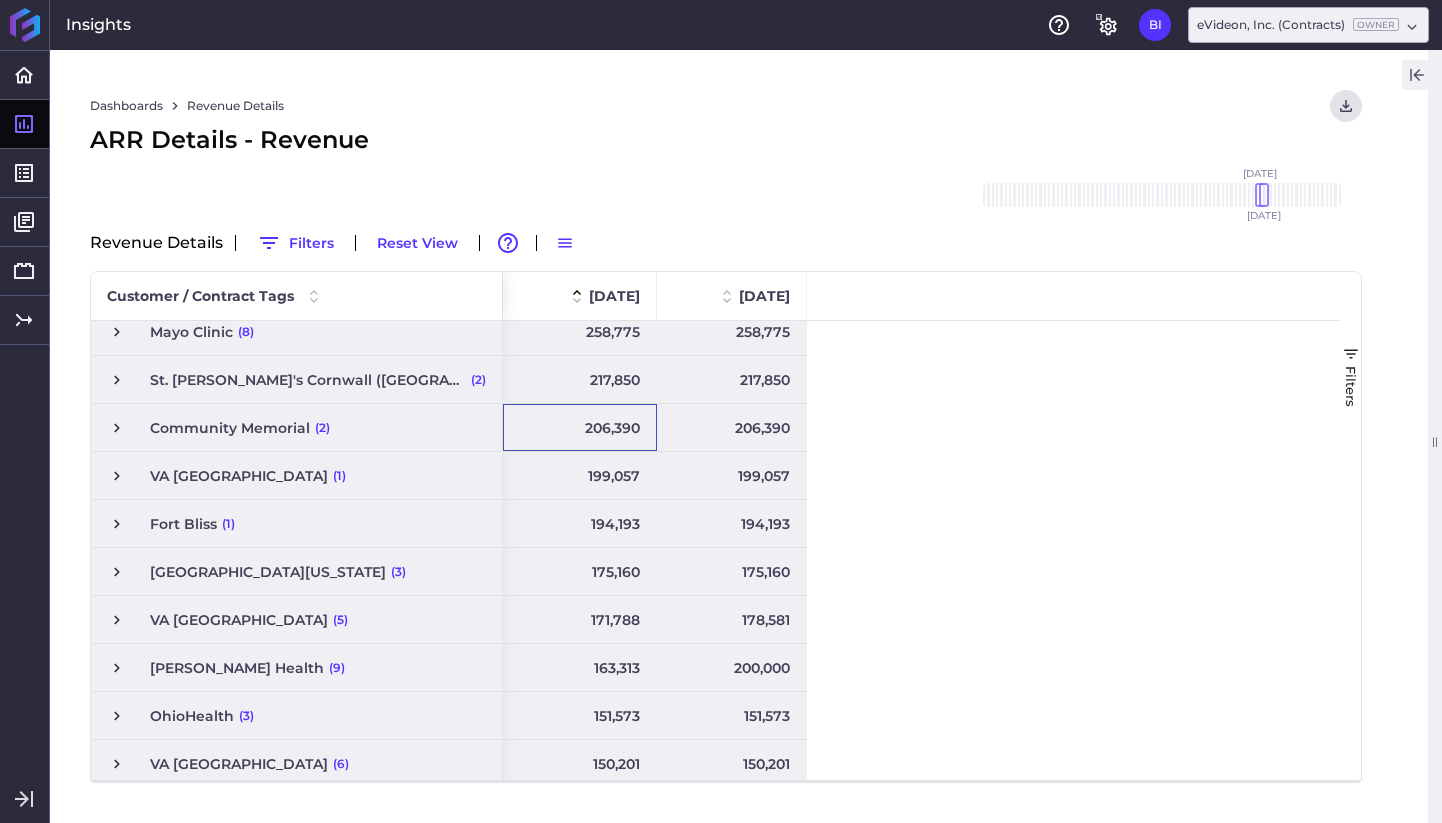 click on "206,390" at bounding box center (580, 427) 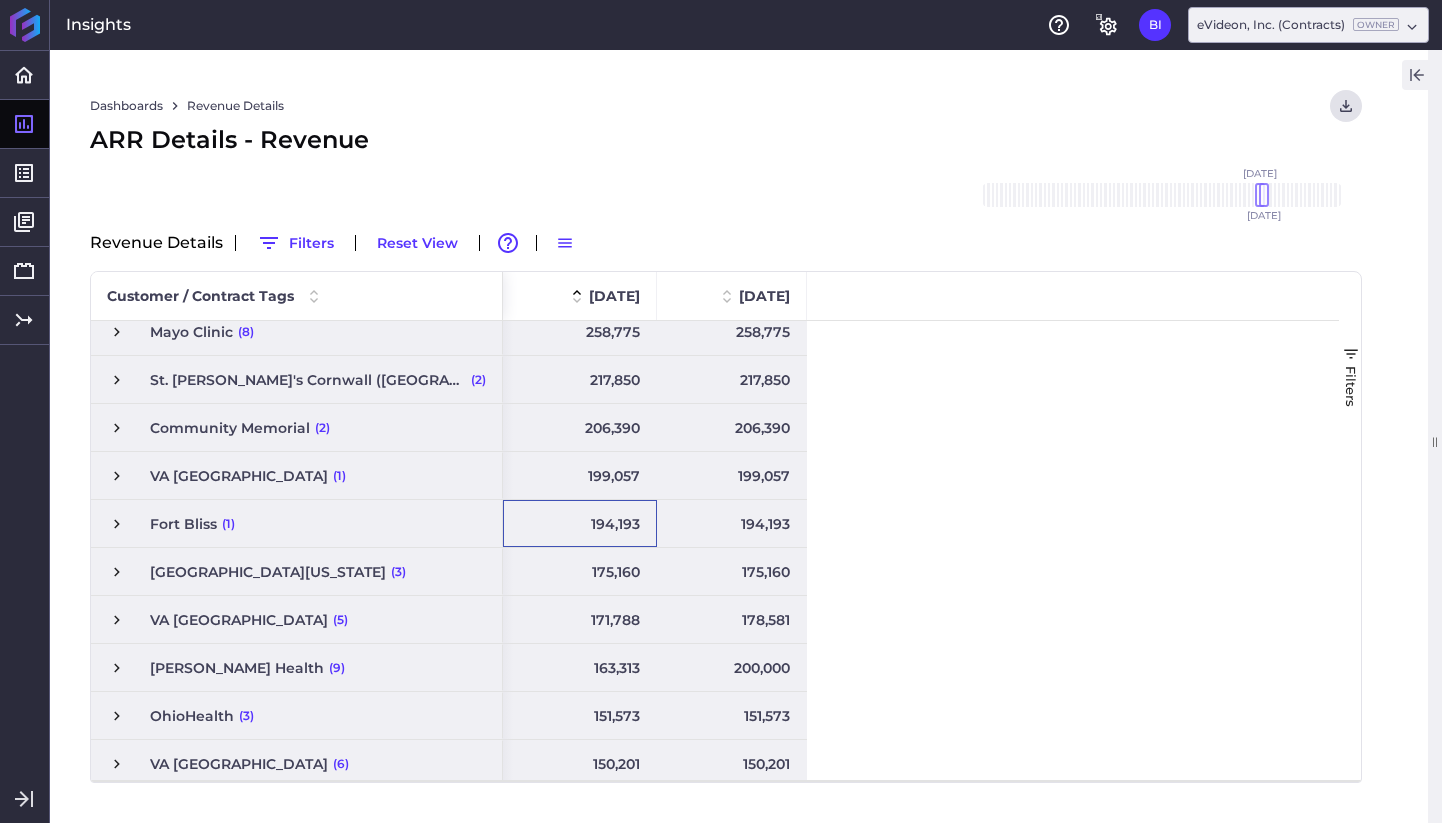 click on "199,057" at bounding box center (580, 475) 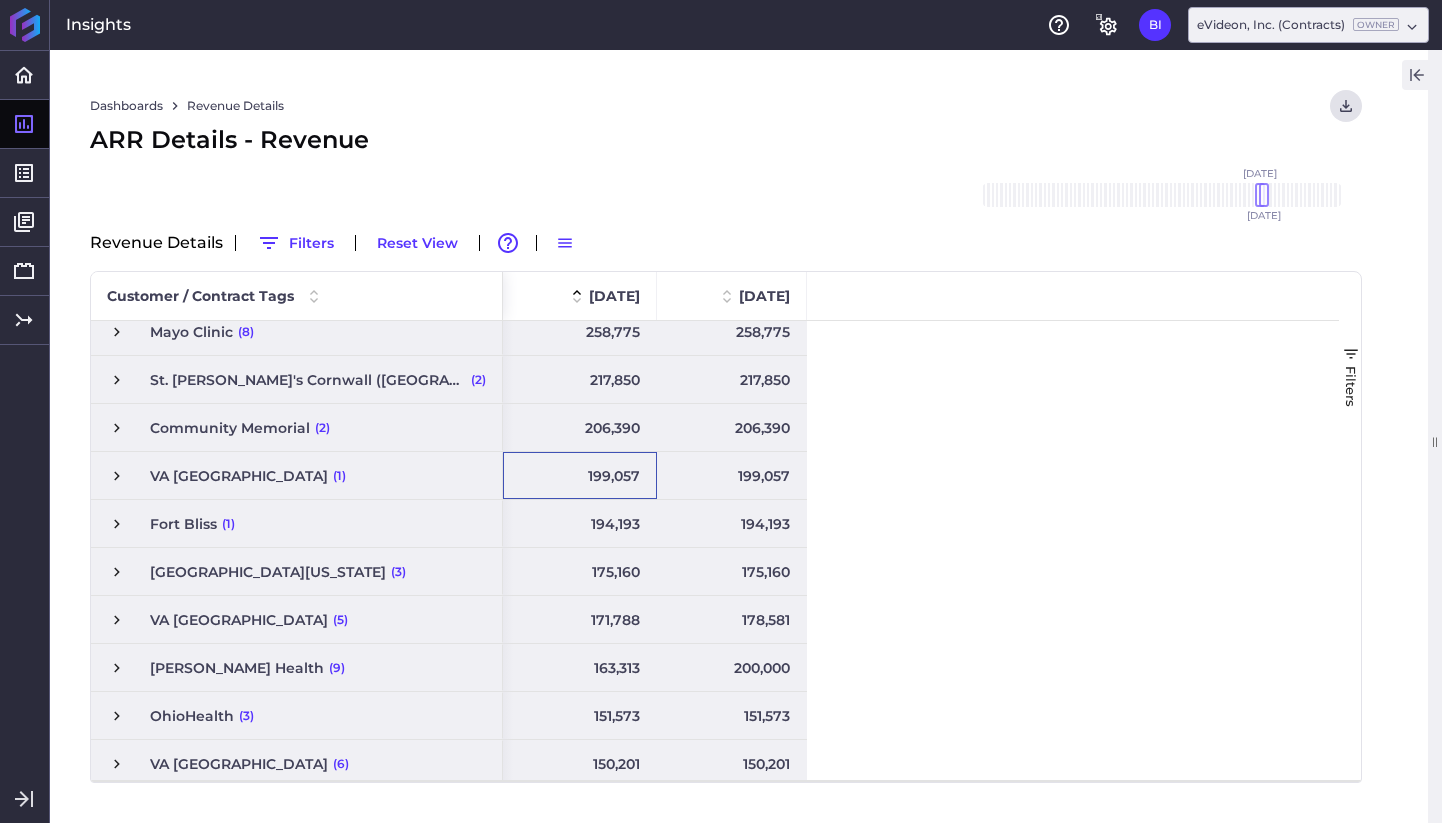 click on "171,788" at bounding box center [580, 619] 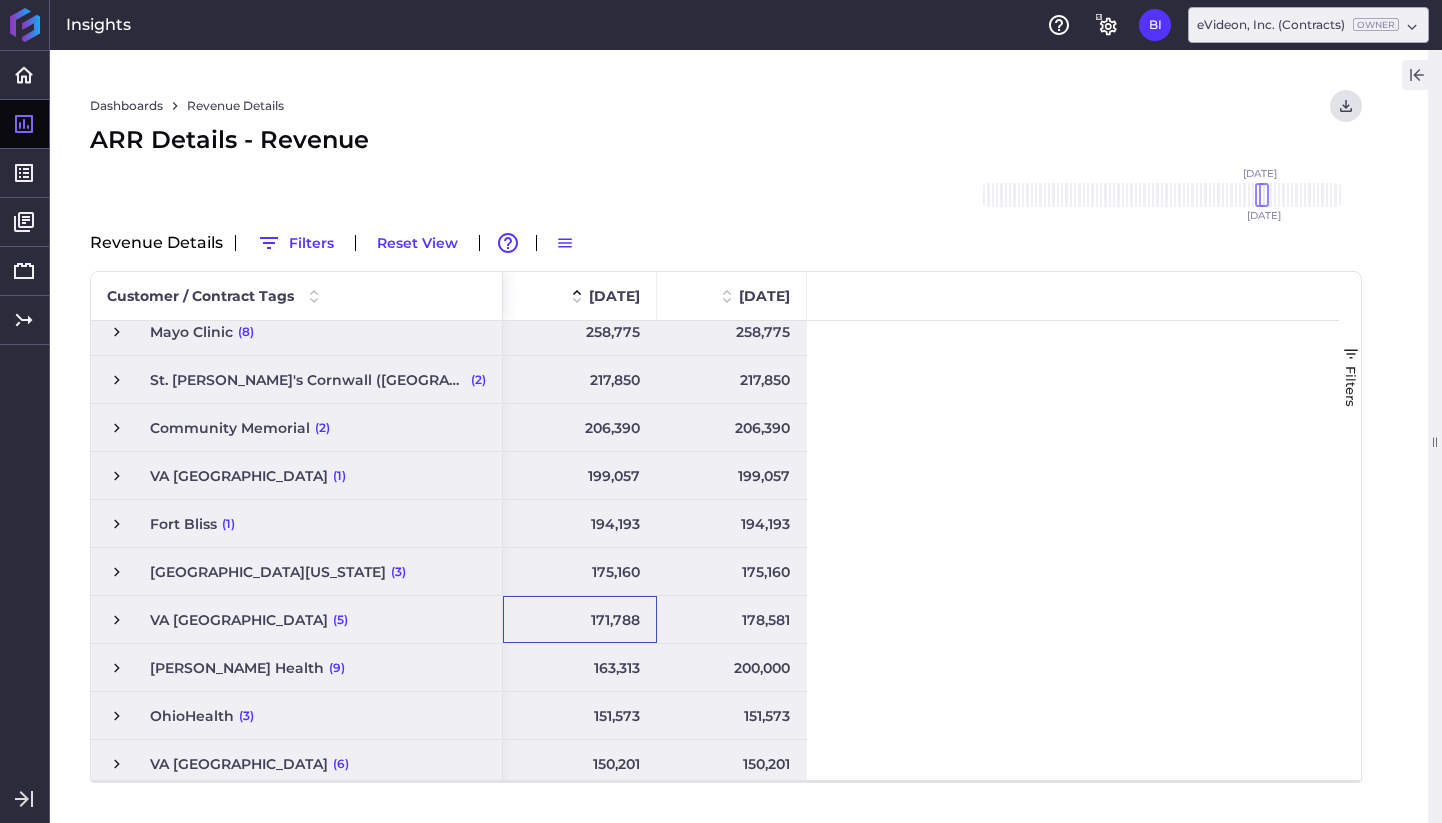 click on "151,573" at bounding box center (580, 715) 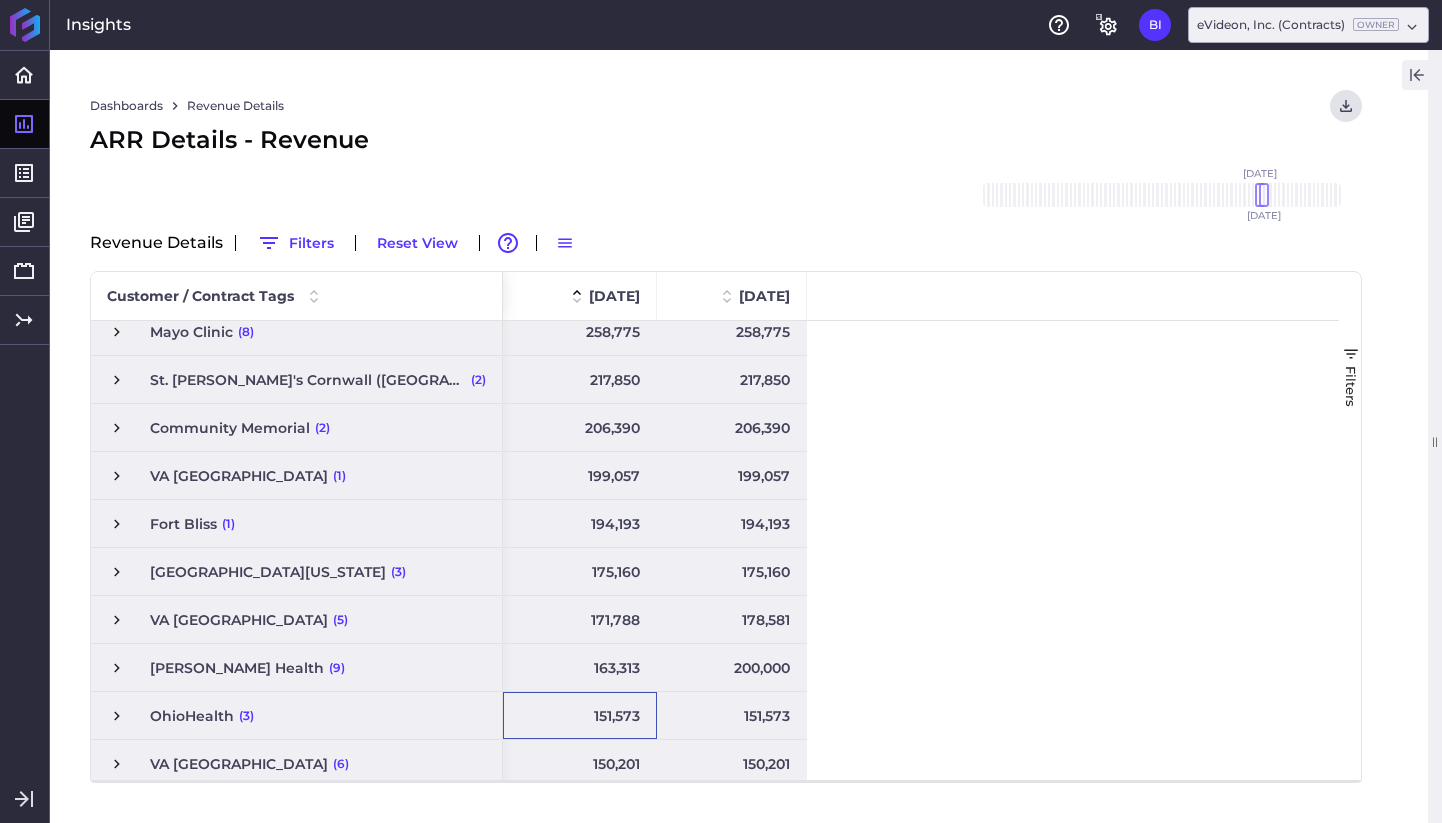 scroll, scrollTop: 480, scrollLeft: 0, axis: vertical 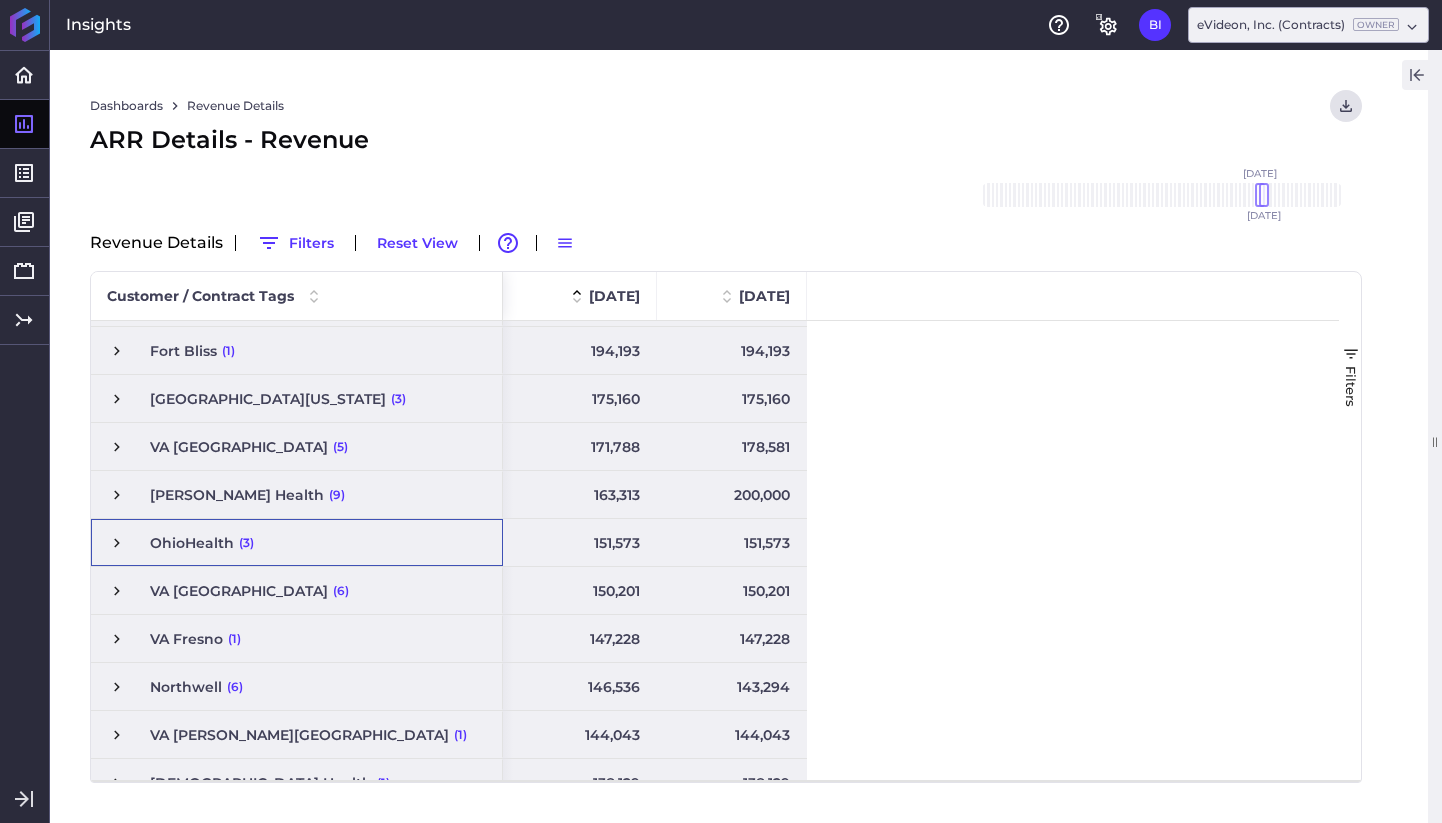 click at bounding box center [117, 543] 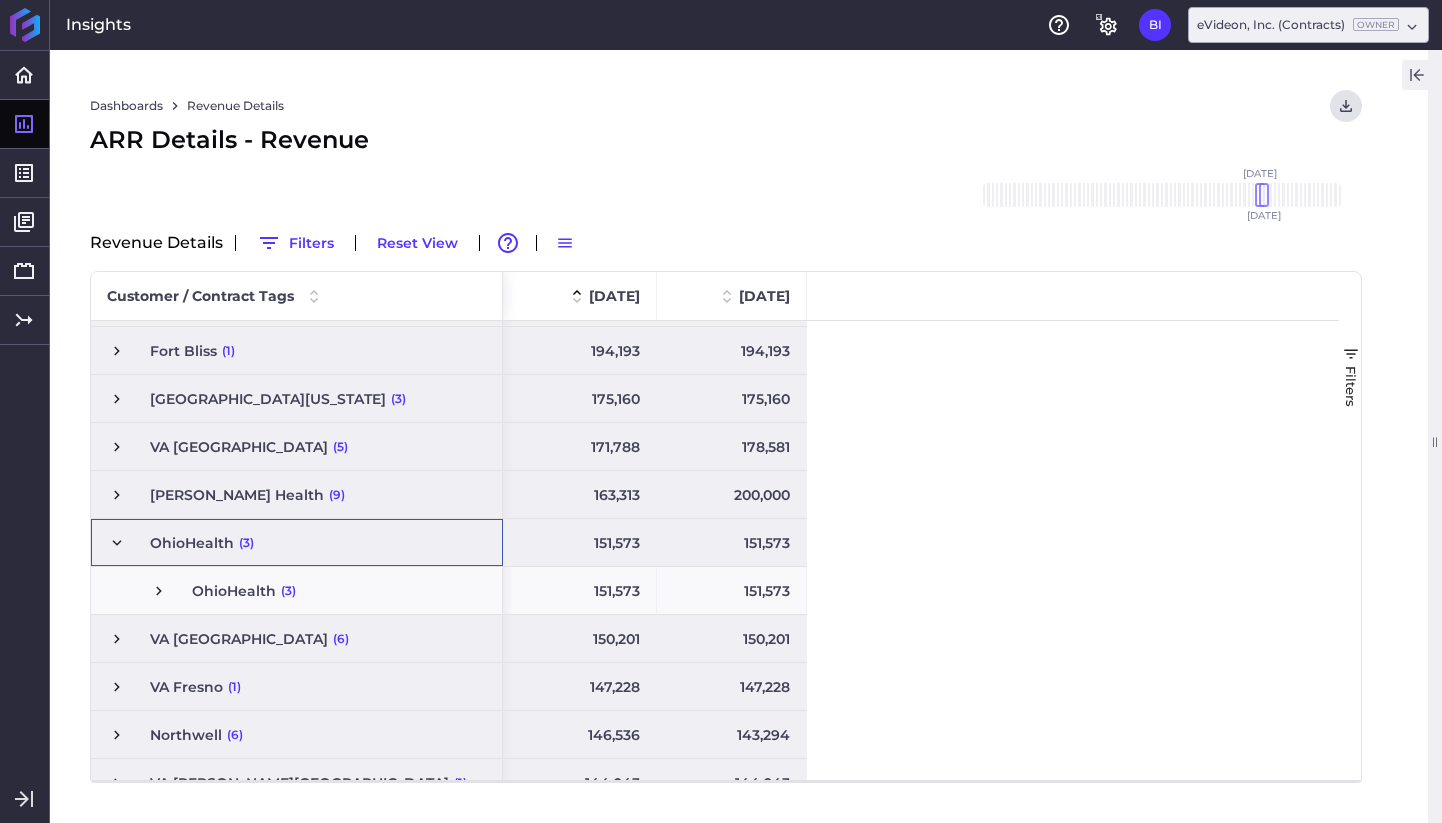 click at bounding box center (159, 591) 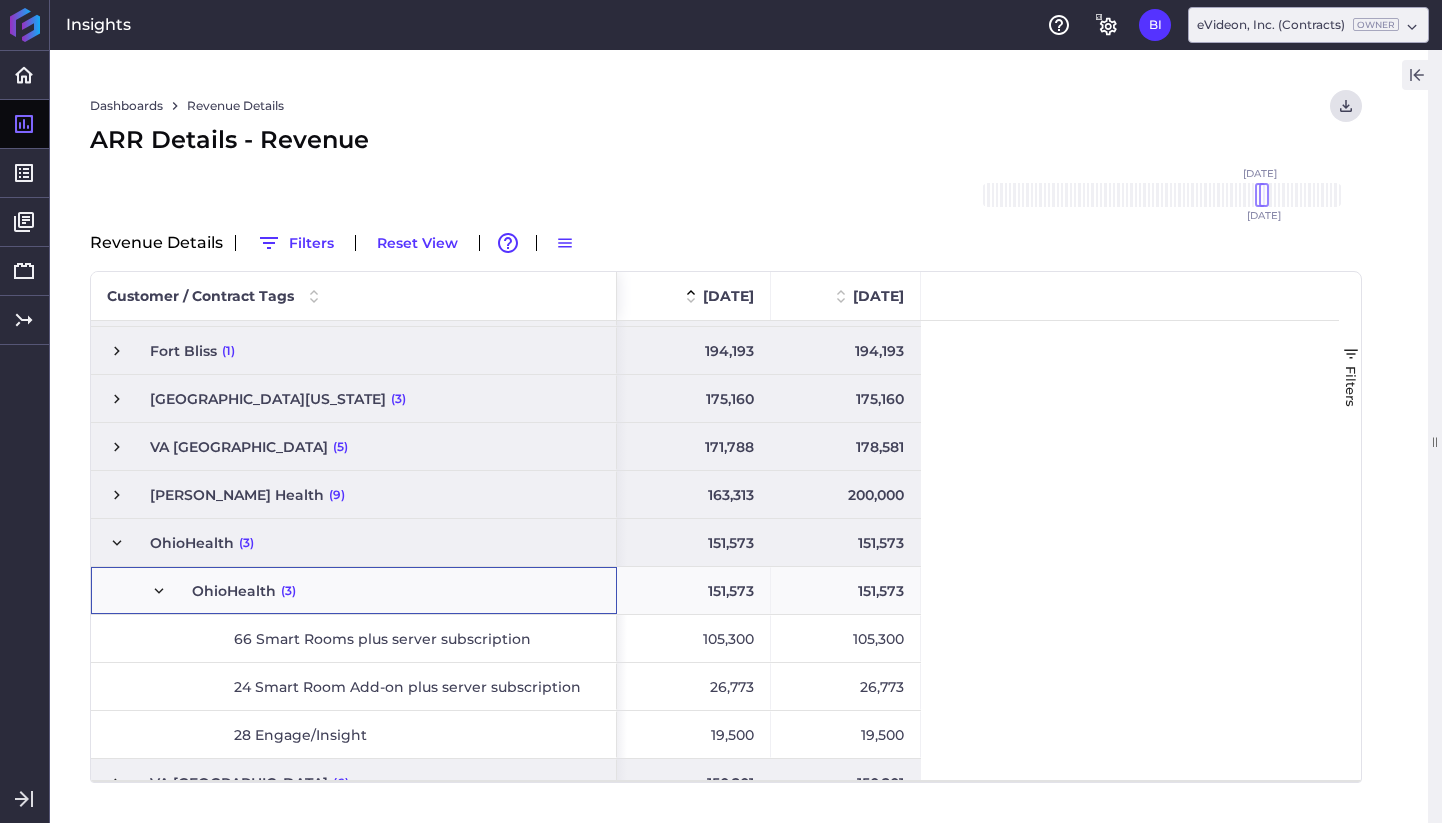 scroll, scrollTop: 579, scrollLeft: 0, axis: vertical 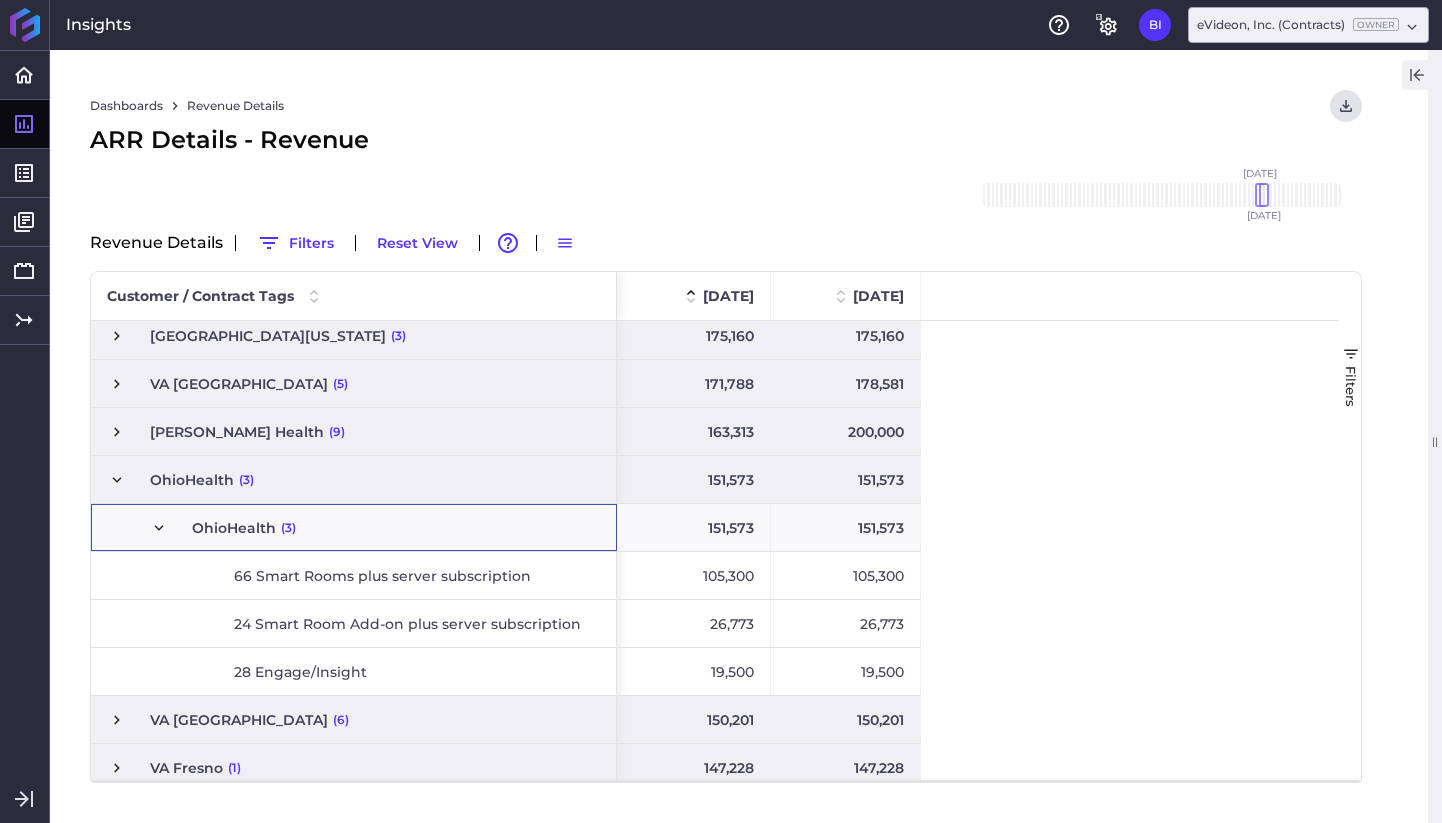 click at bounding box center (117, 480) 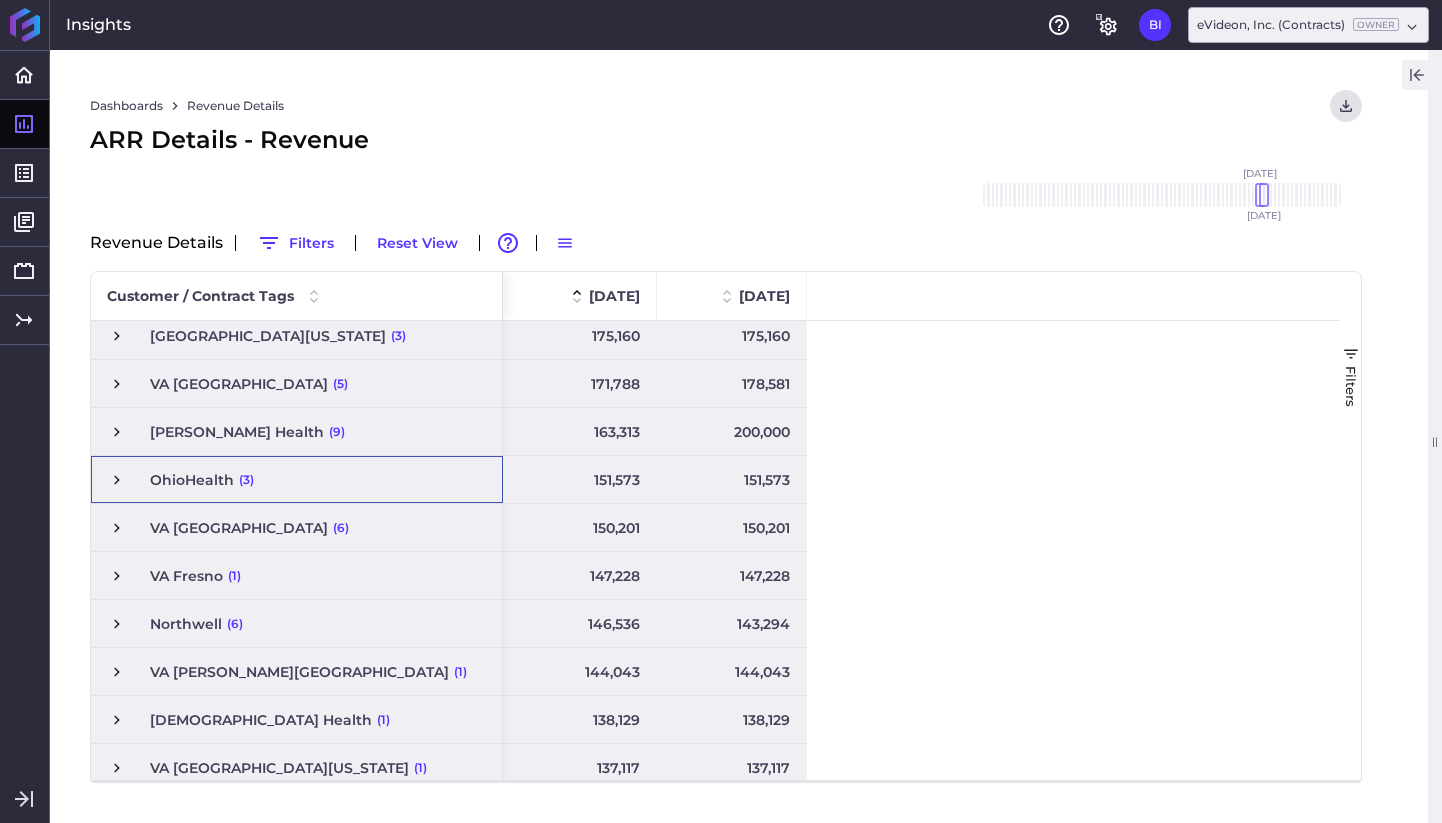 click on "150,201" at bounding box center (580, 527) 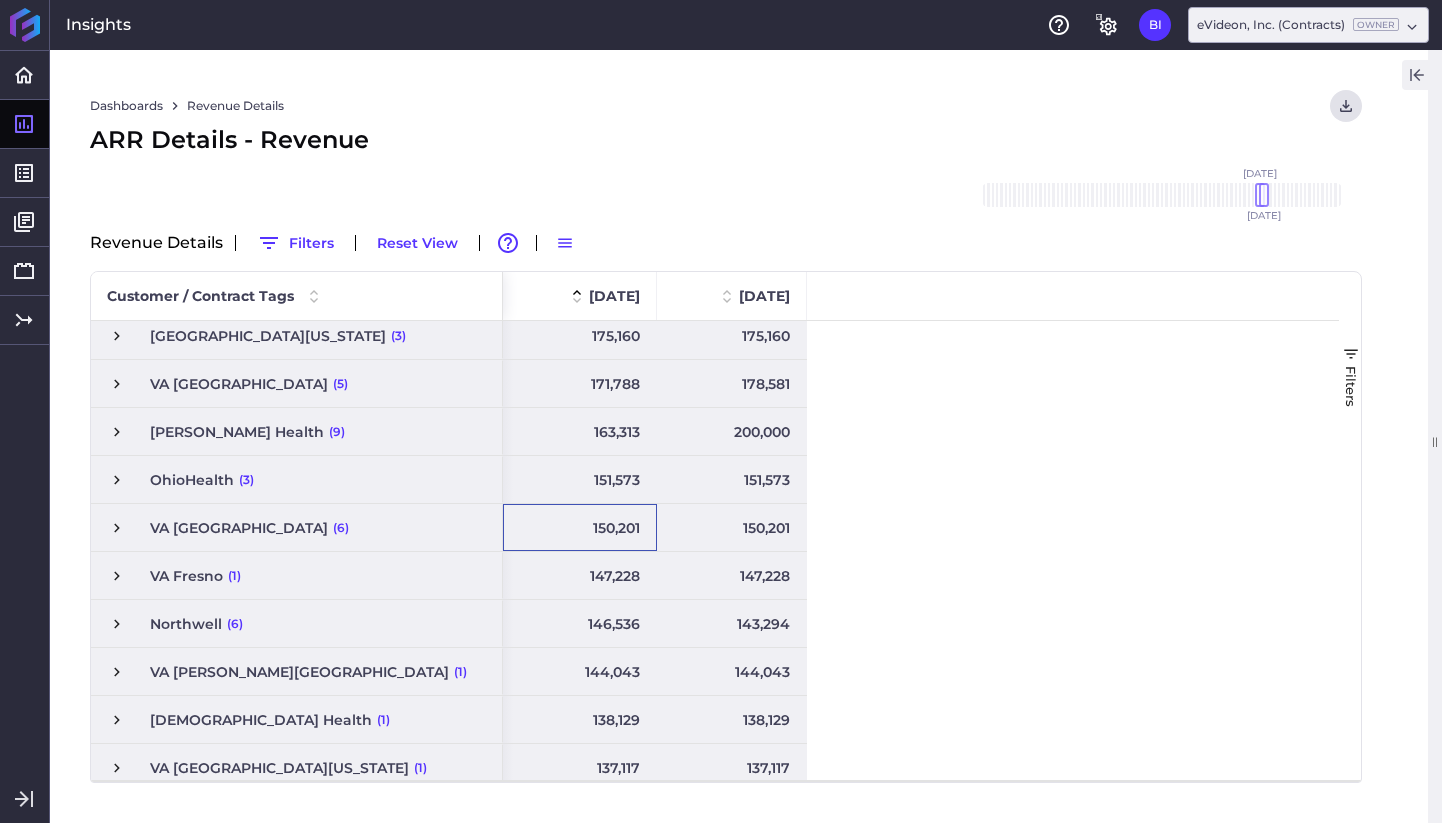 scroll, scrollTop: 493, scrollLeft: 0, axis: vertical 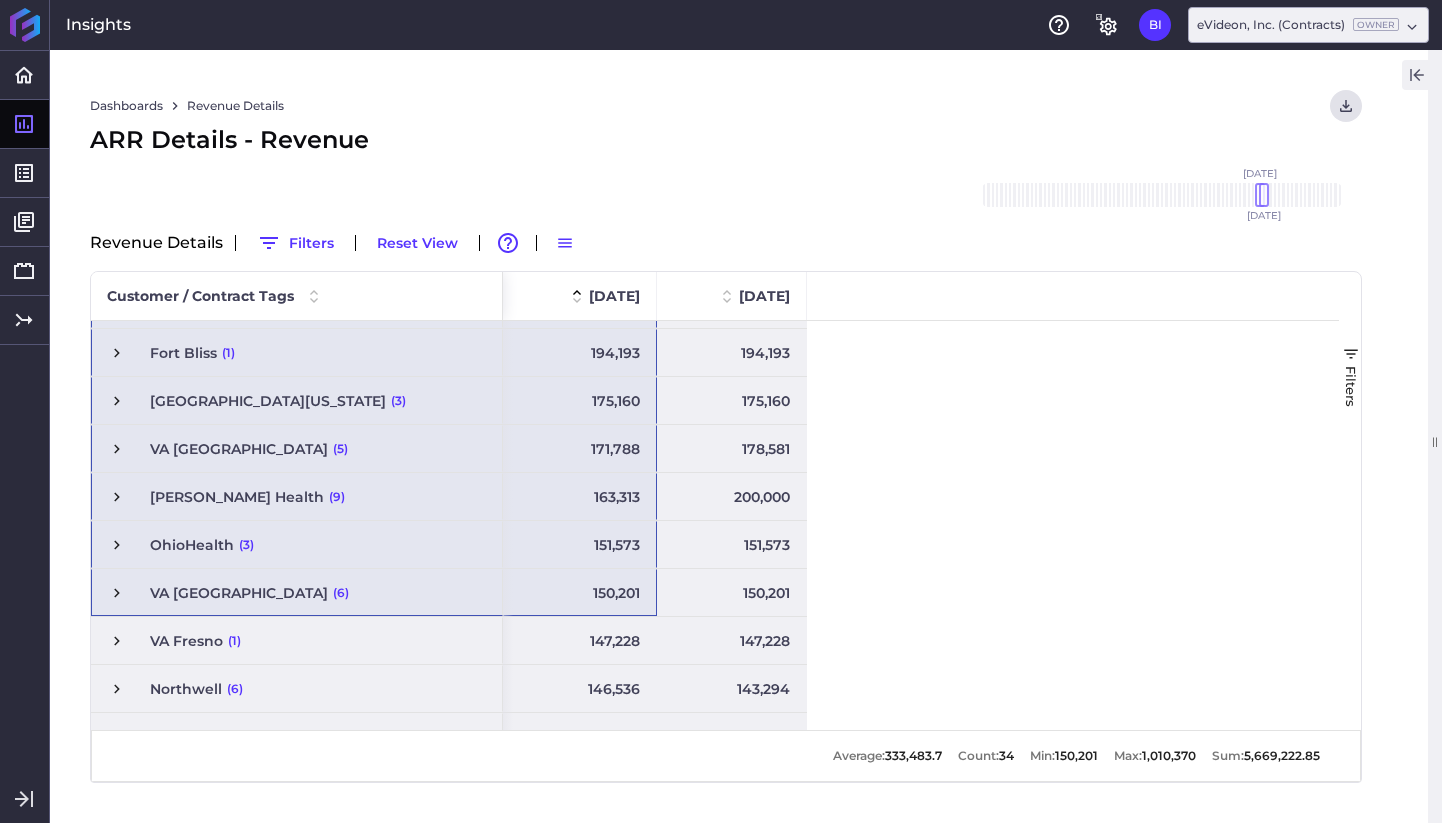drag, startPoint x: 394, startPoint y: 346, endPoint x: 623, endPoint y: 601, distance: 342.73312 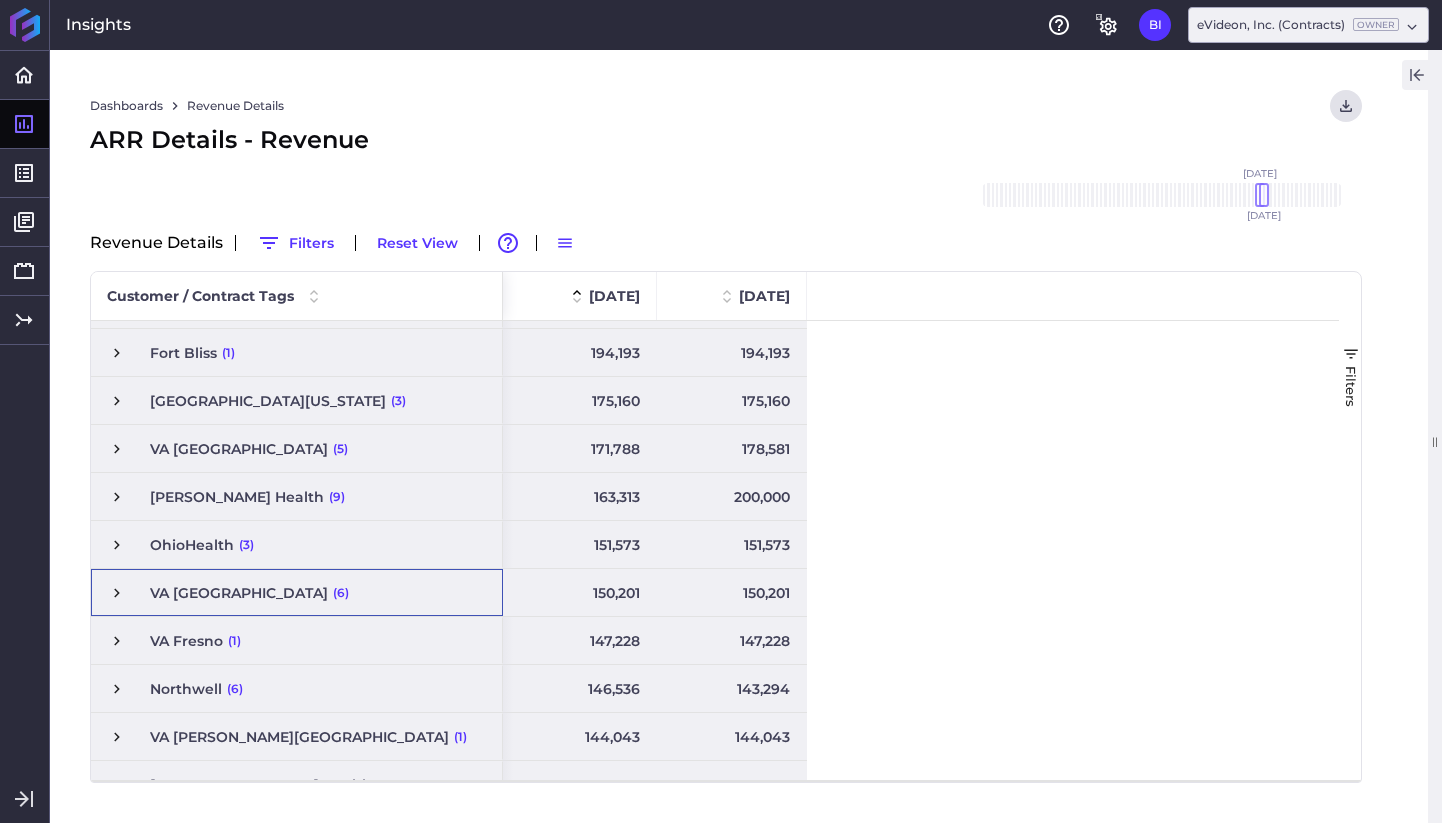 click at bounding box center [117, 593] 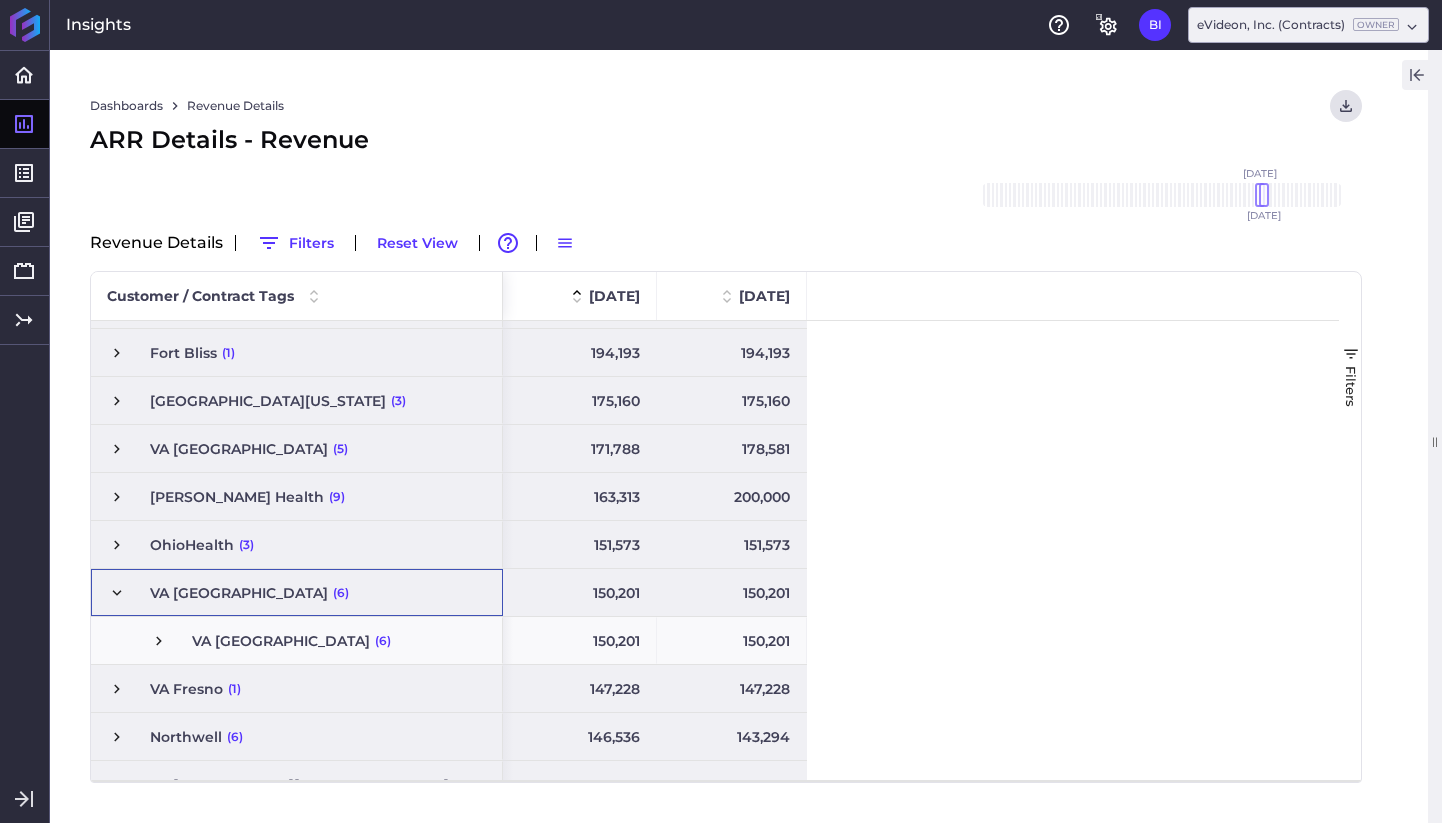 click at bounding box center [159, 641] 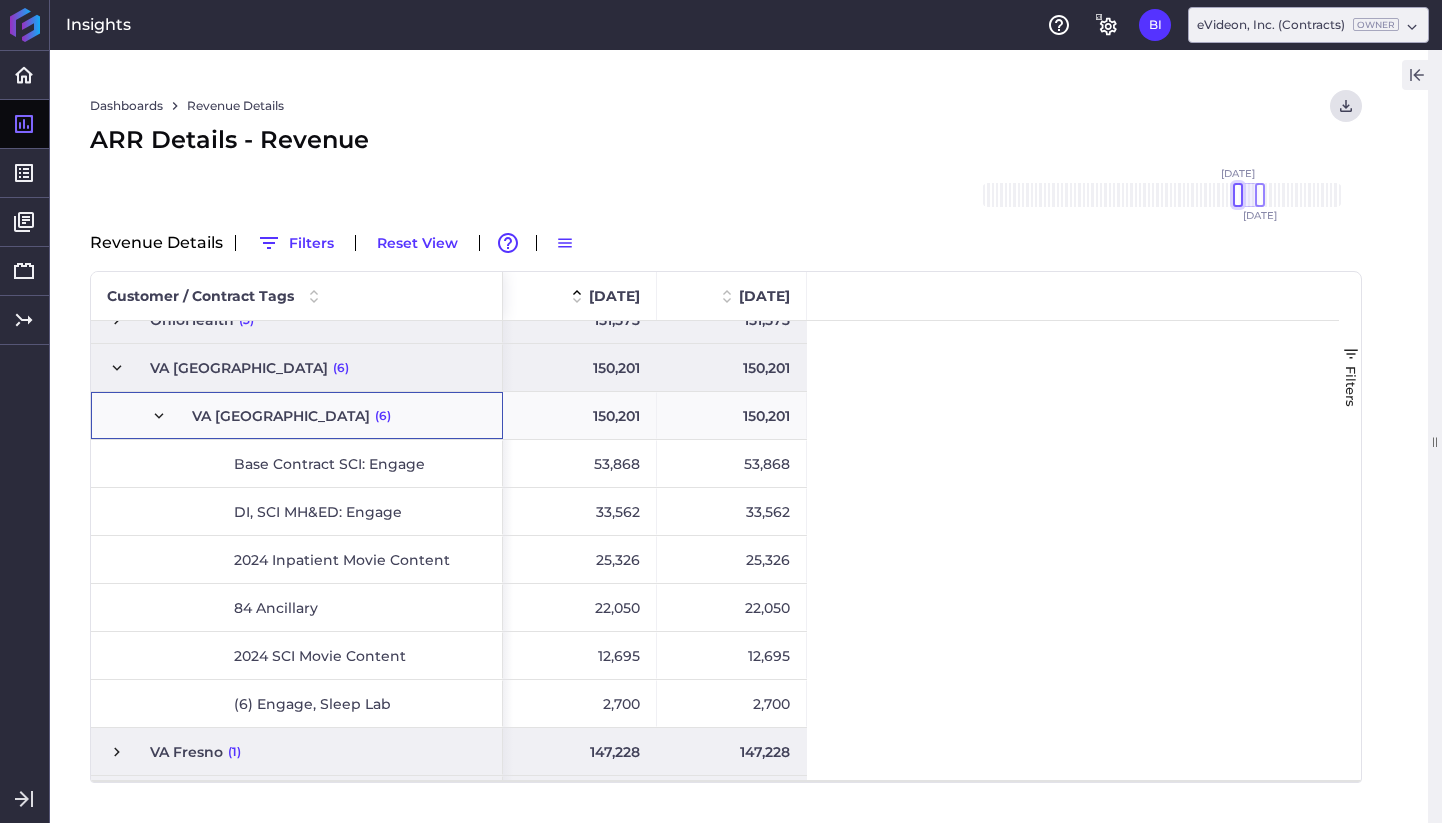 drag, startPoint x: 1262, startPoint y: 195, endPoint x: 1235, endPoint y: 207, distance: 29.546574 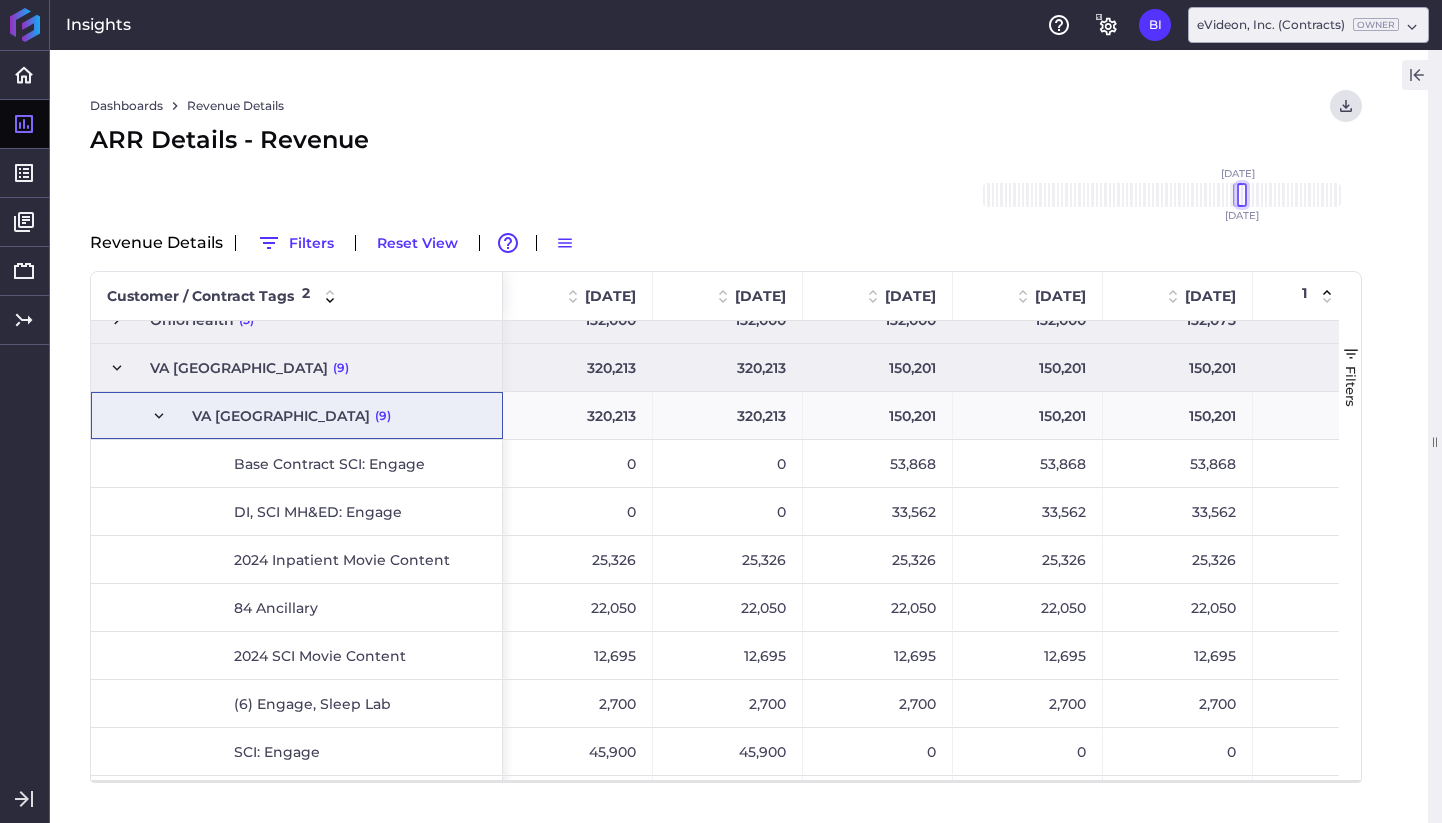 drag, startPoint x: 1261, startPoint y: 191, endPoint x: 1242, endPoint y: 200, distance: 21.023796 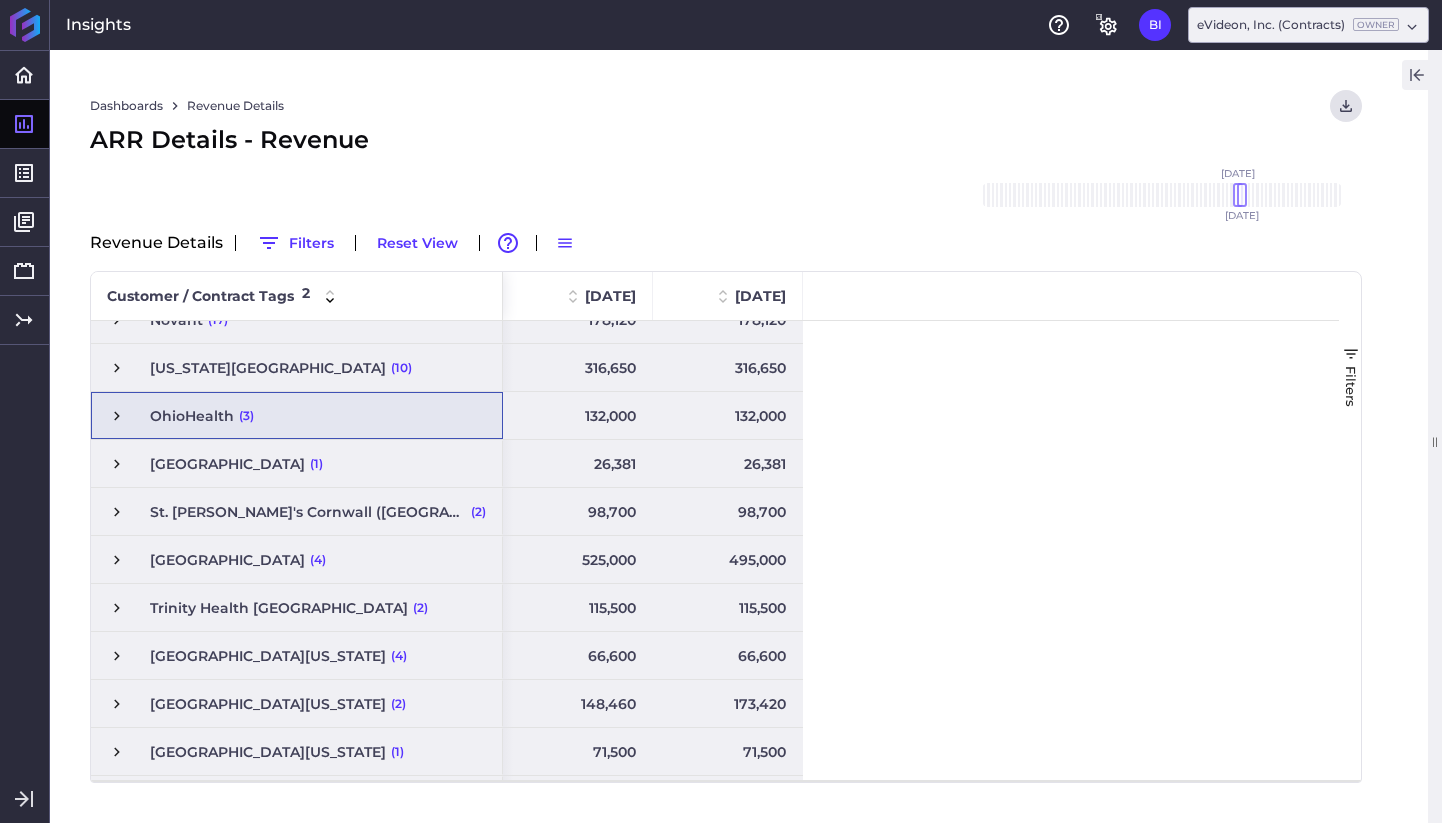 scroll, scrollTop: 700, scrollLeft: 0, axis: vertical 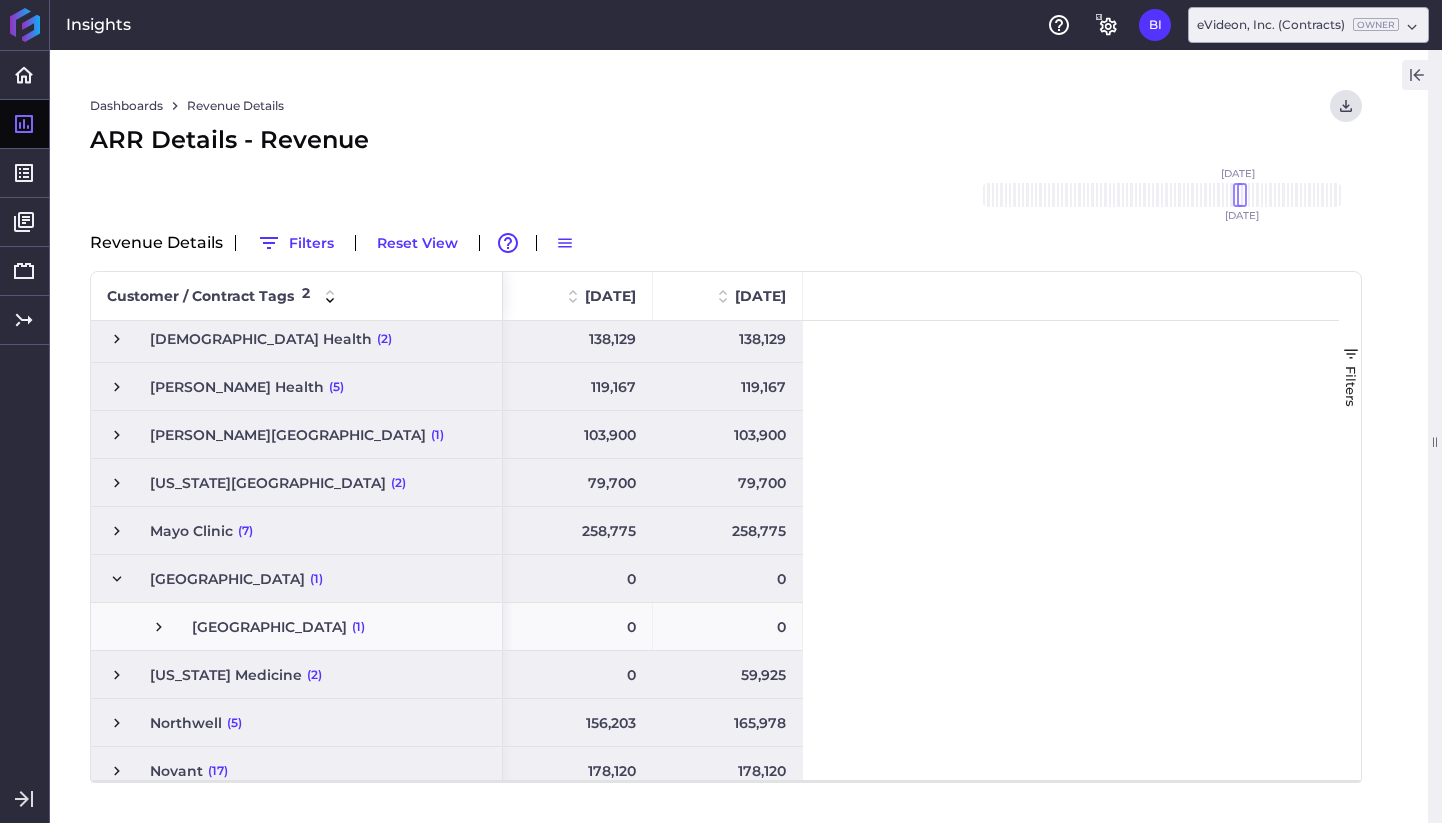 click at bounding box center (117, 579) 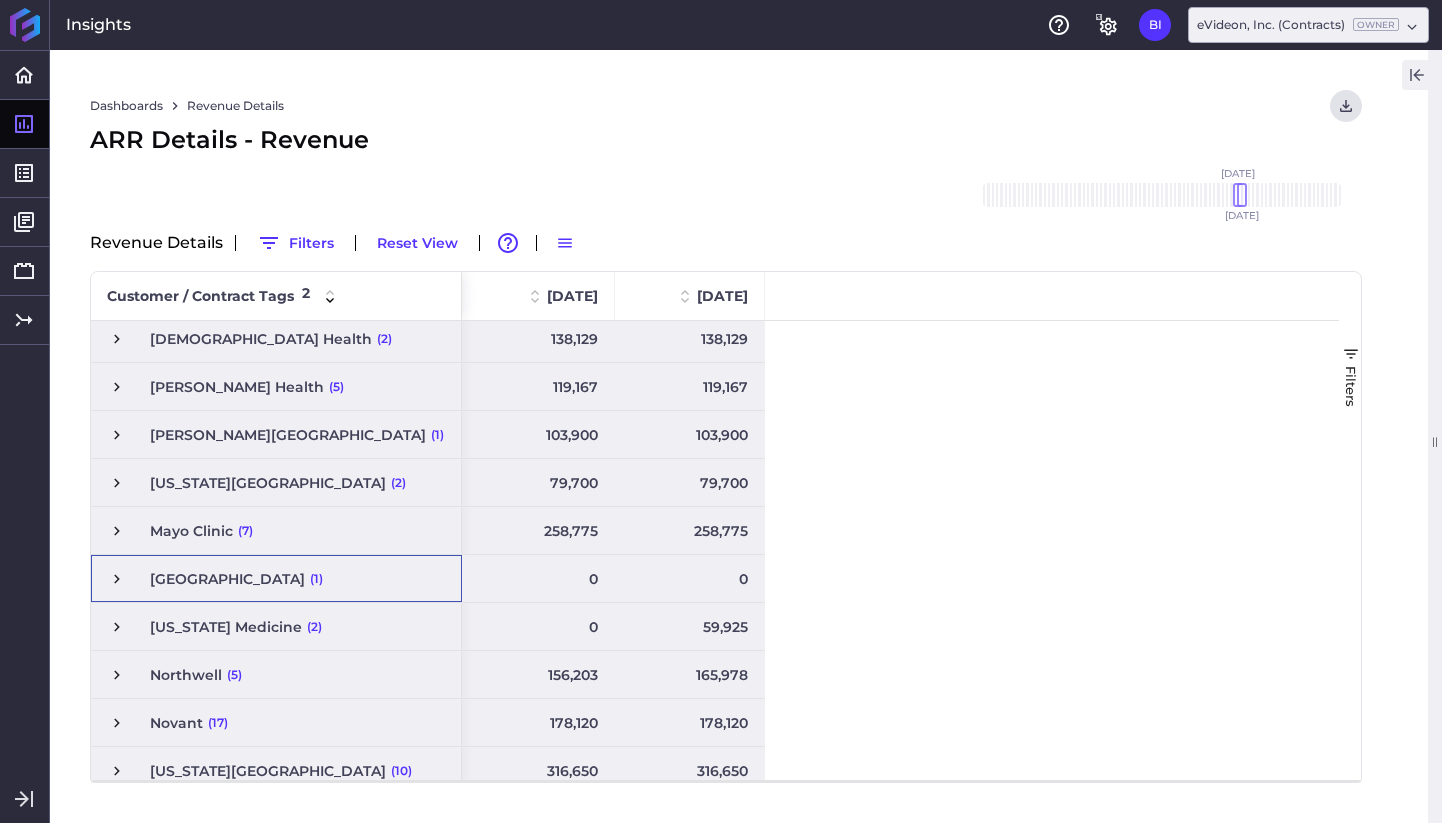 scroll, scrollTop: 242, scrollLeft: 0, axis: vertical 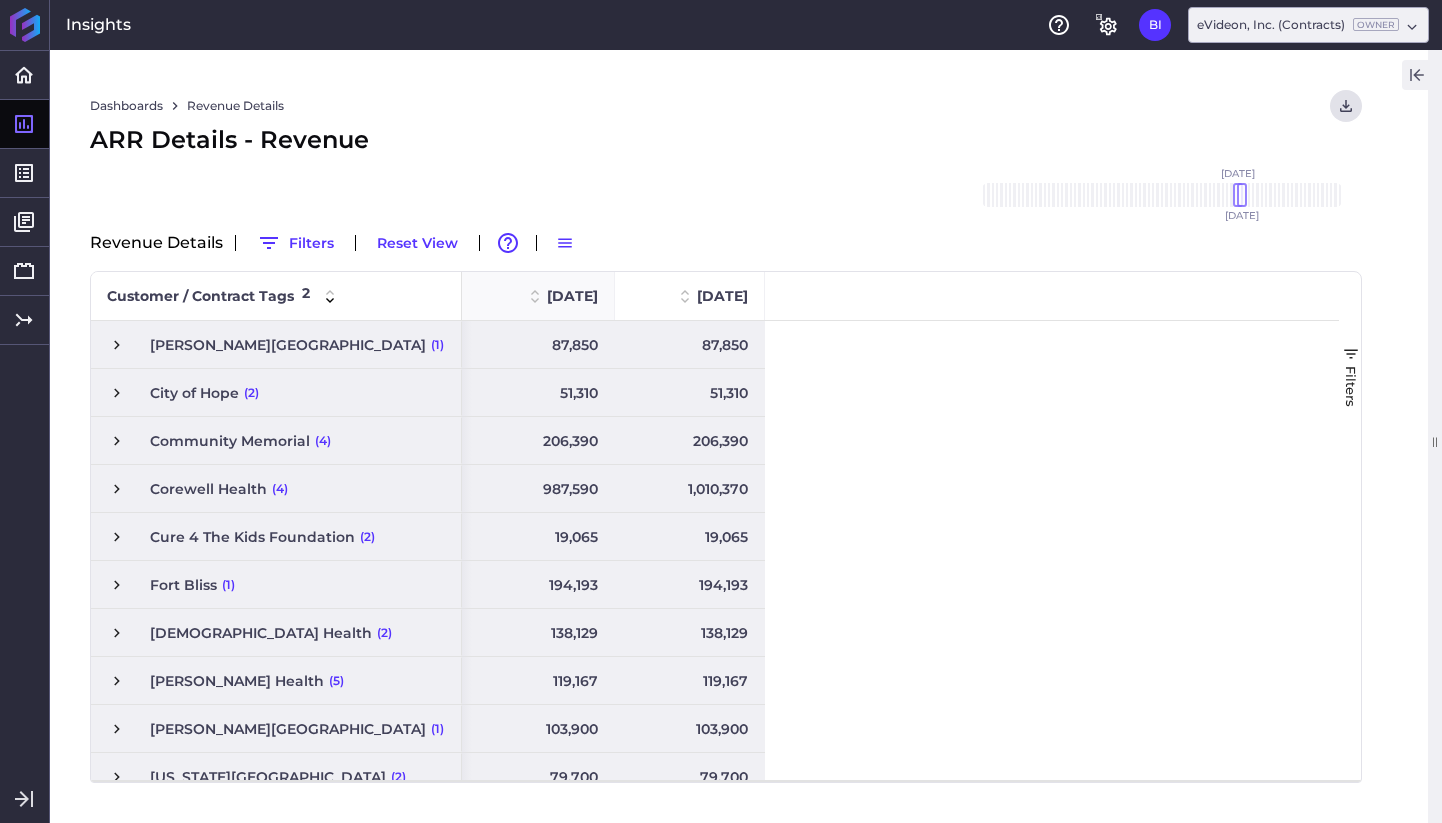 click on "[DATE]" at bounding box center [572, 296] 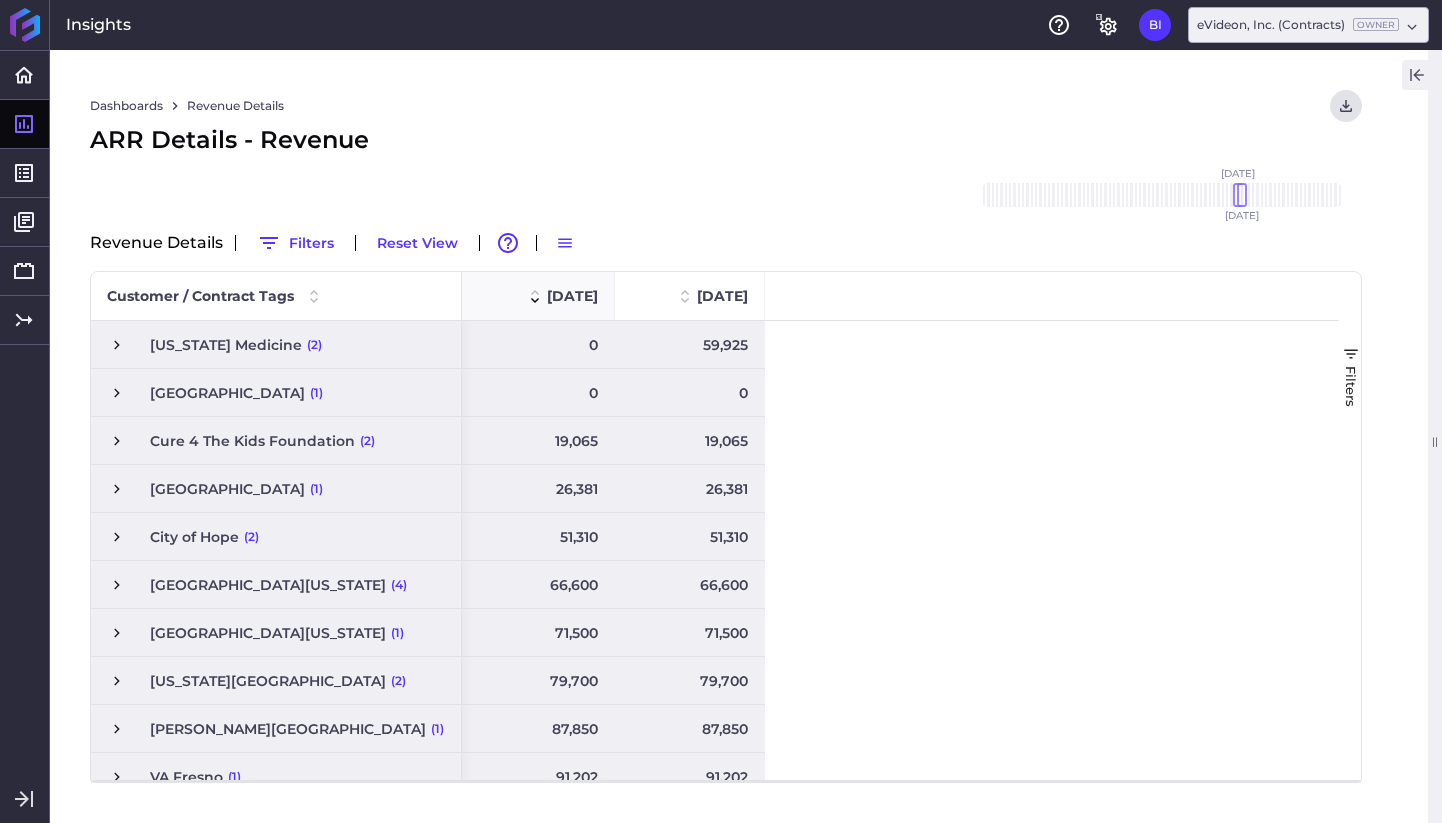 click on "[DATE]" at bounding box center (572, 296) 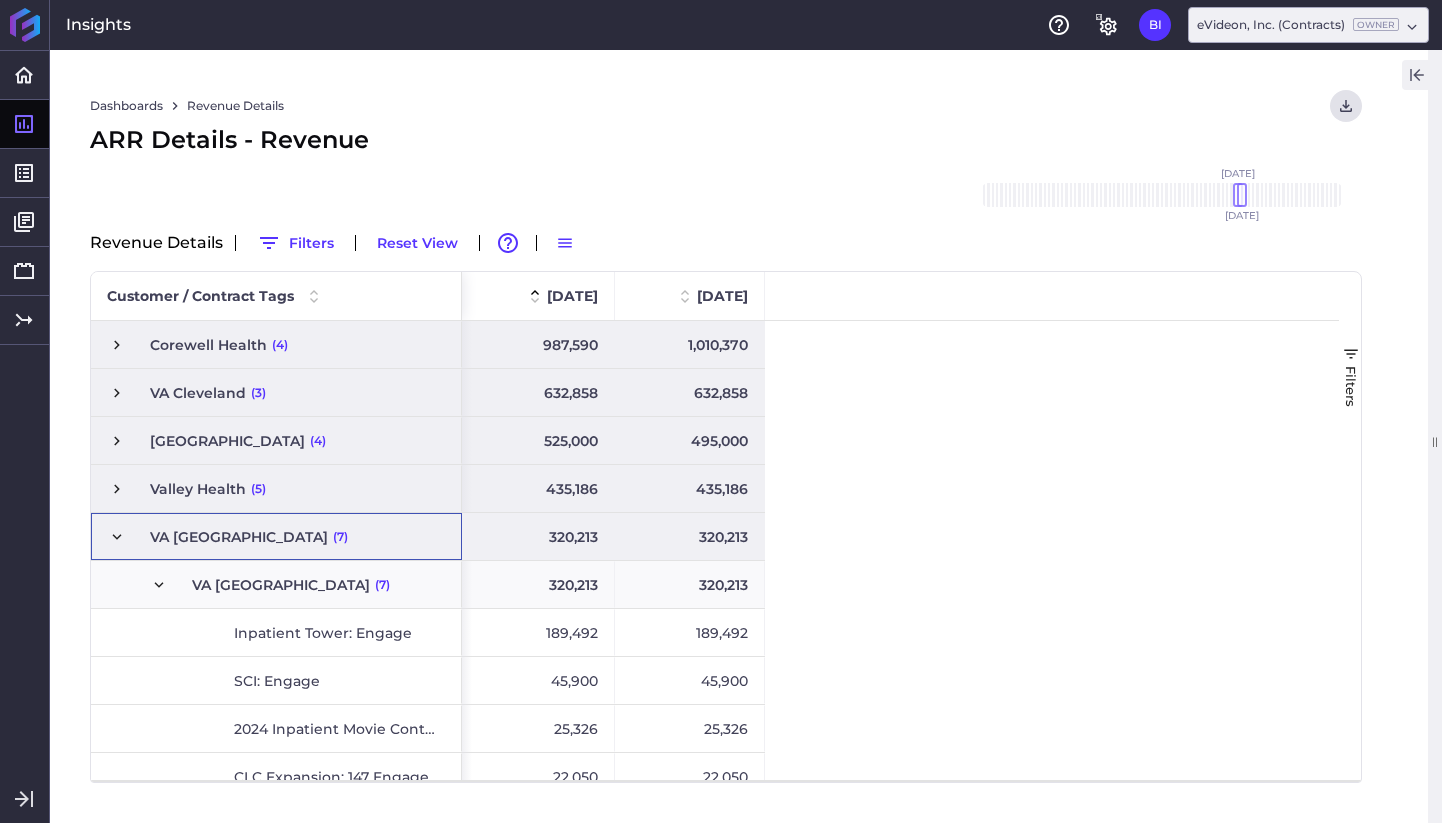 click at bounding box center [117, 537] 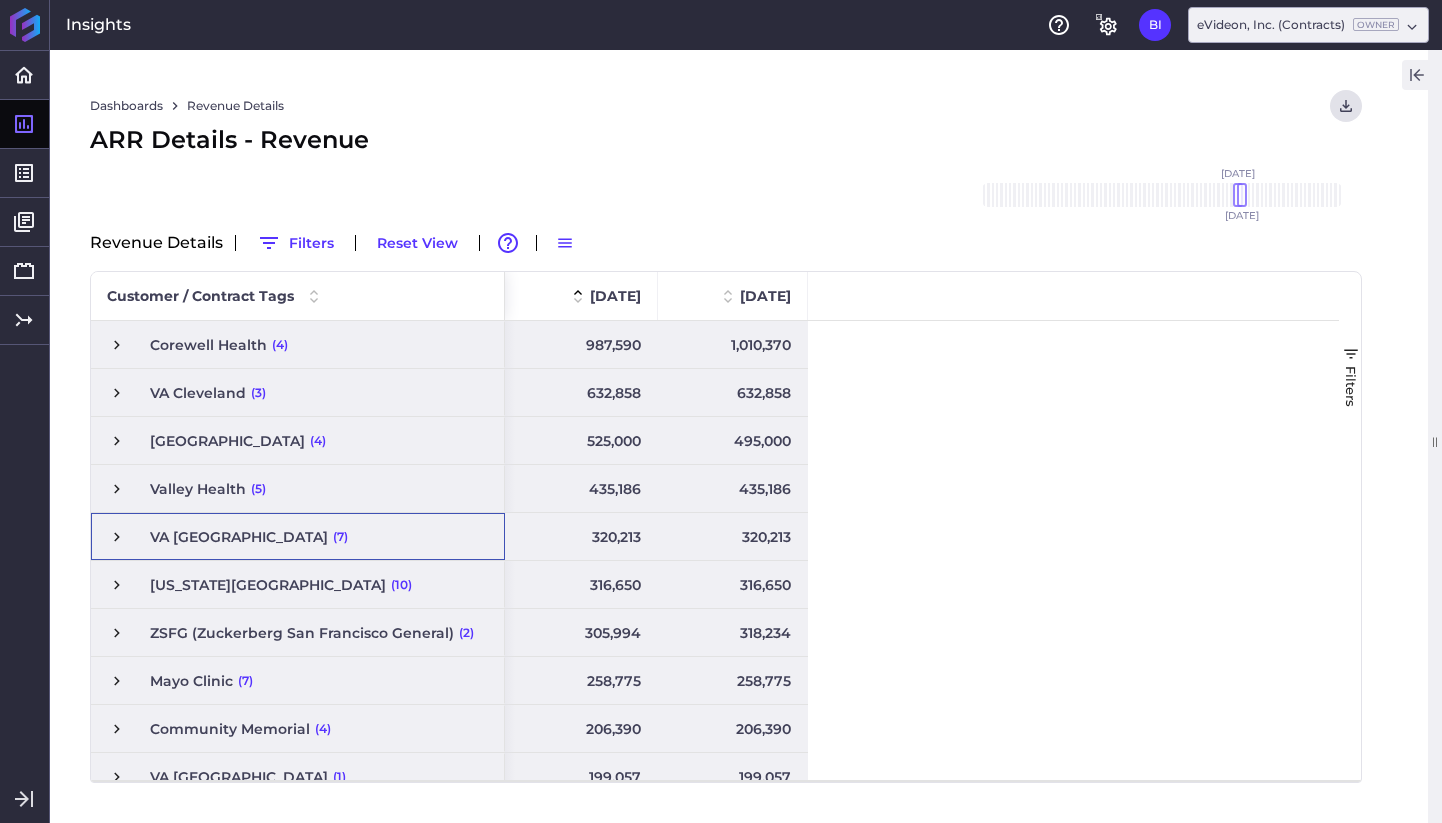scroll, scrollTop: 101, scrollLeft: 0, axis: vertical 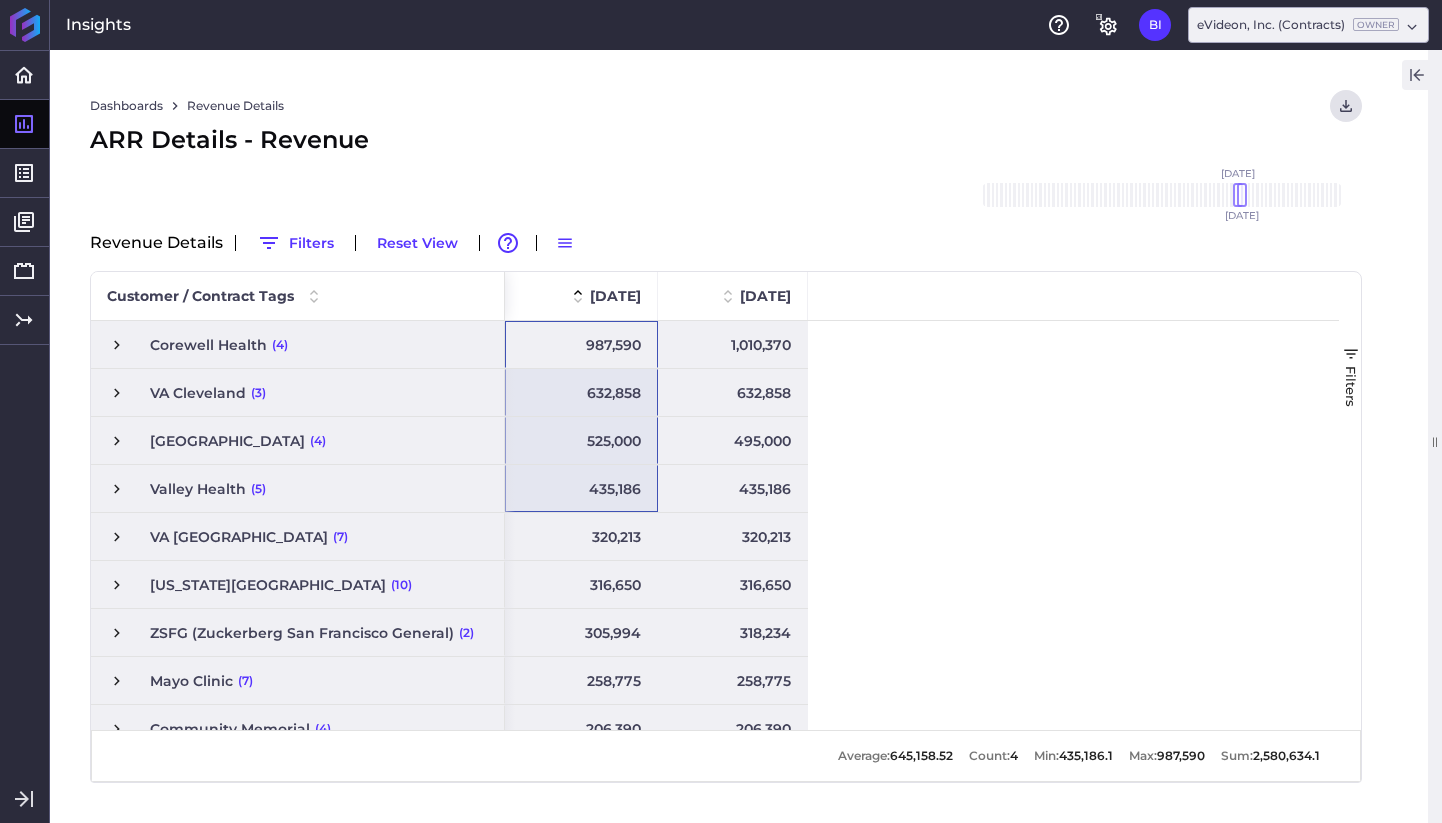 drag, startPoint x: 614, startPoint y: 338, endPoint x: 625, endPoint y: 499, distance: 161.37534 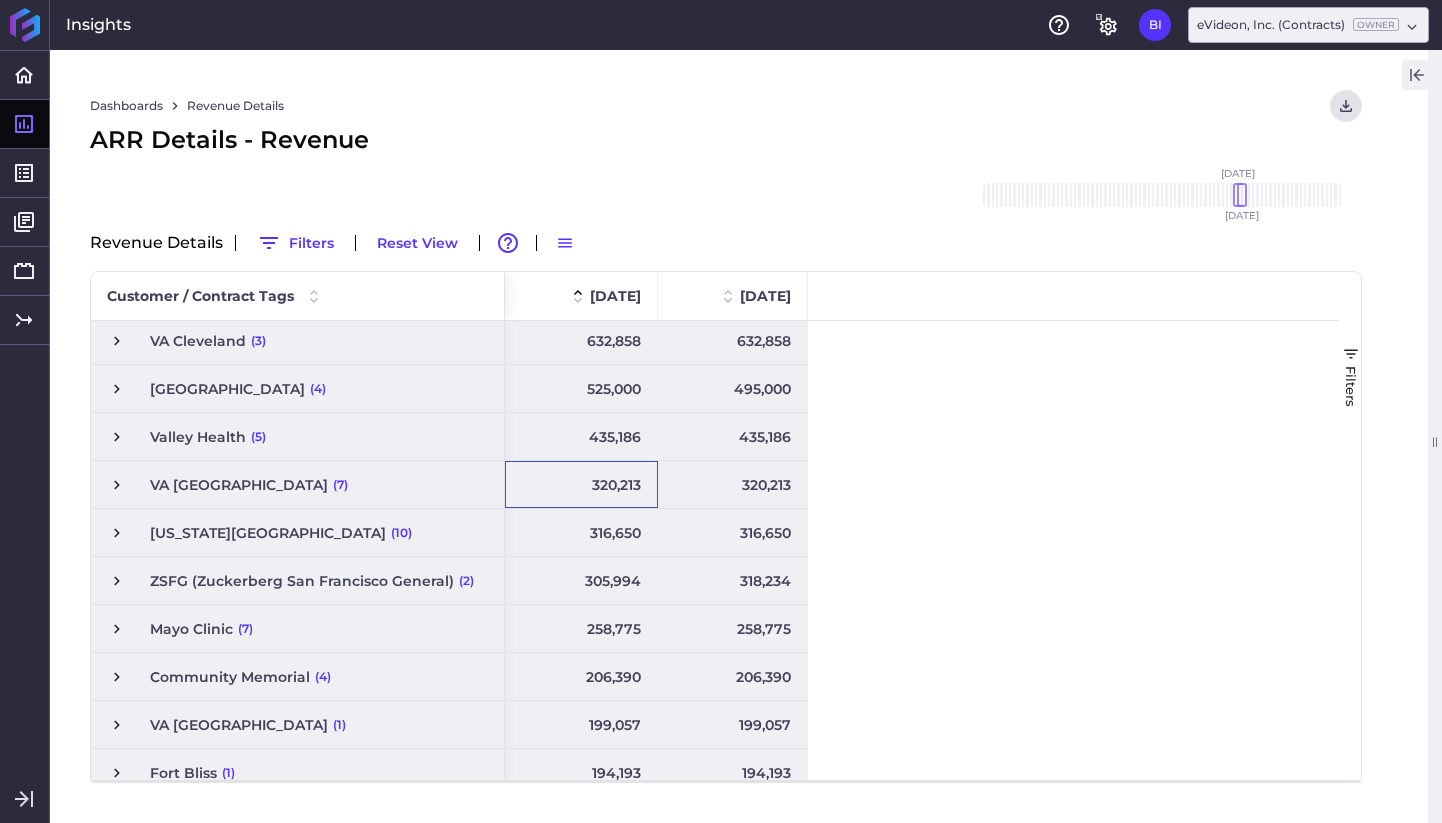 click on "320,213" at bounding box center (581, 484) 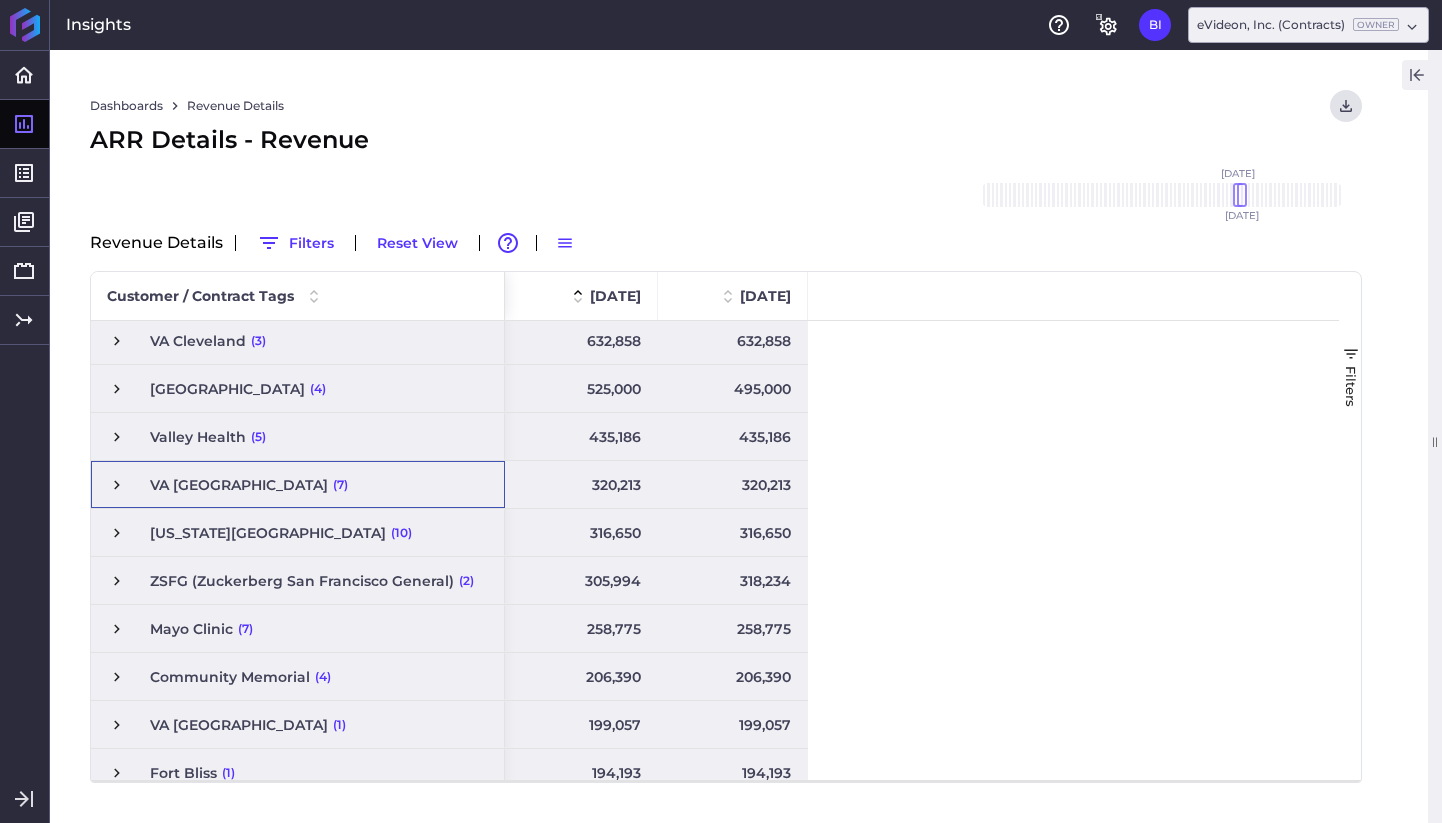 click at bounding box center [117, 485] 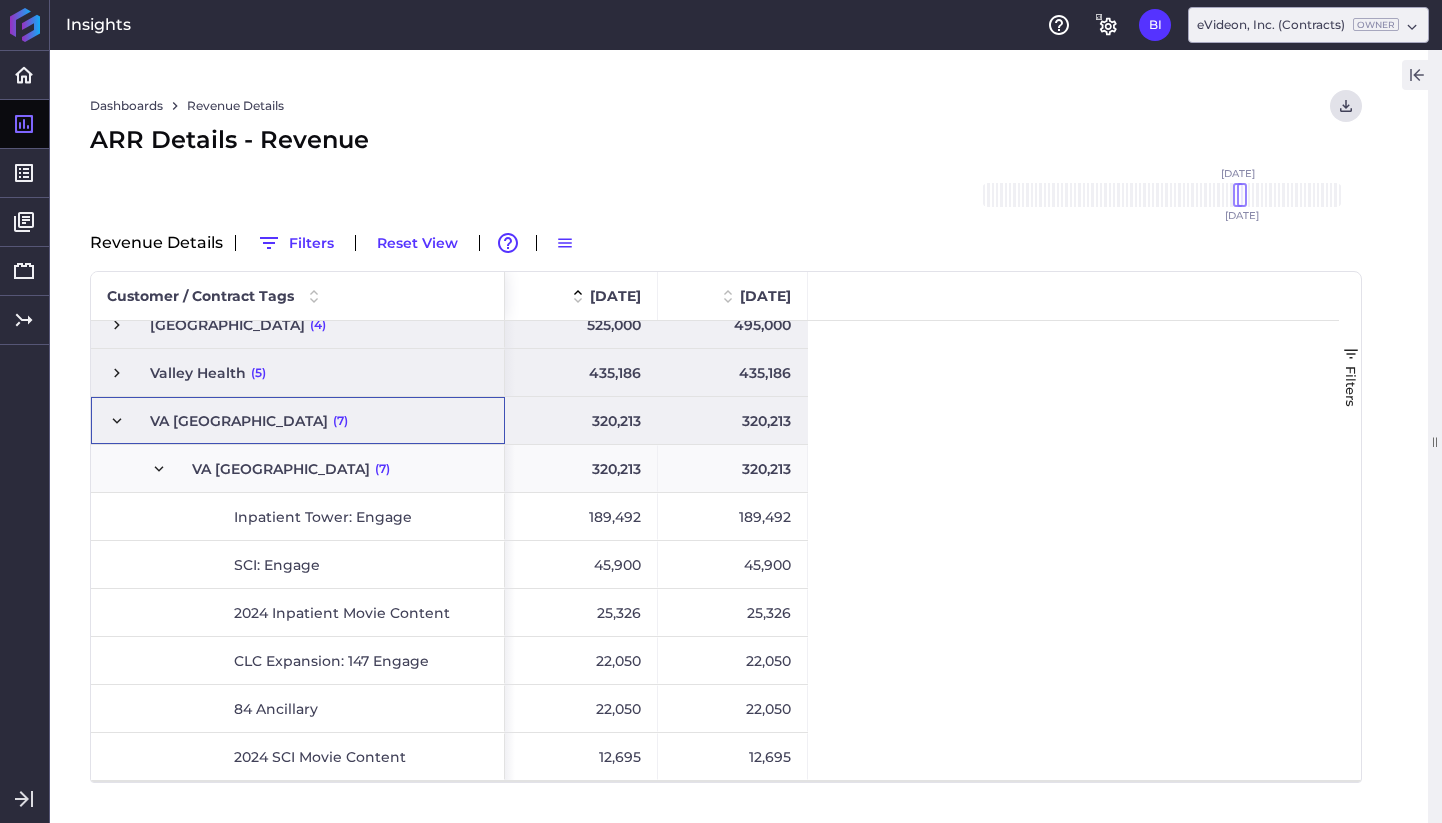 click at bounding box center (117, 421) 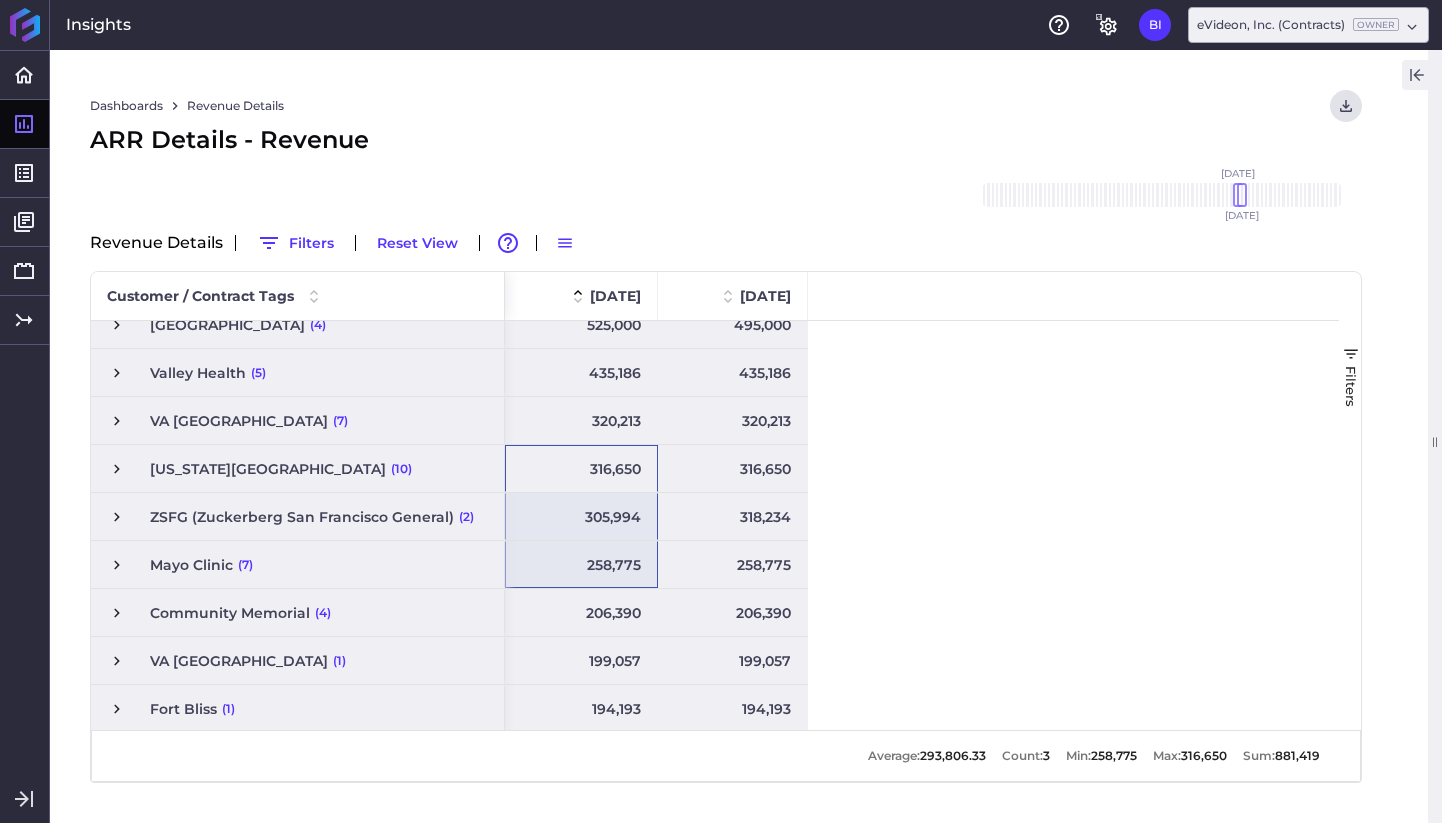 drag, startPoint x: 625, startPoint y: 463, endPoint x: 646, endPoint y: 569, distance: 108.060165 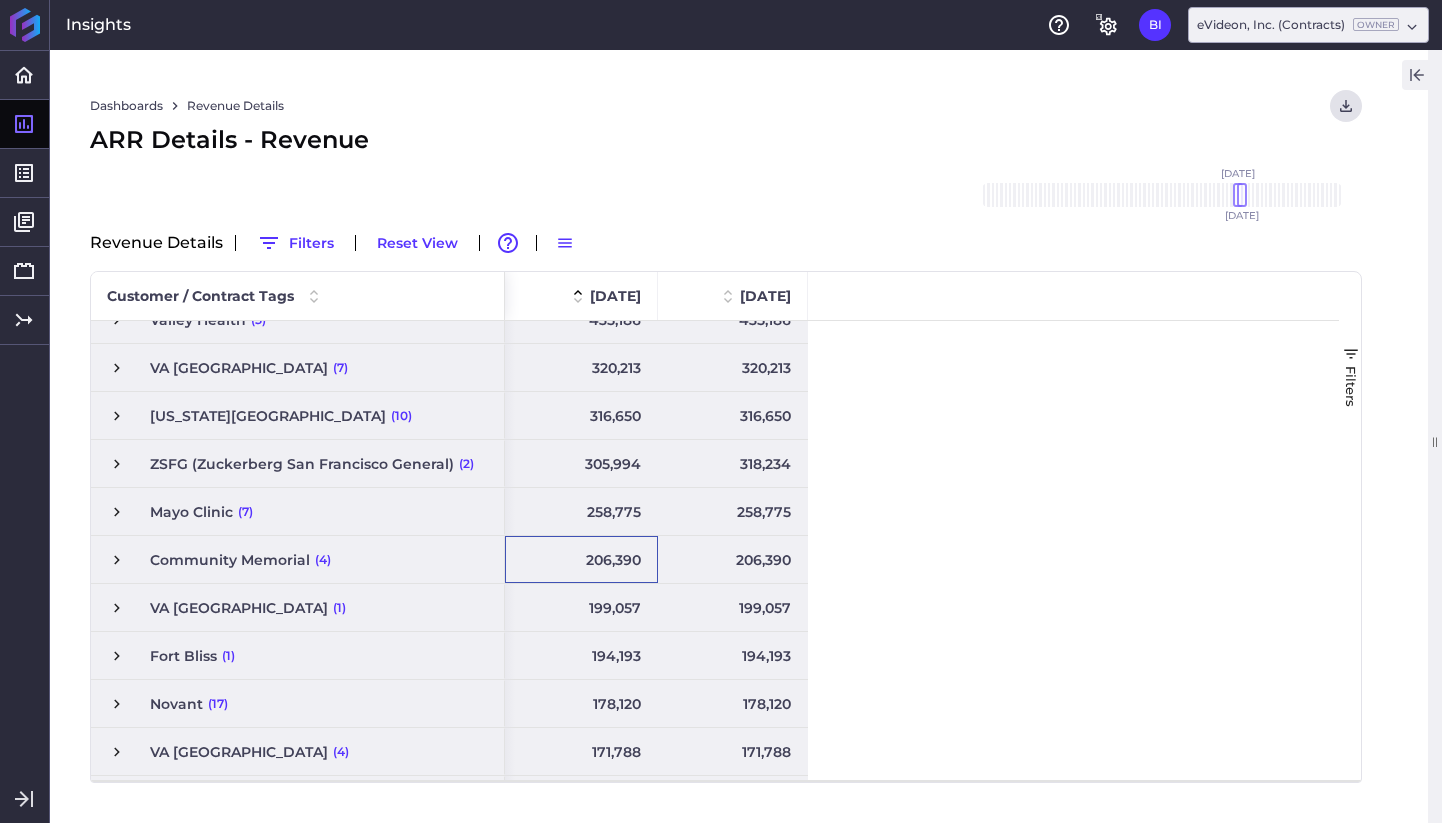 click on "206,390" at bounding box center [581, 559] 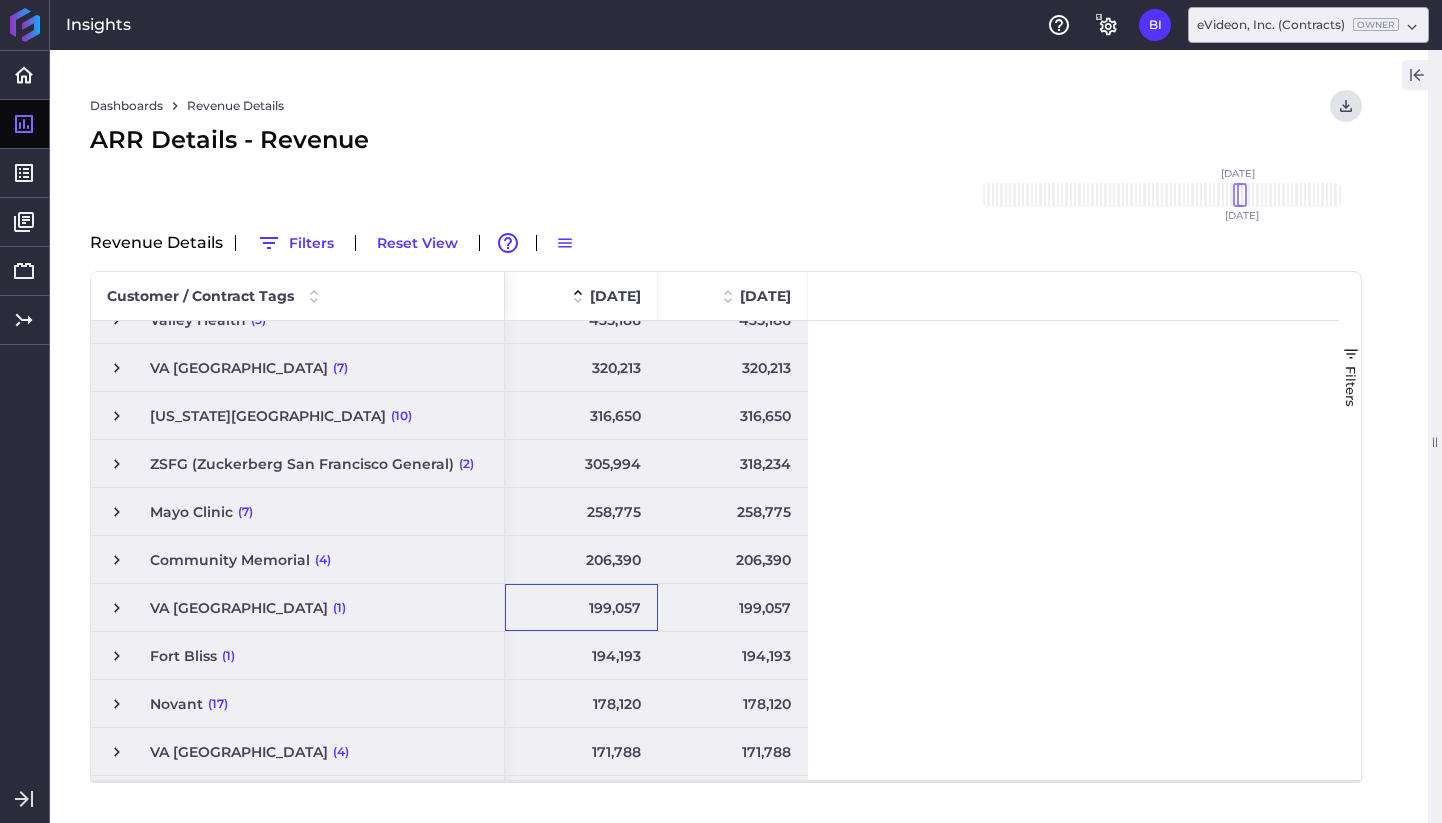 click on "199,057" at bounding box center [581, 607] 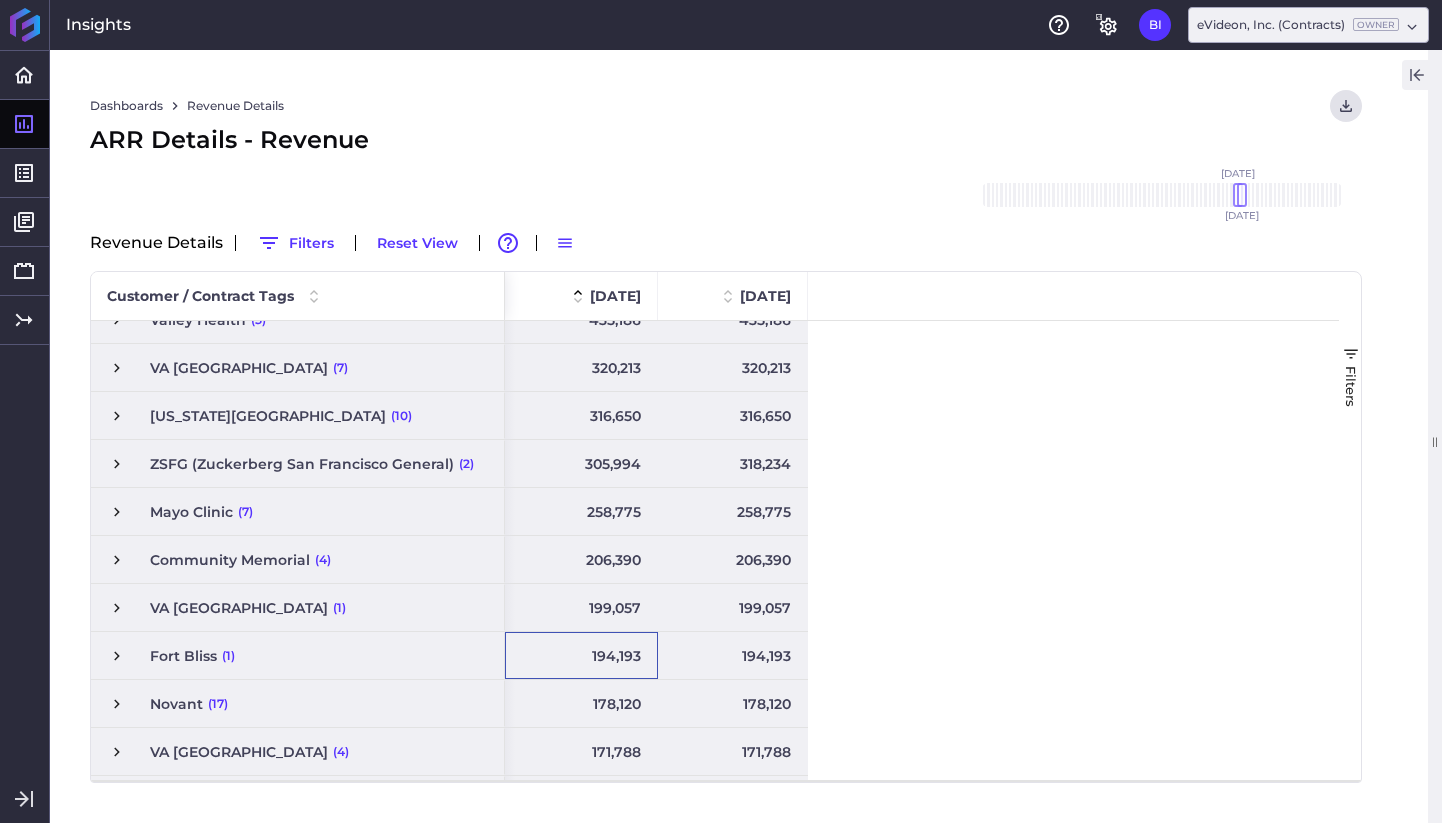 click on "194,193" at bounding box center [581, 655] 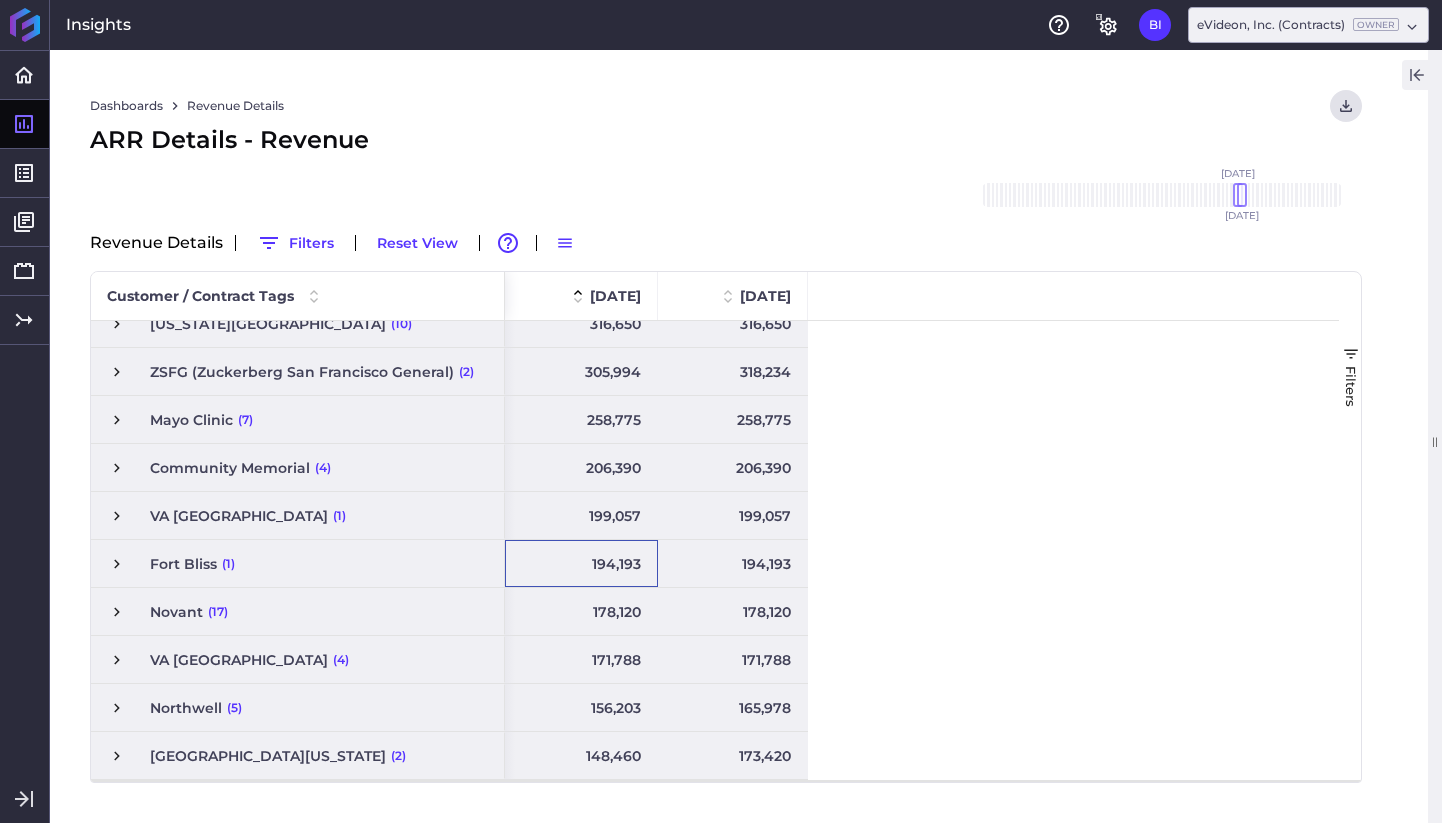 click on "178,120" at bounding box center (581, 611) 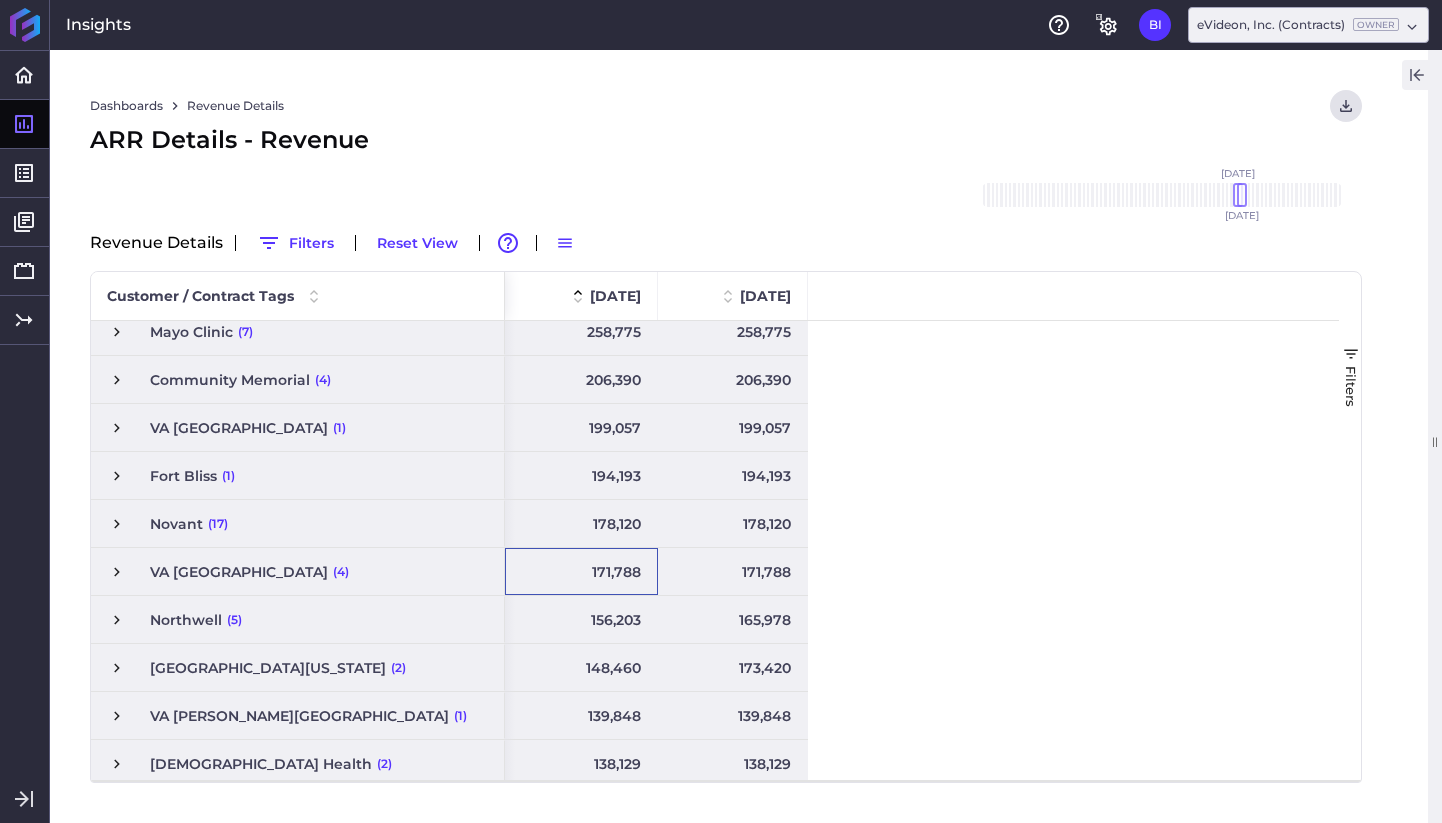 click on "171,788" at bounding box center [581, 571] 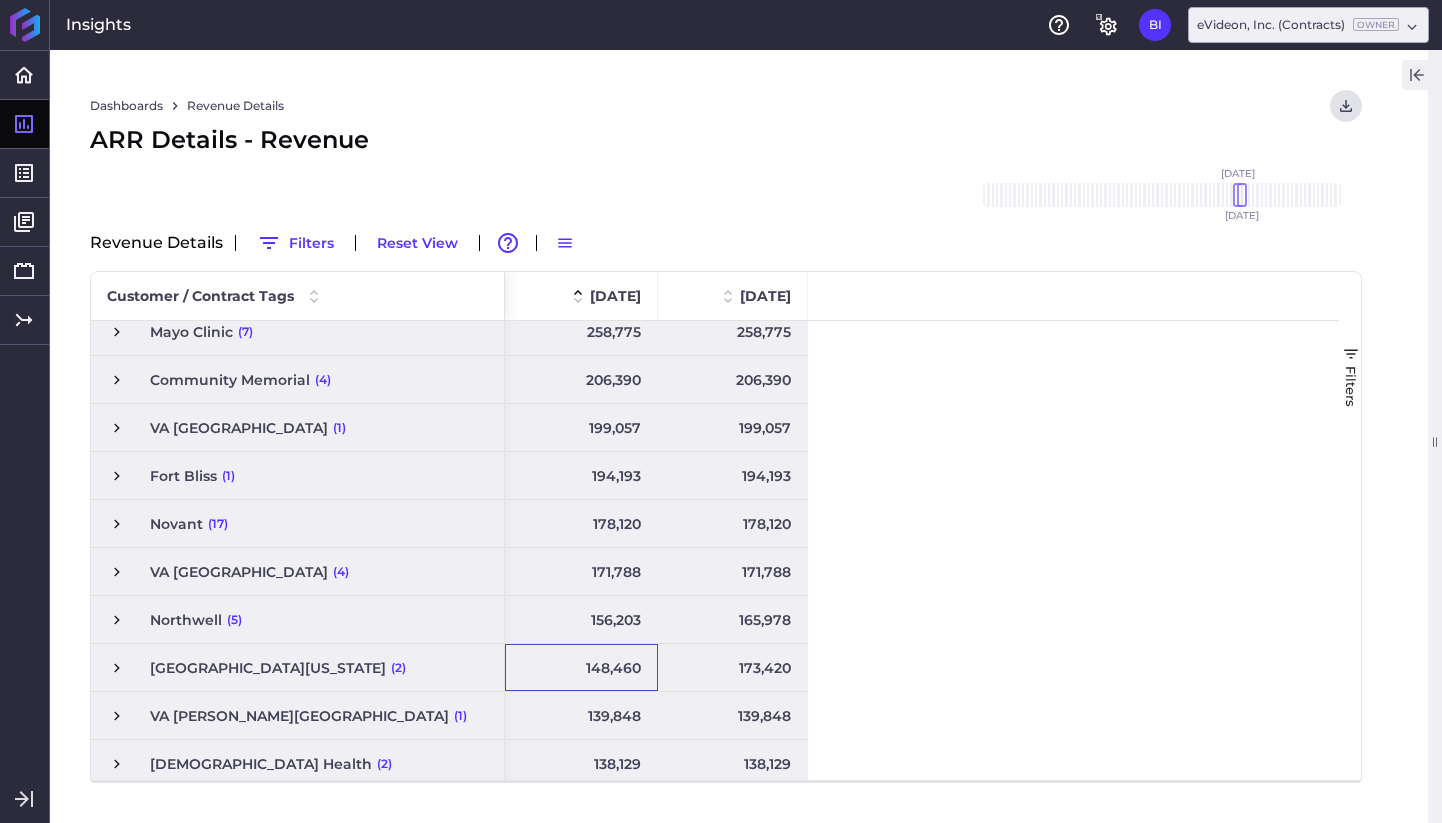click on "148,460" at bounding box center (581, 667) 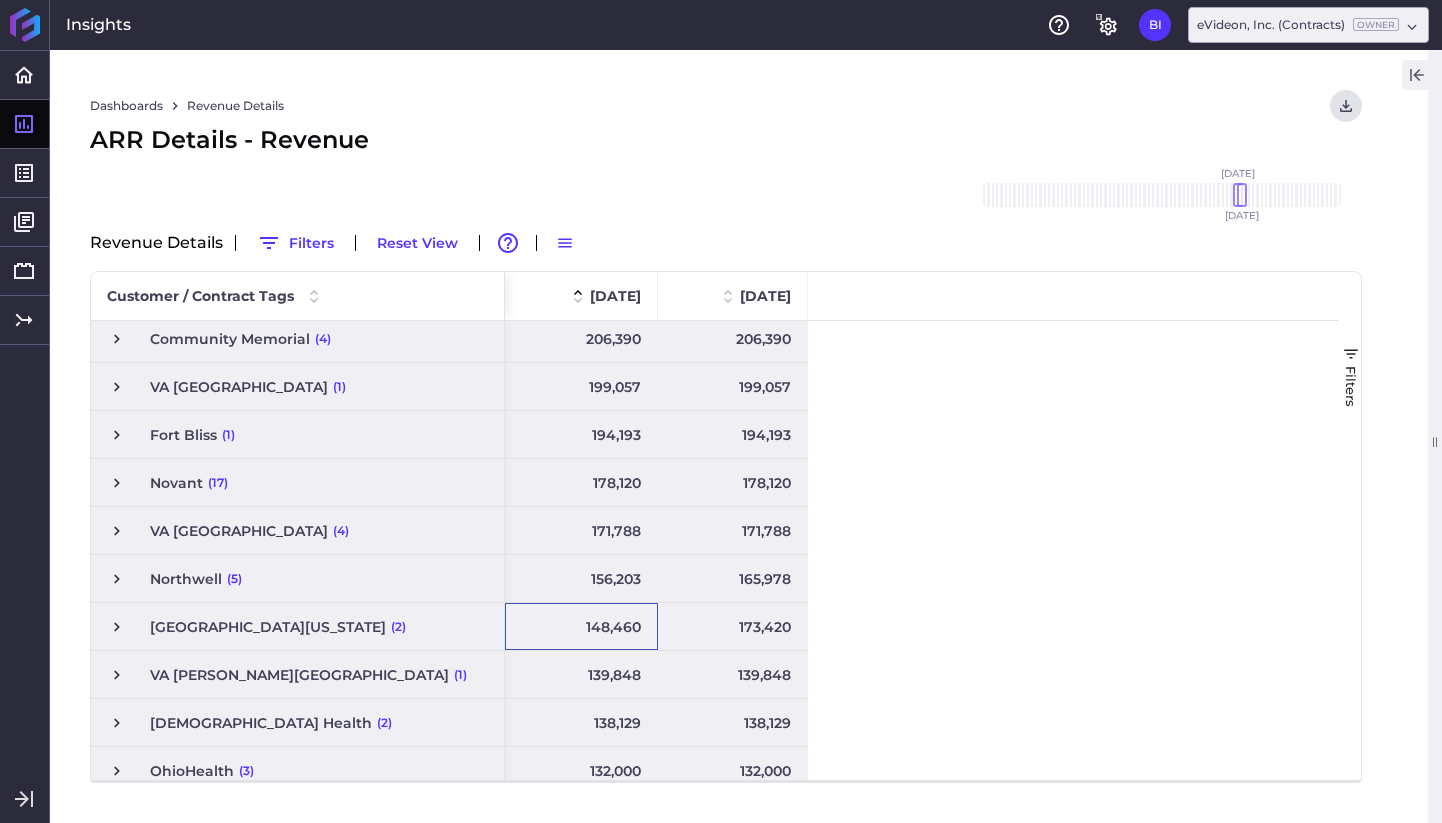 scroll, scrollTop: 404, scrollLeft: 0, axis: vertical 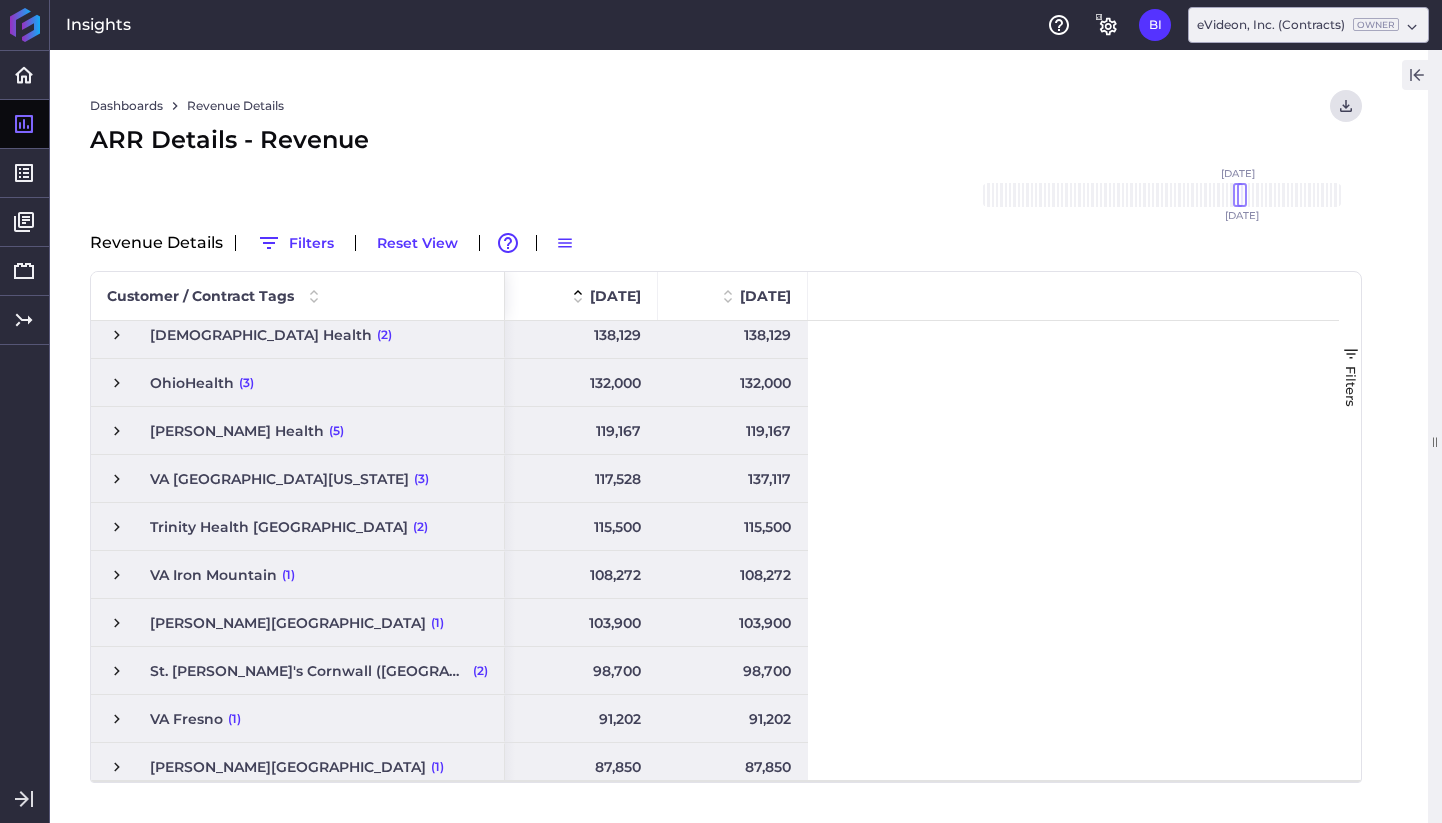 click on "98,700" at bounding box center [581, 670] 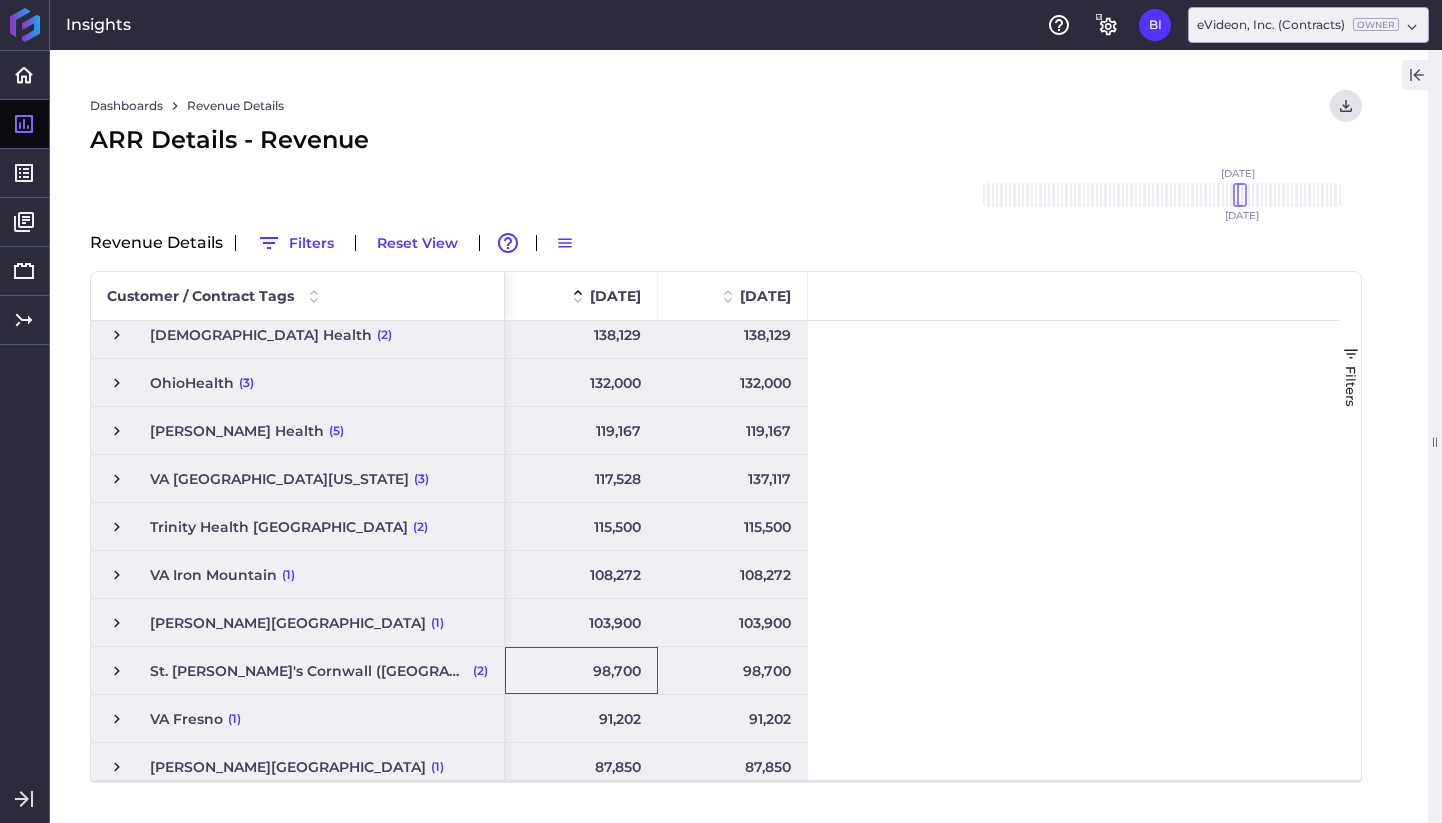 click on "119,167" at bounding box center [581, 430] 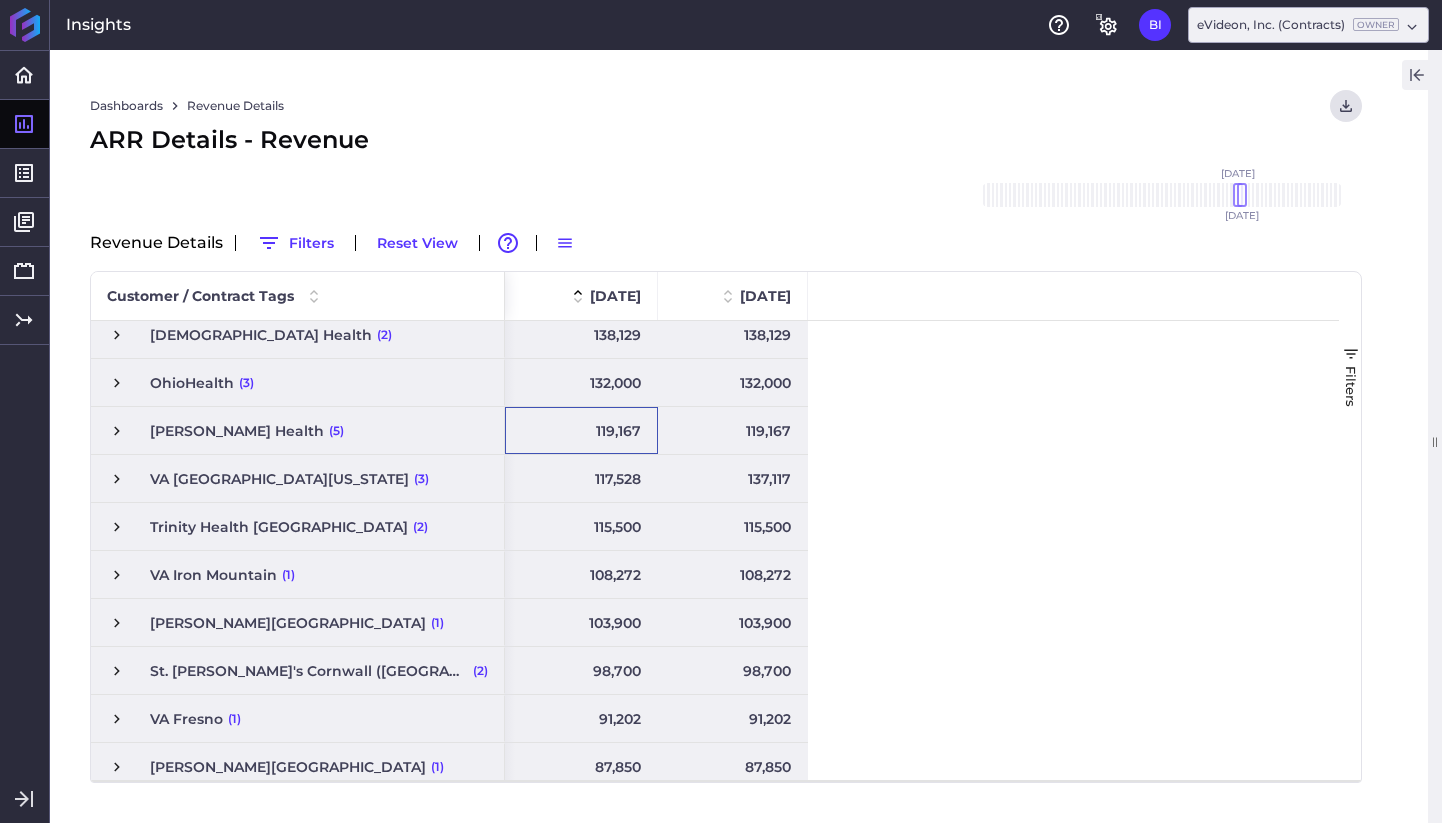click on "132,000" at bounding box center [581, 382] 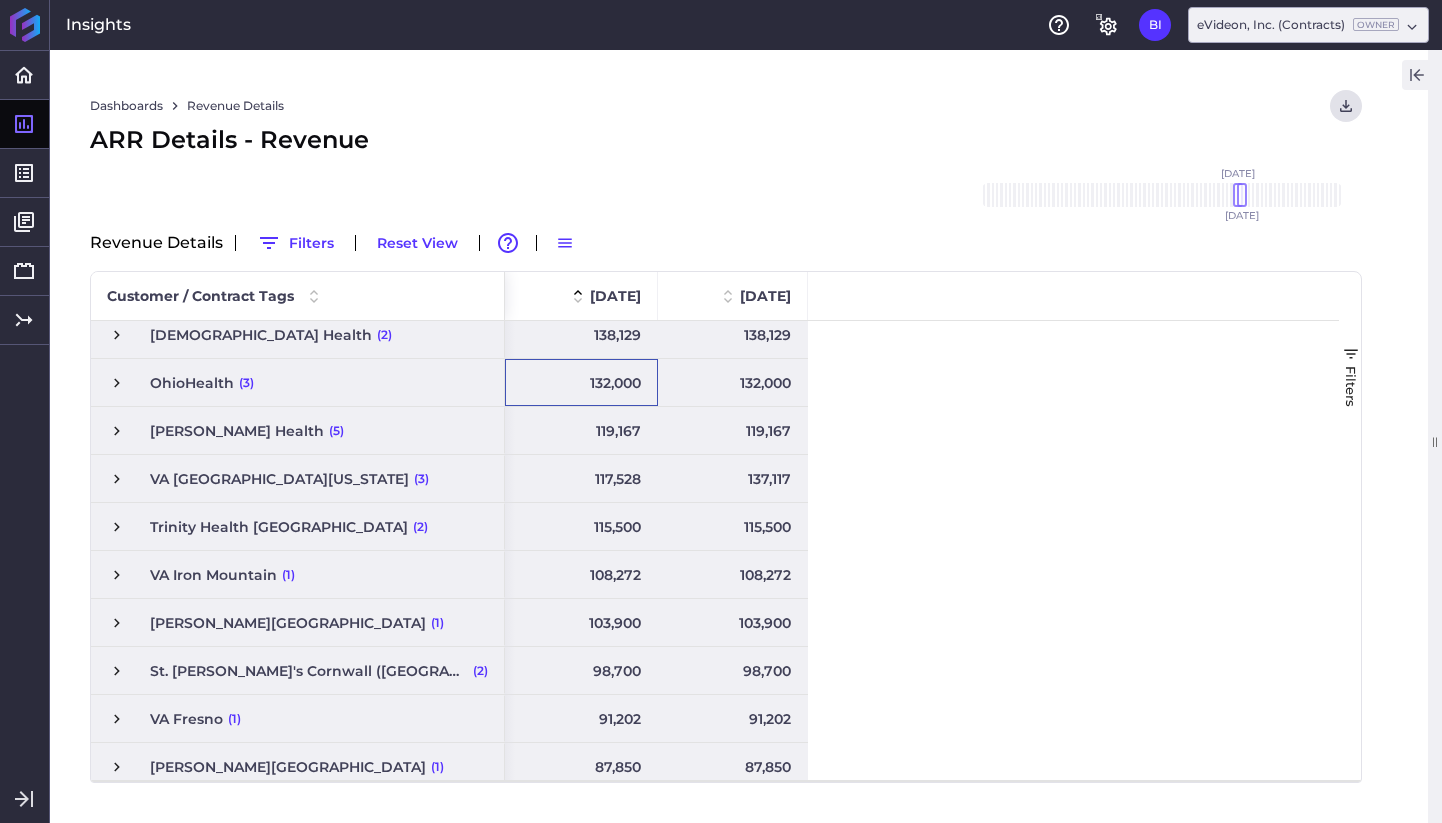 scroll, scrollTop: 800, scrollLeft: 0, axis: vertical 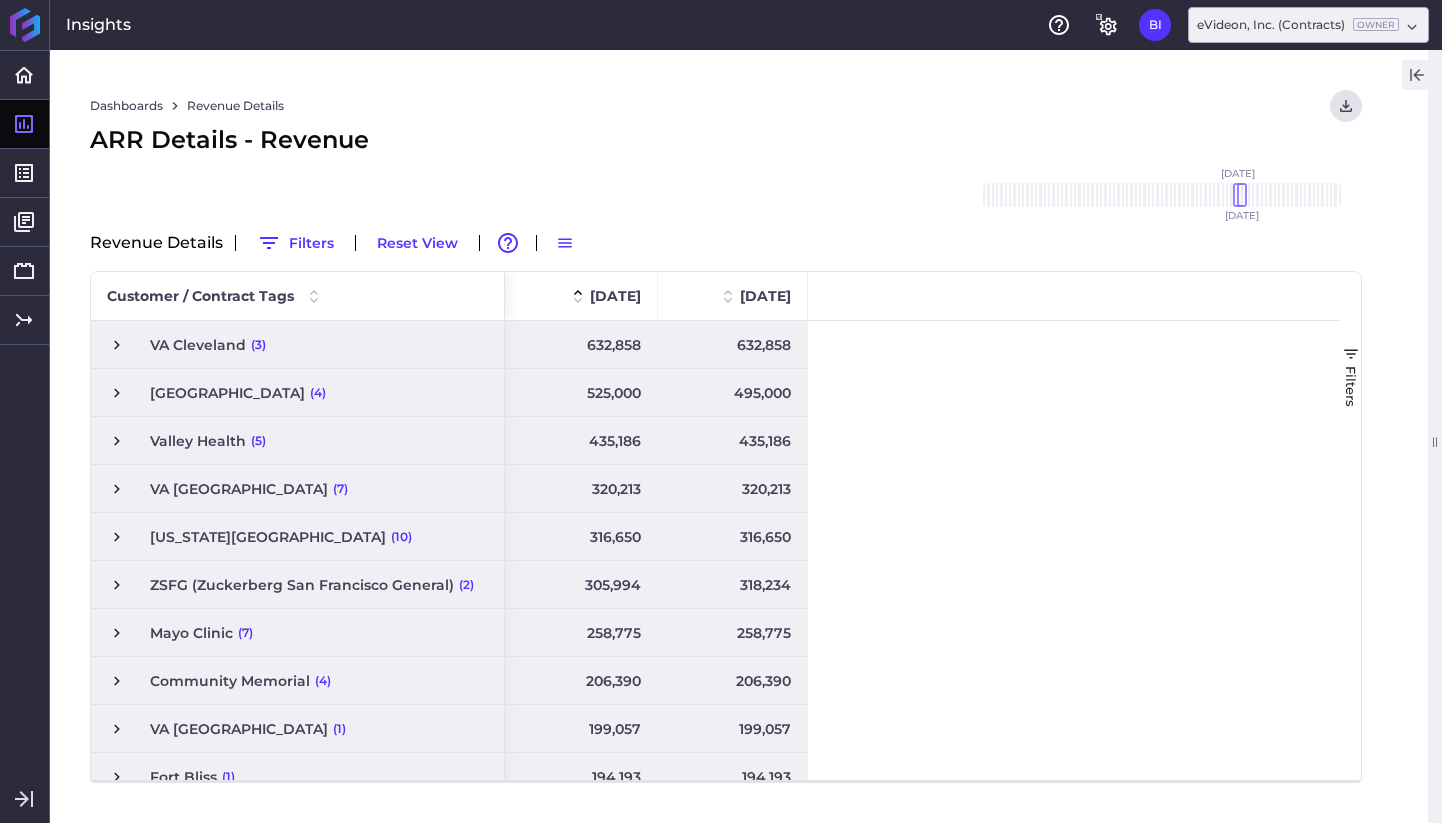 click on "320,213" at bounding box center (581, 488) 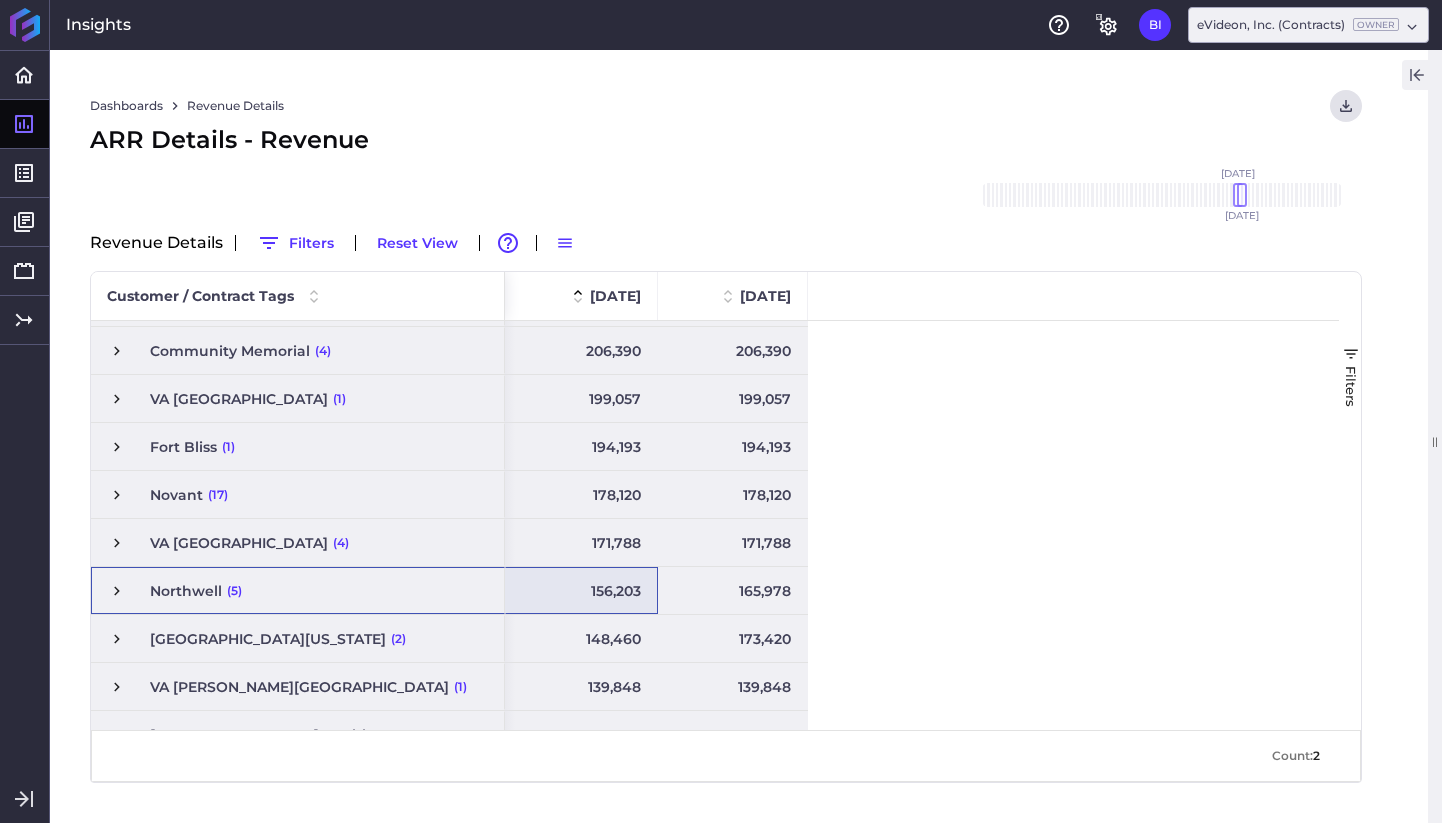 drag, startPoint x: 450, startPoint y: 593, endPoint x: 566, endPoint y: 592, distance: 116.00431 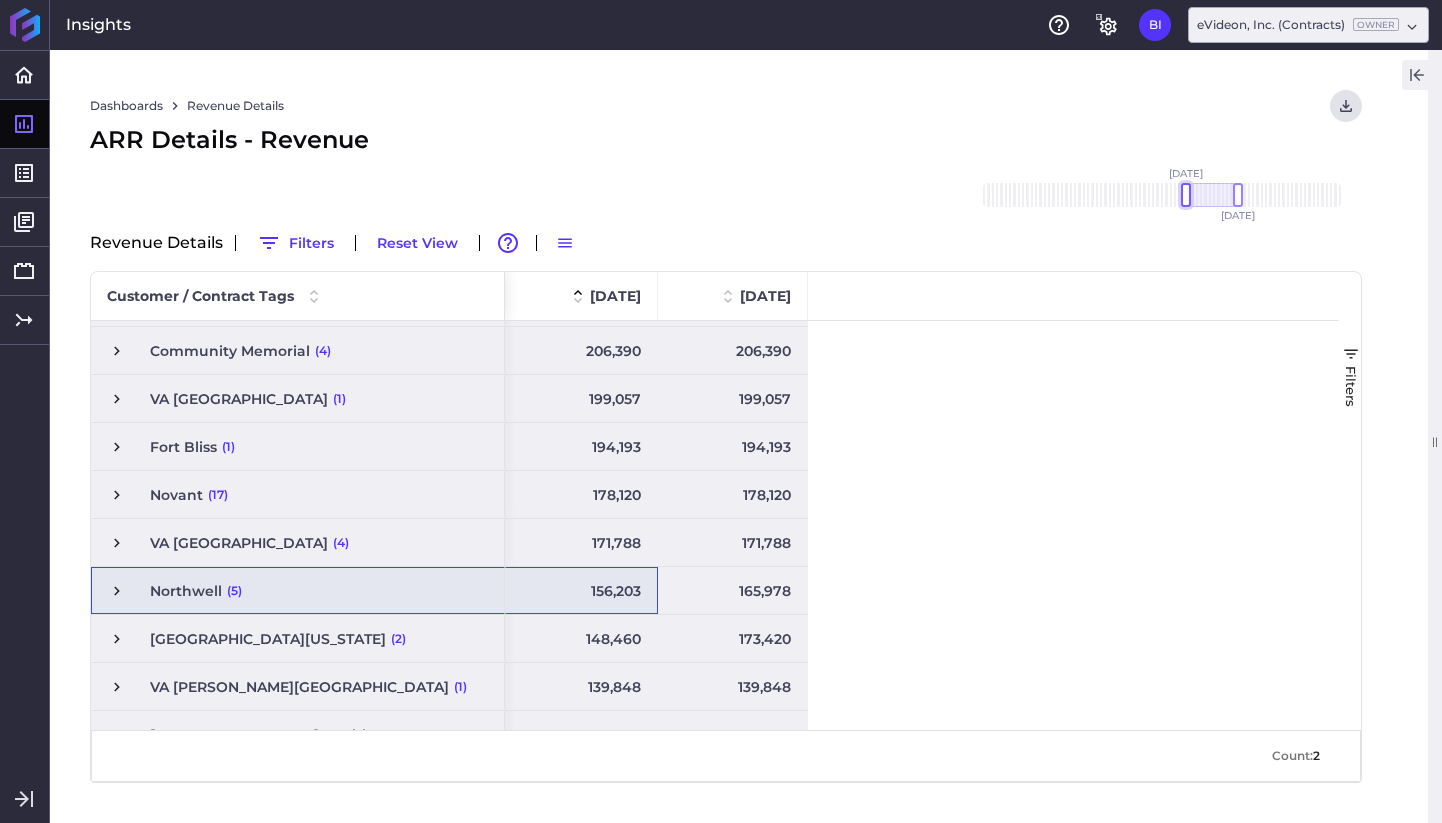 drag, startPoint x: 1241, startPoint y: 197, endPoint x: 1186, endPoint y: 210, distance: 56.515484 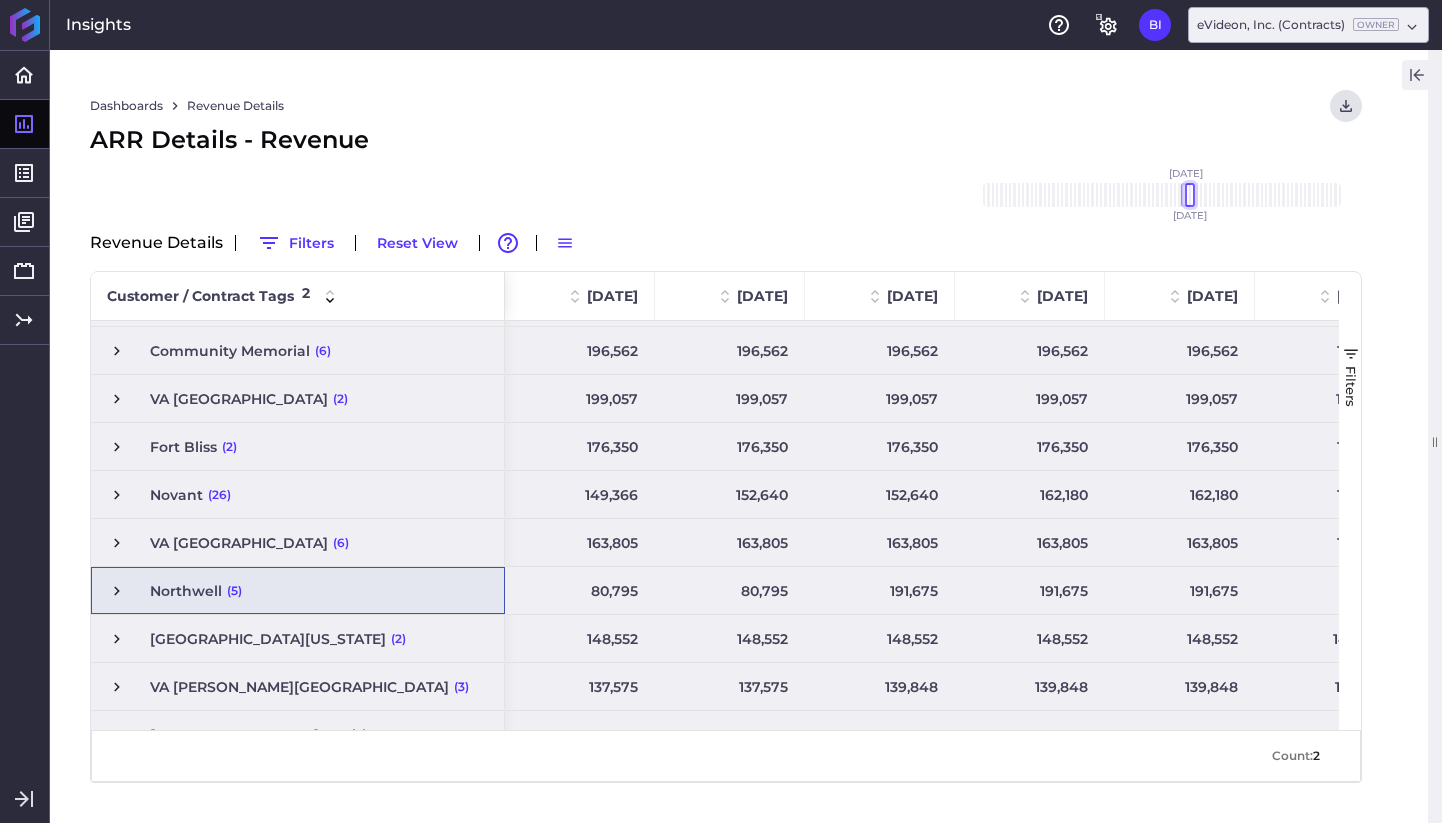 click at bounding box center (1190, 195) 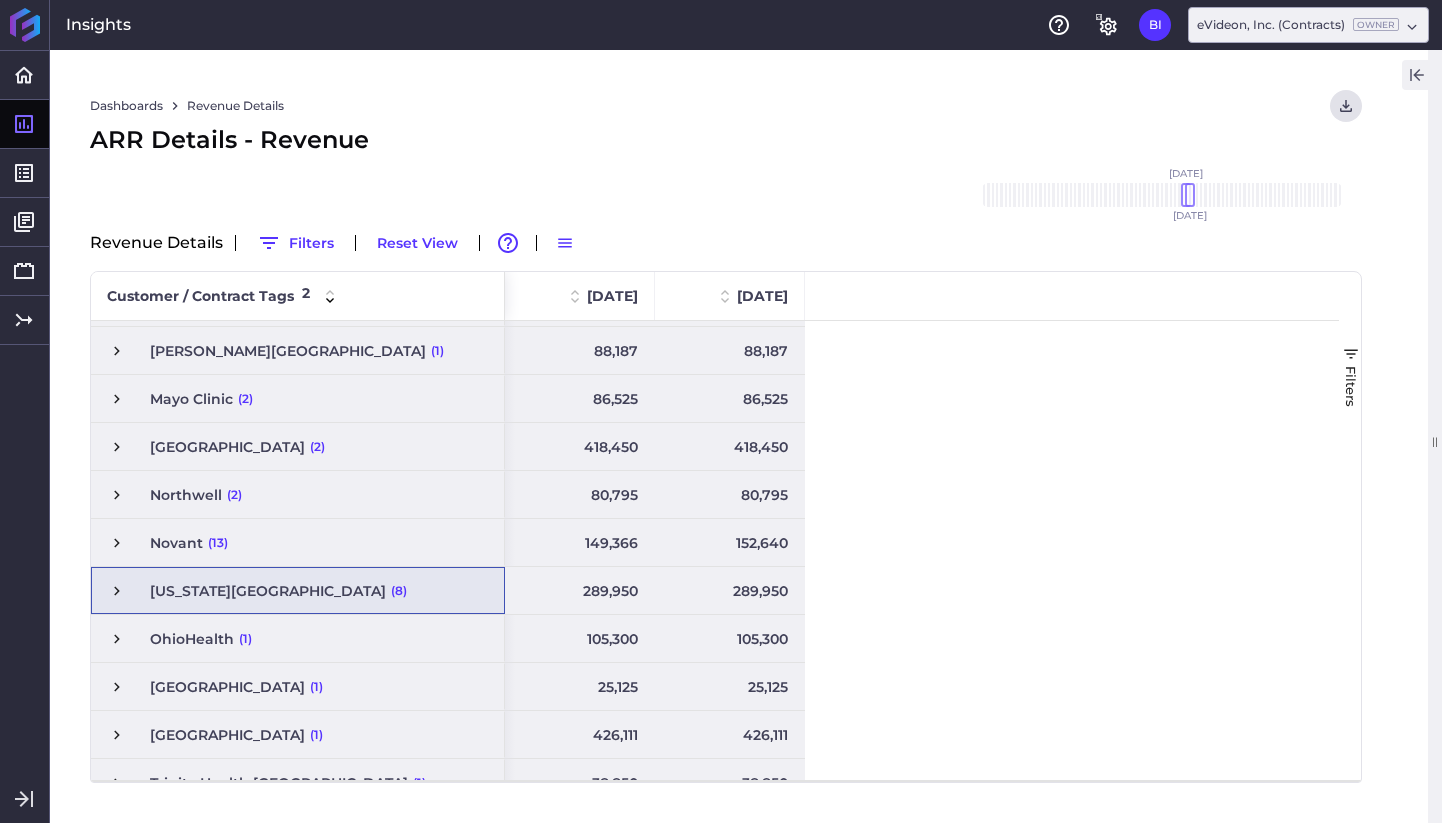 scroll, scrollTop: 0, scrollLeft: 0, axis: both 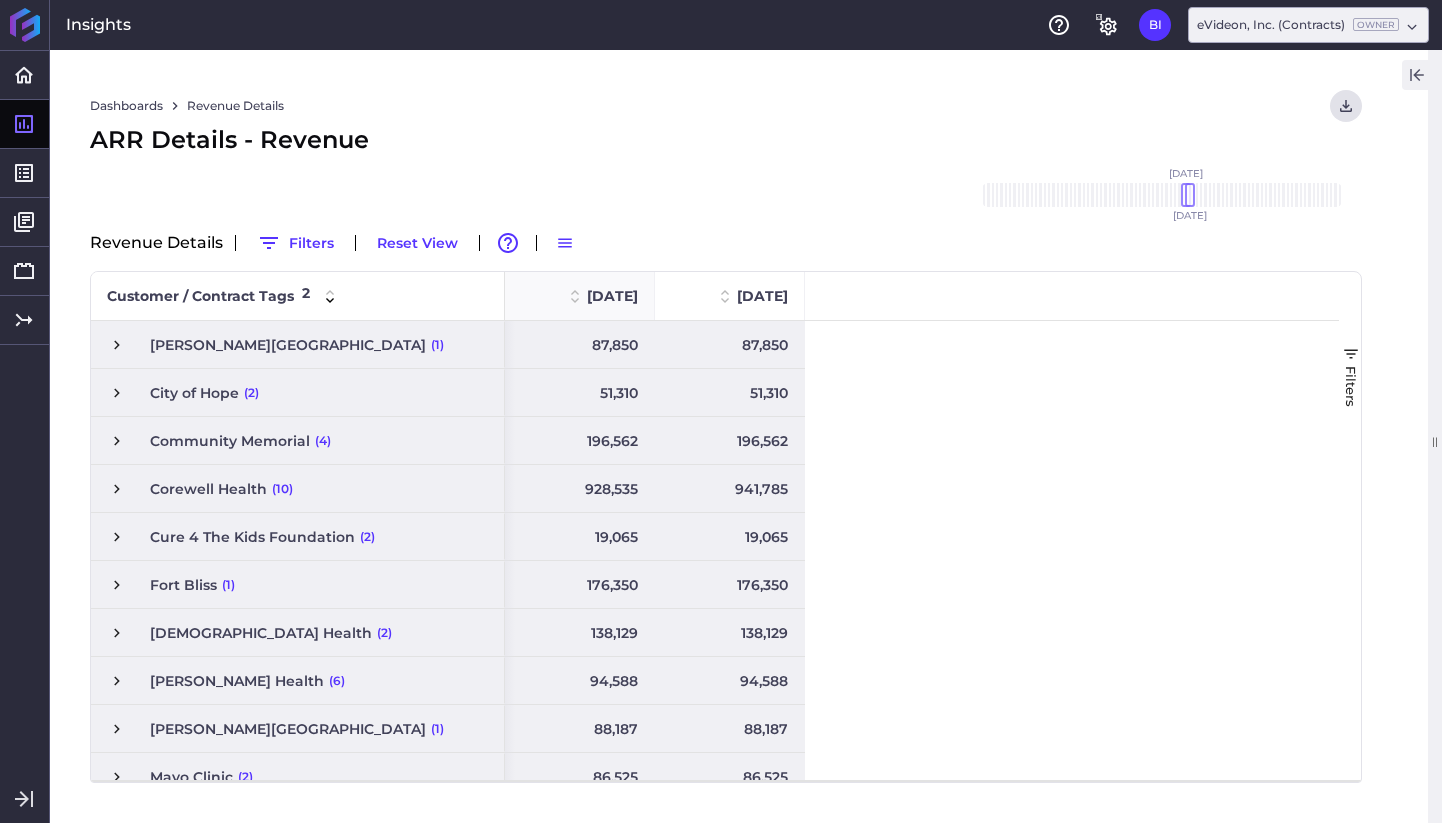 click at bounding box center (571, 296) 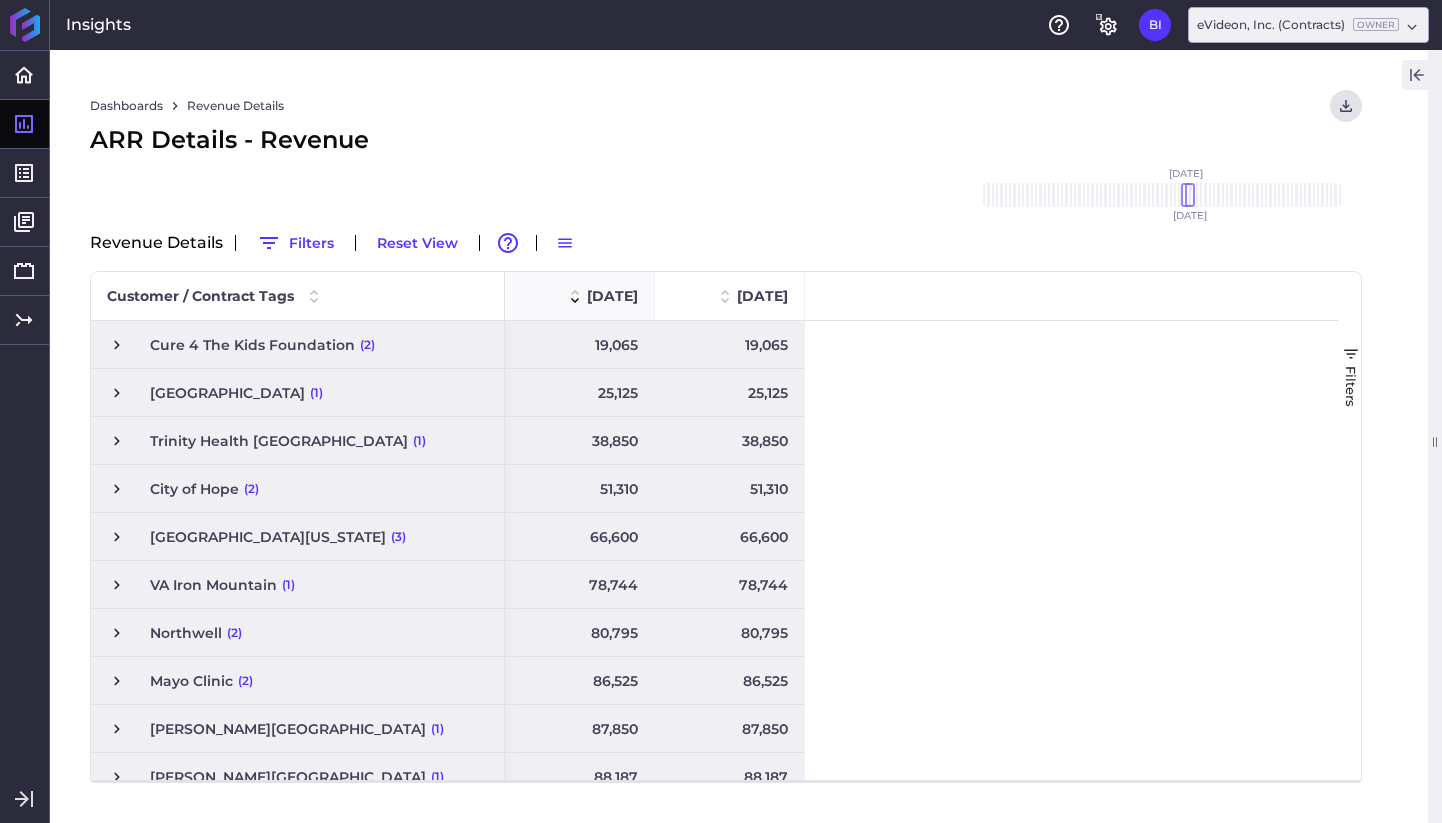 click at bounding box center [571, 296] 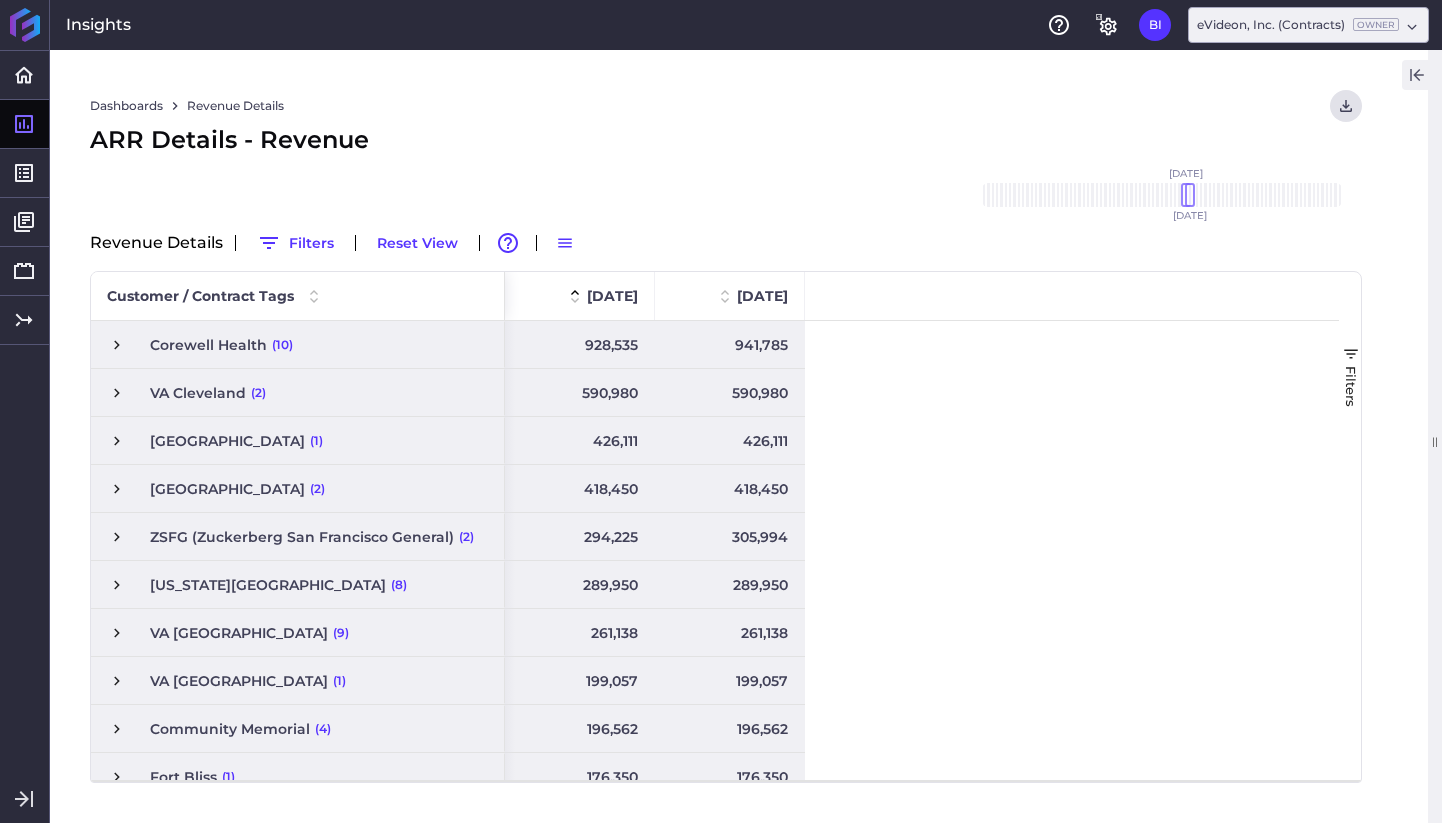 click on "928,535" at bounding box center [580, 344] 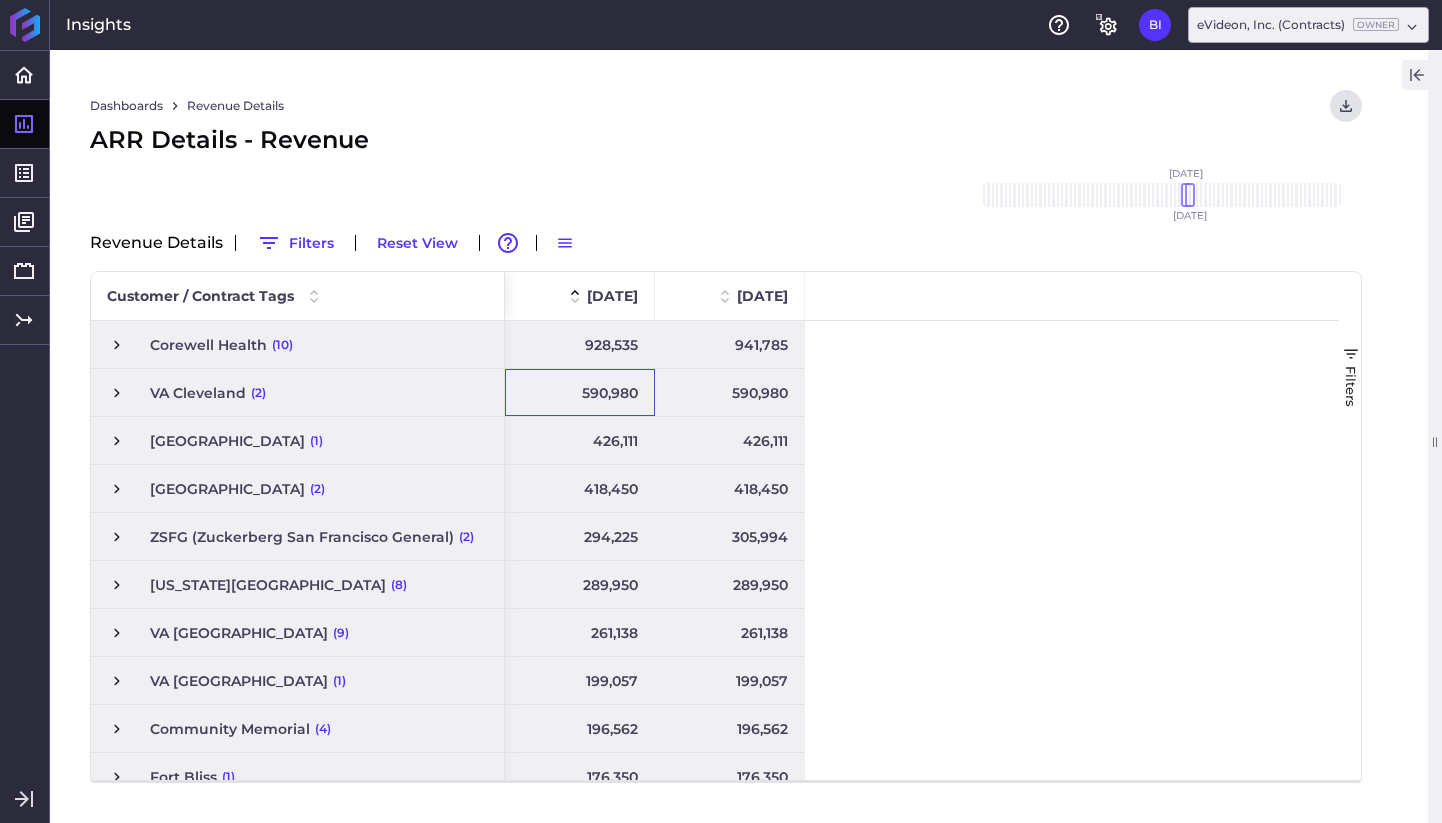 click on "590,980" at bounding box center (580, 392) 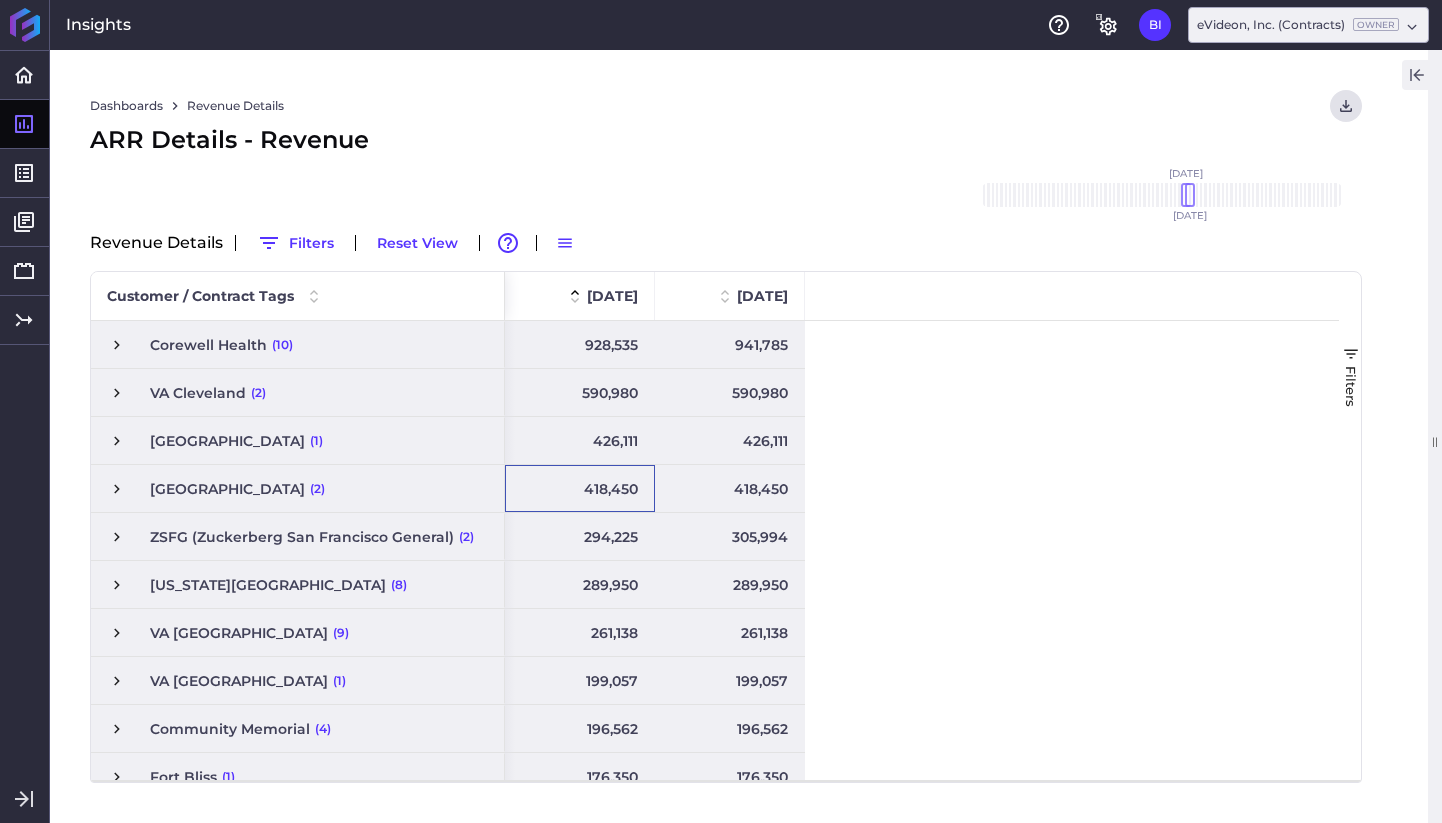 click on "418,450" at bounding box center [580, 488] 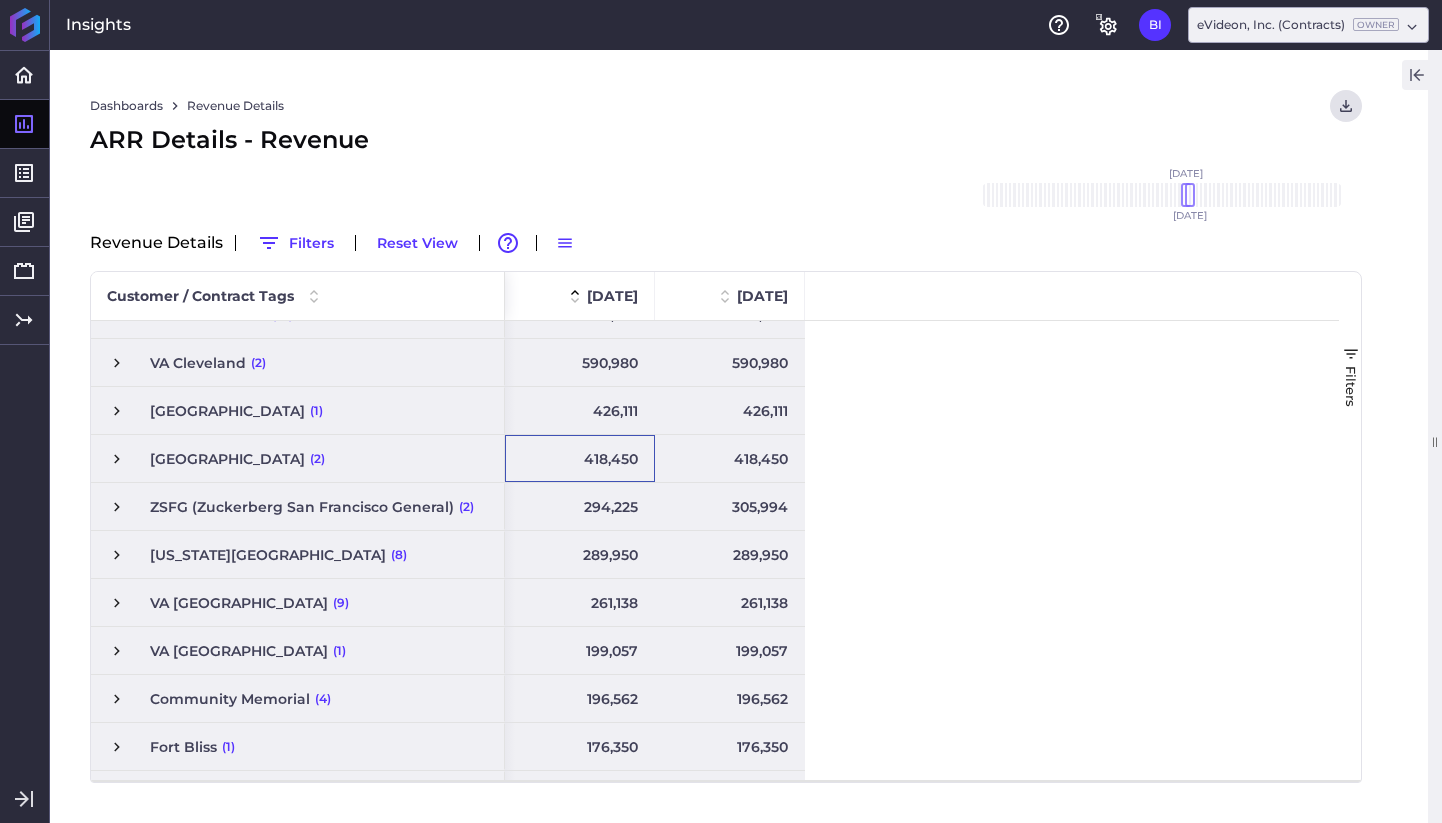 scroll, scrollTop: 49, scrollLeft: 0, axis: vertical 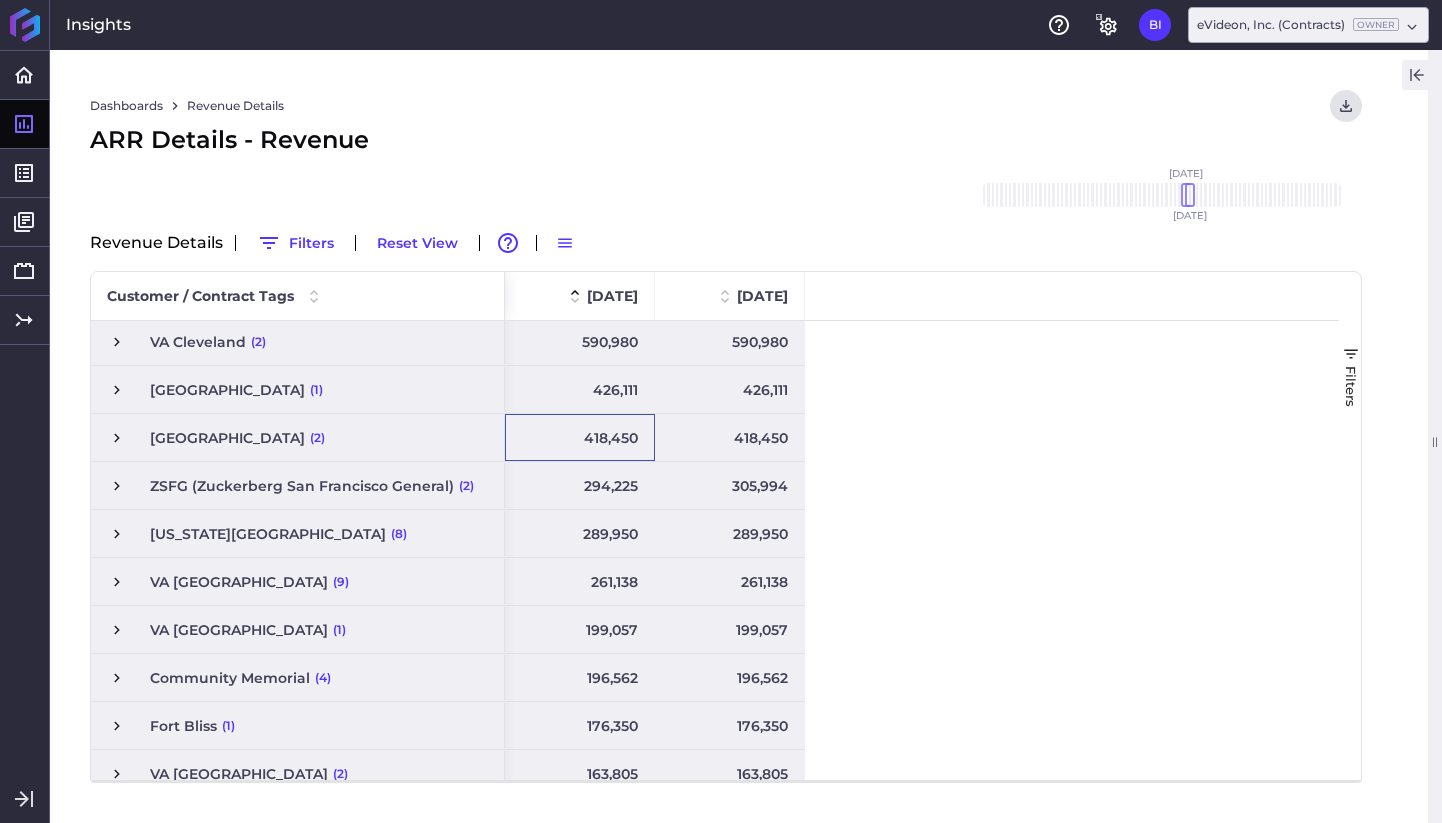 click on "294,225" at bounding box center [580, 485] 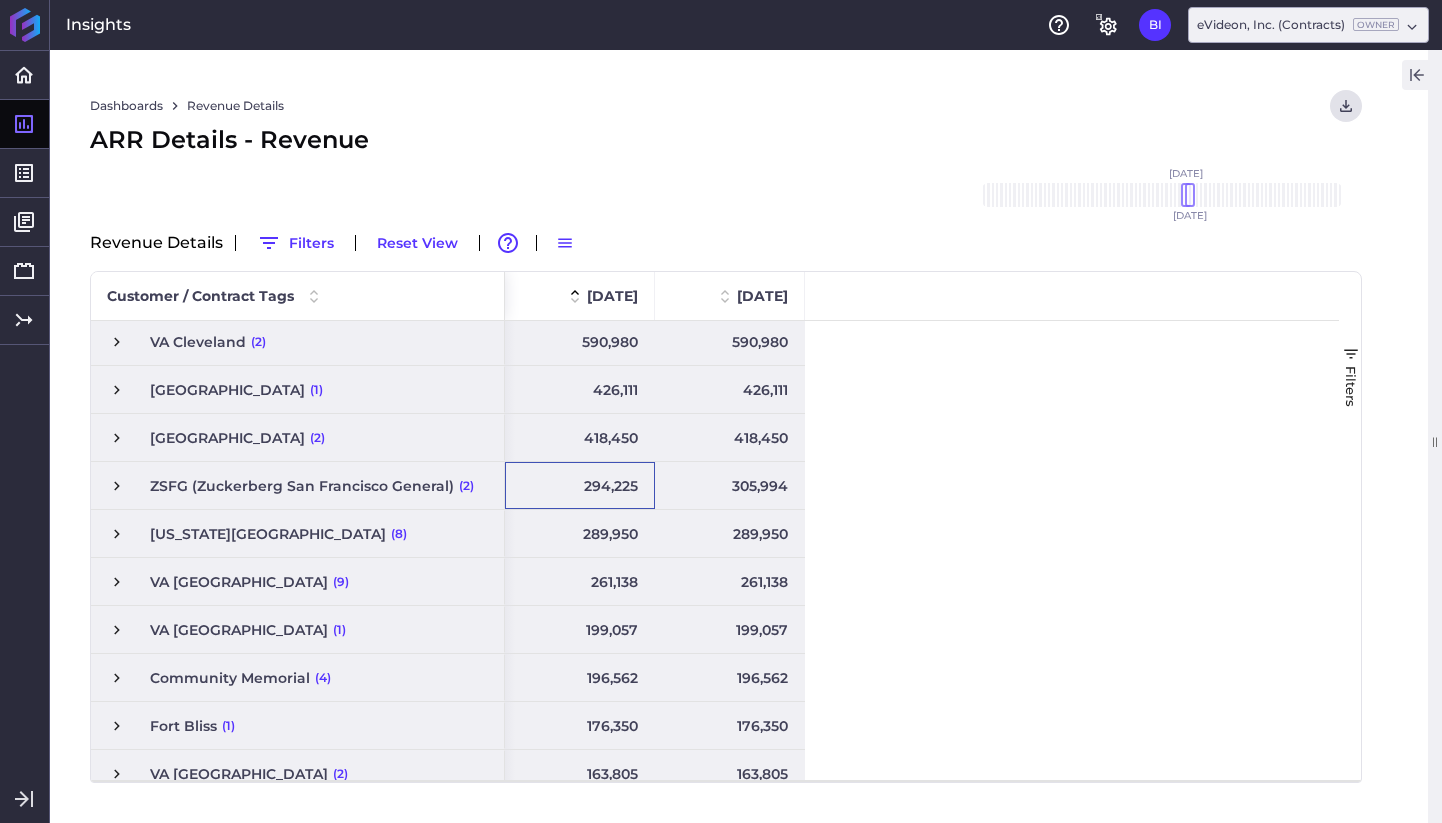 scroll, scrollTop: 89, scrollLeft: 0, axis: vertical 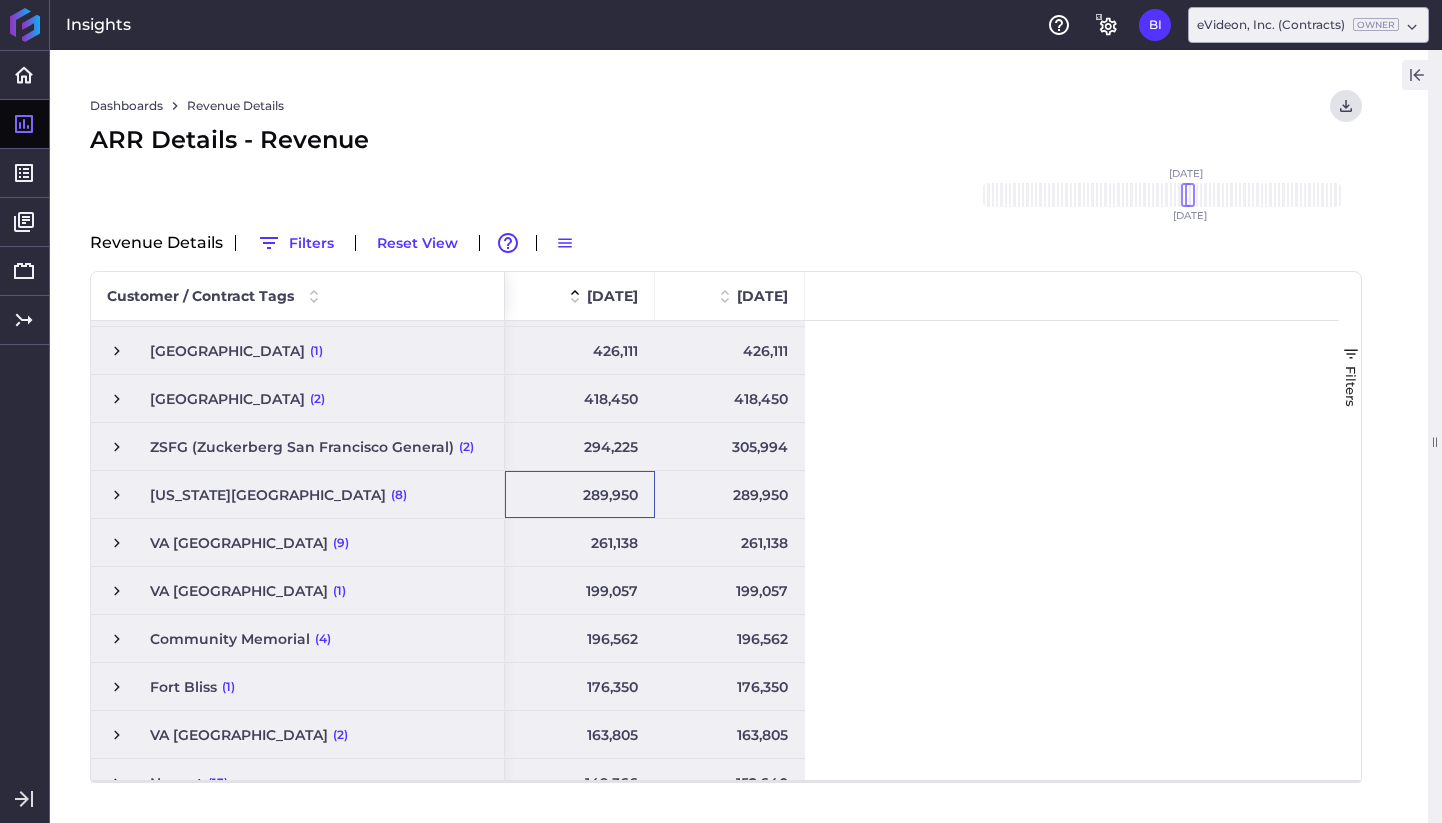 click on "289,950" at bounding box center (580, 494) 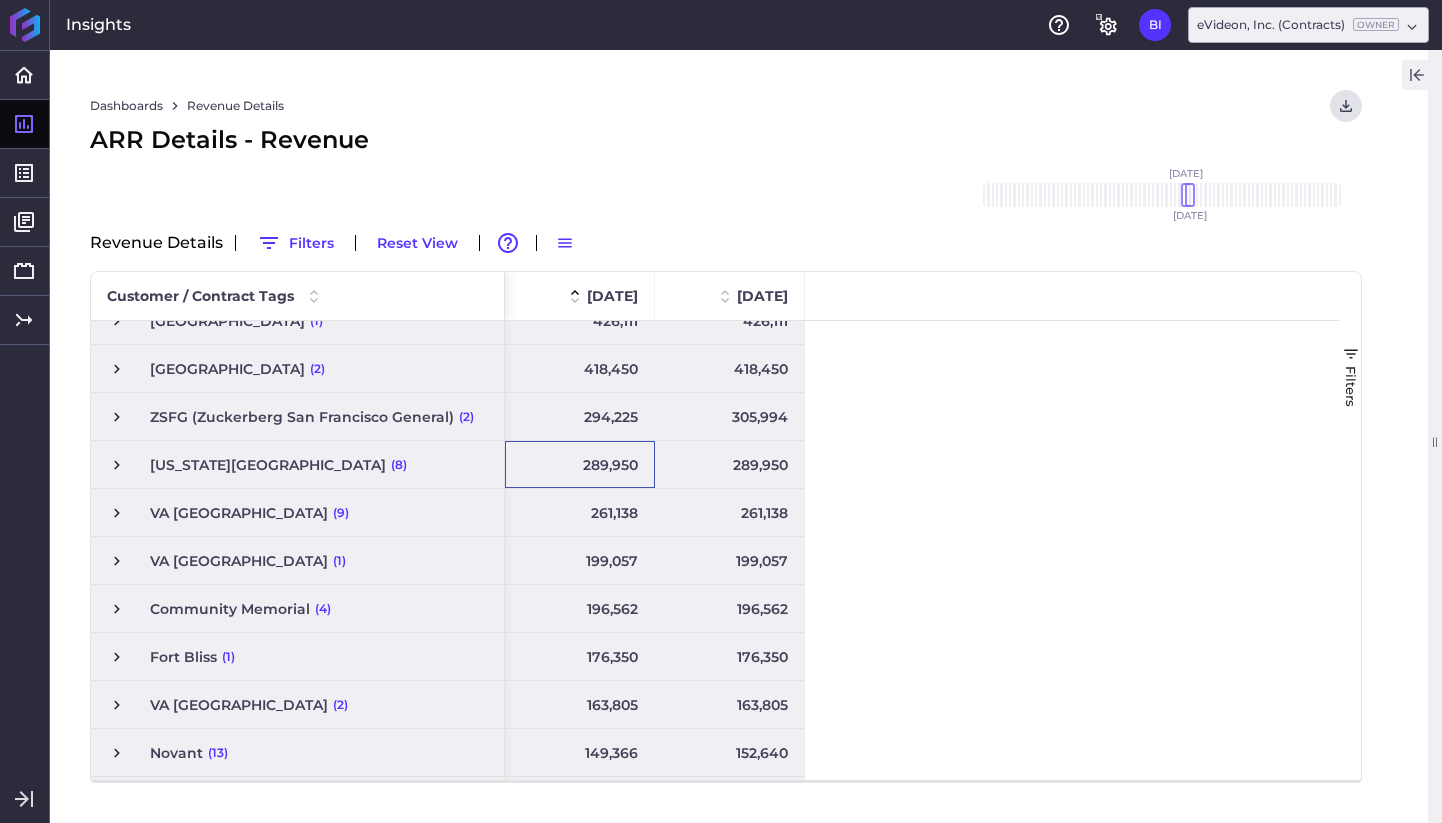 scroll, scrollTop: 134, scrollLeft: 0, axis: vertical 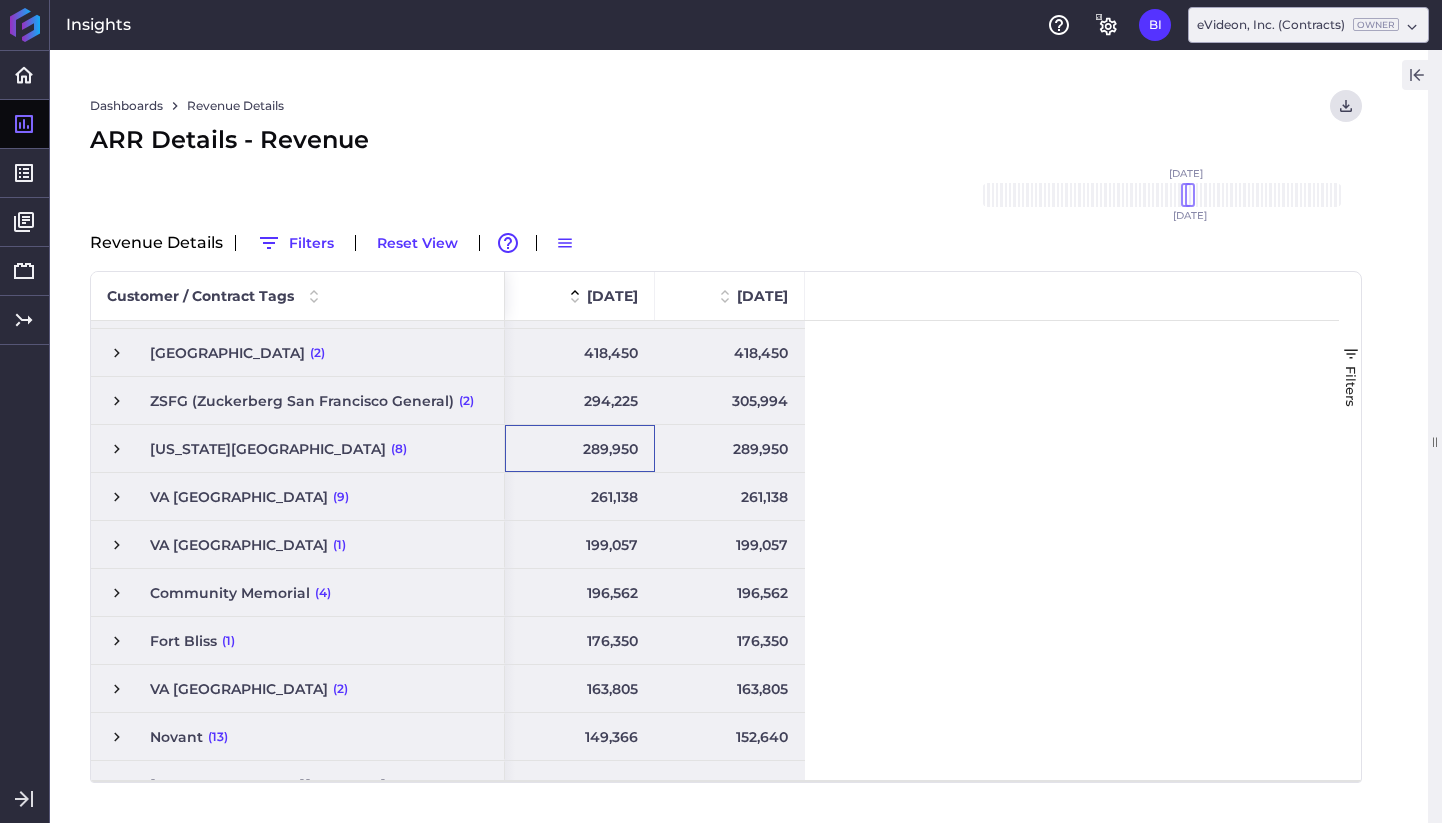 click on "261,138" at bounding box center (580, 496) 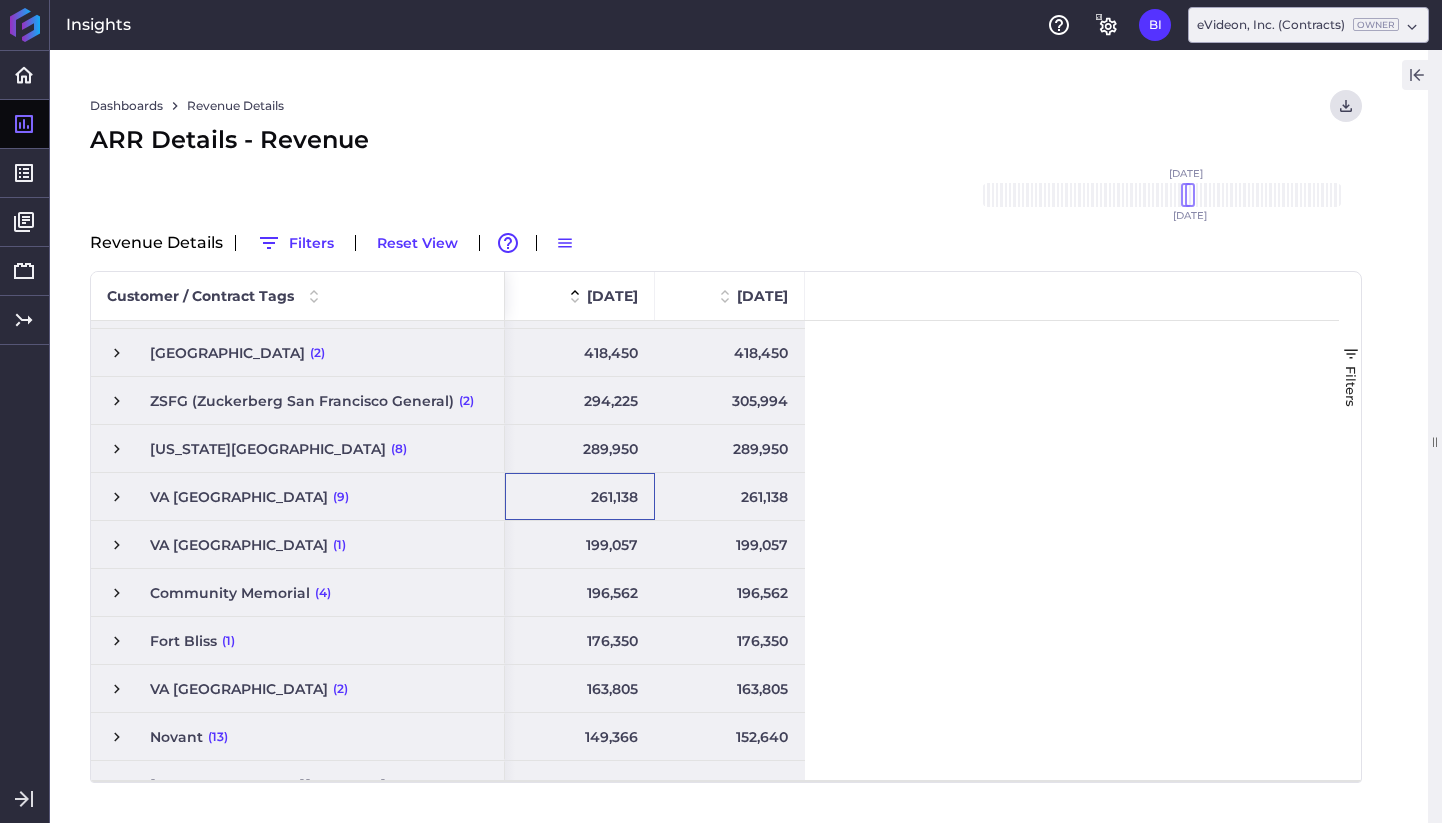 click on "199,057" at bounding box center (580, 544) 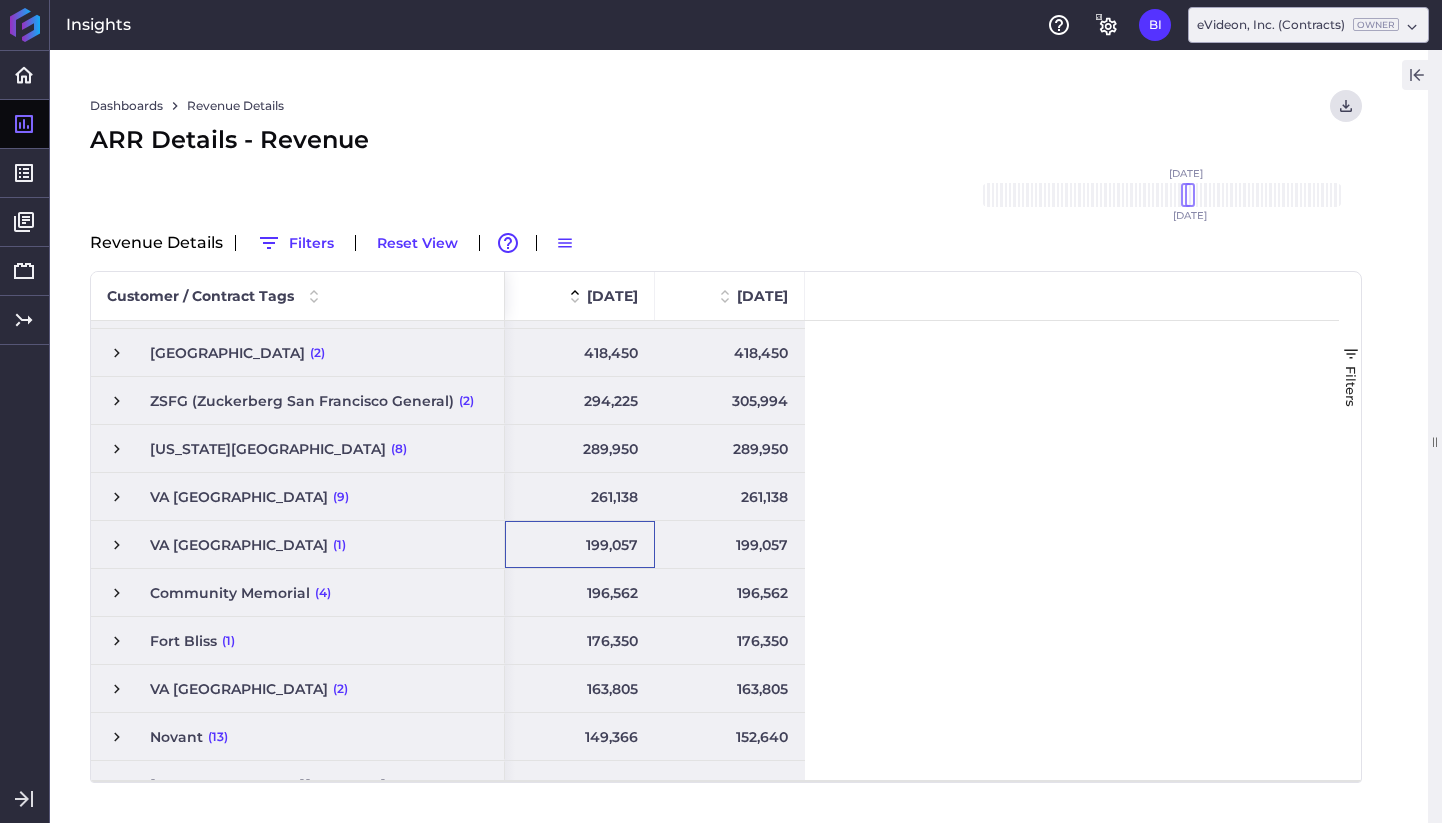 scroll, scrollTop: 184, scrollLeft: 0, axis: vertical 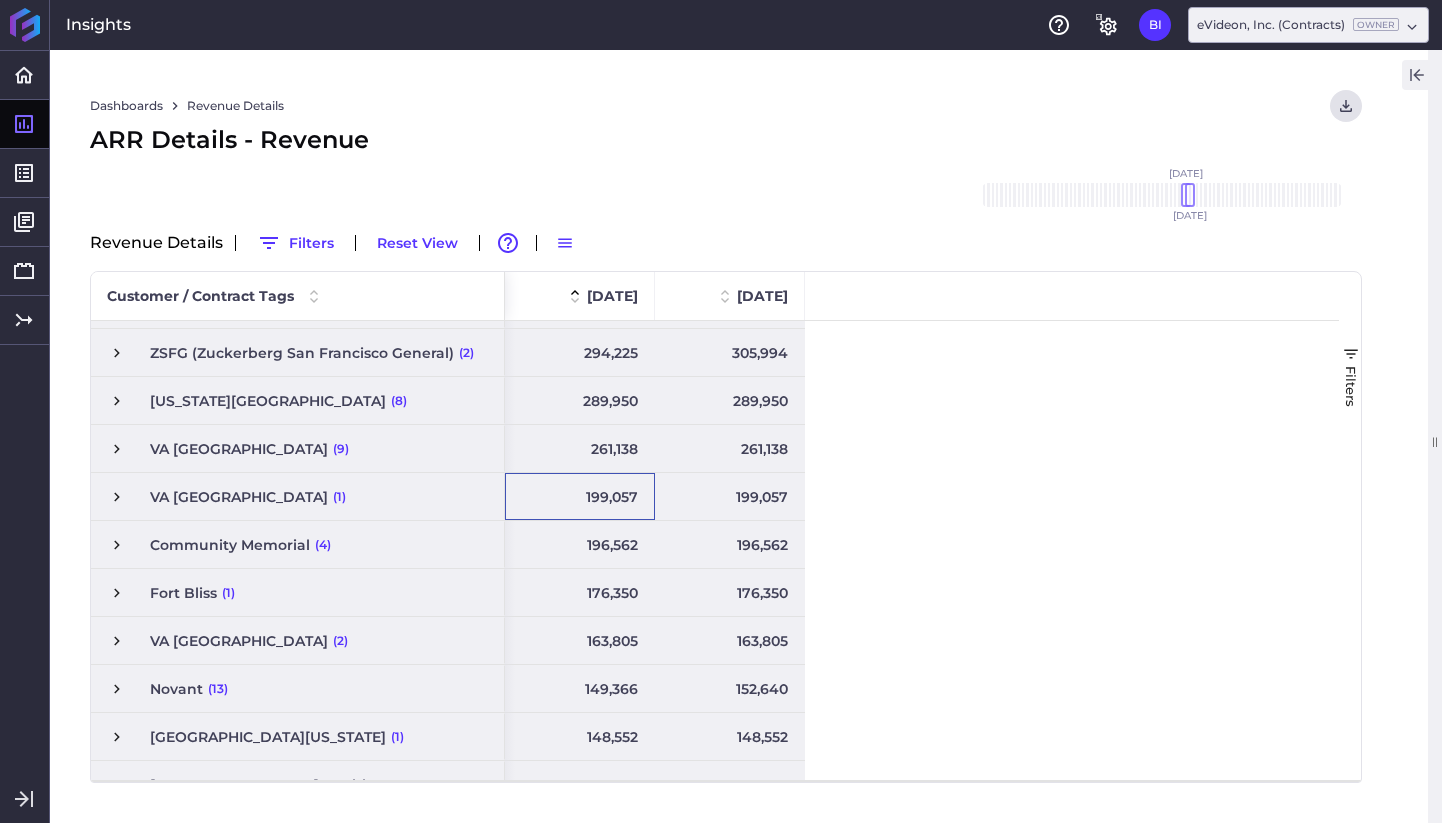 click on "196,562" at bounding box center [580, 544] 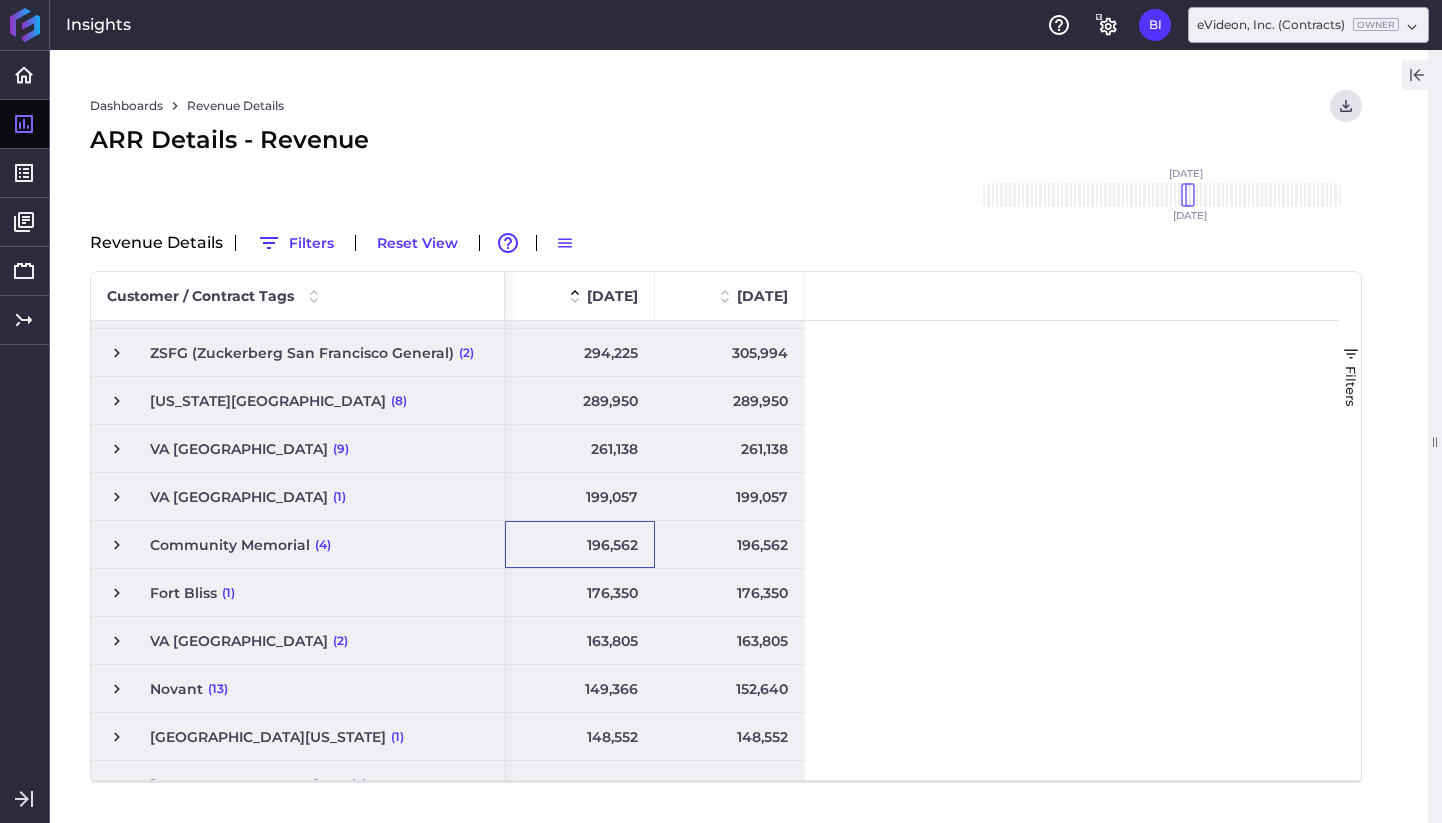 click on "176,350" at bounding box center [580, 592] 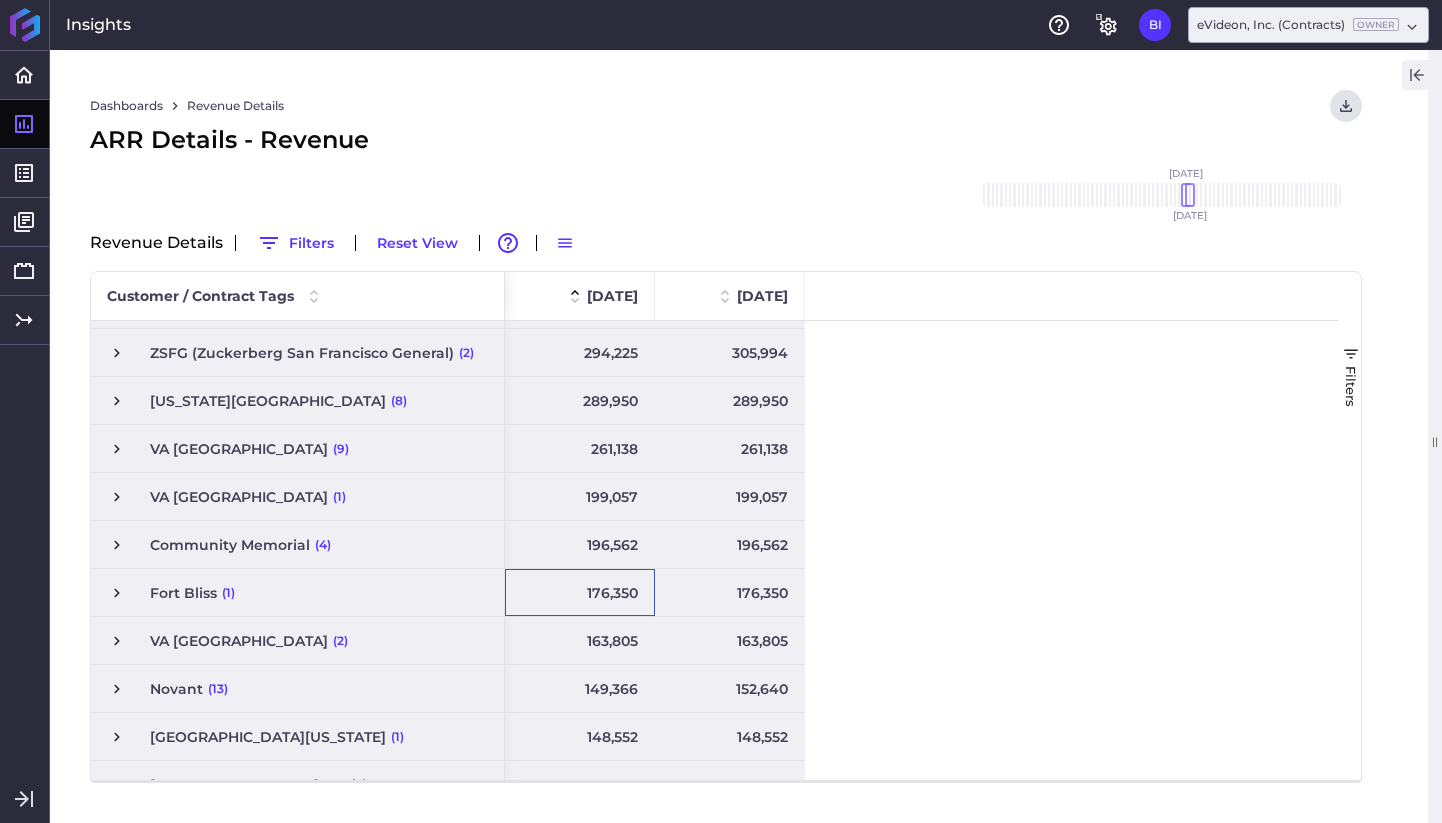 scroll, scrollTop: 237, scrollLeft: 0, axis: vertical 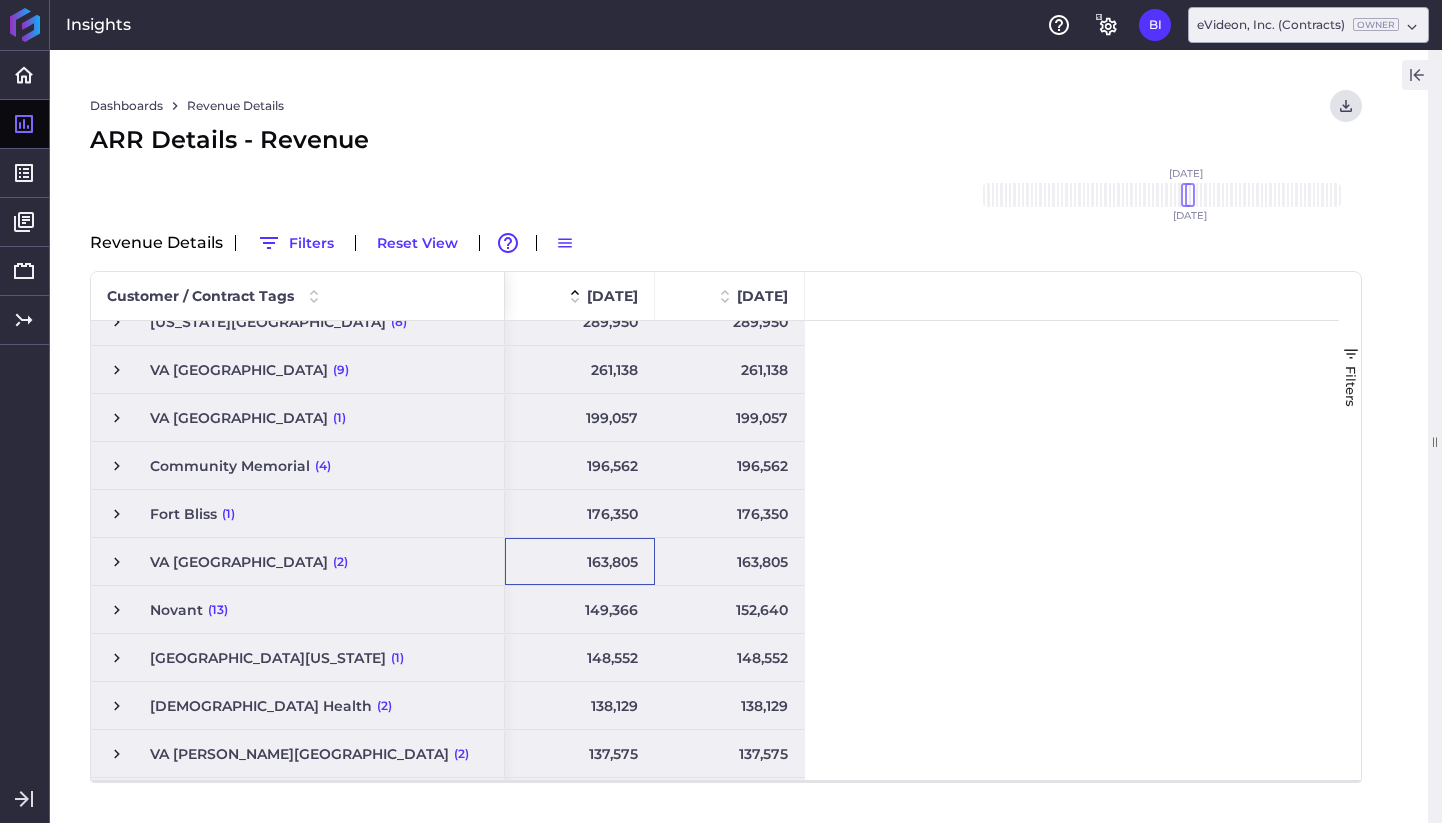 click on "163,805" at bounding box center (580, 561) 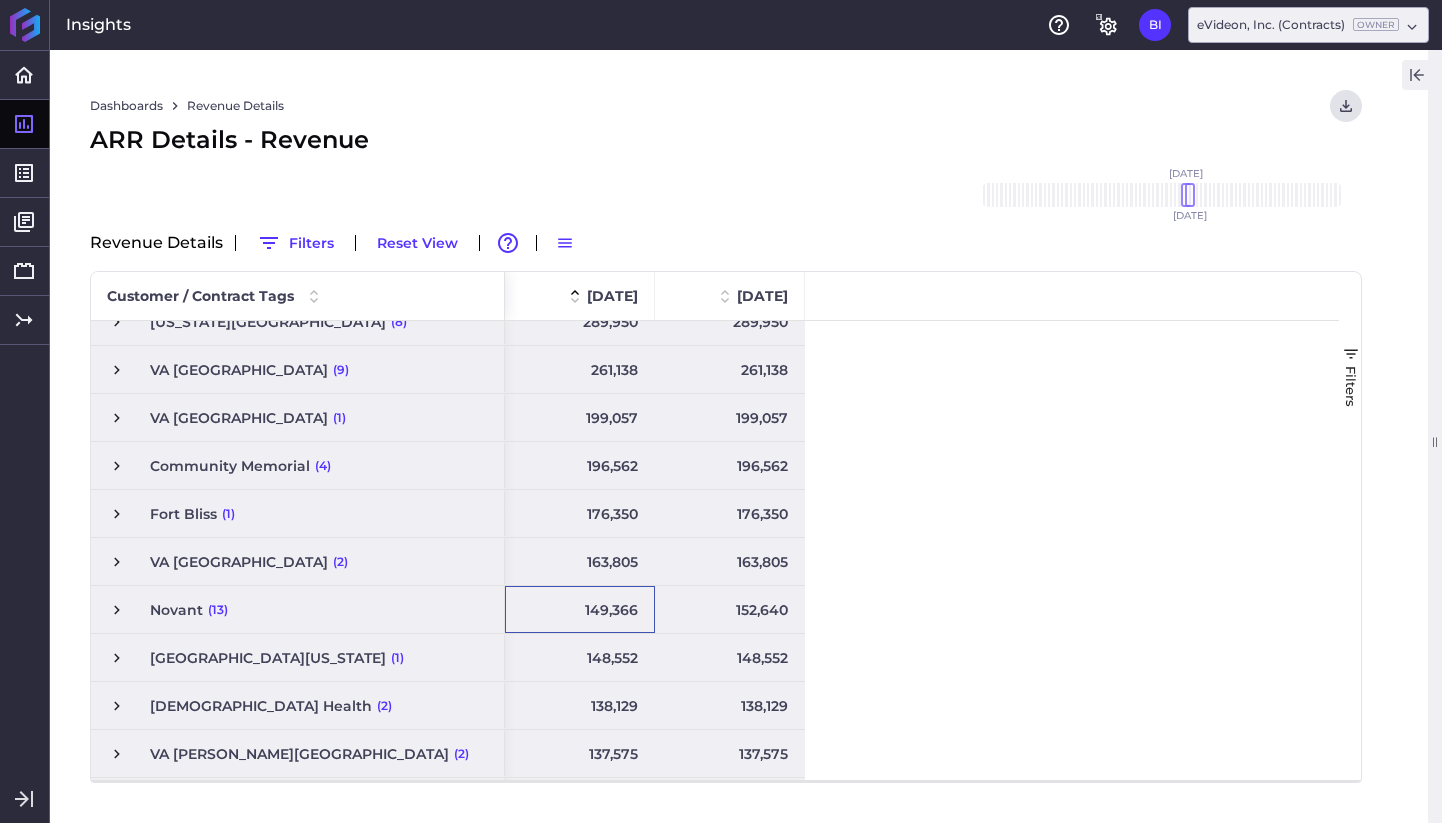 click on "149,366" at bounding box center [580, 609] 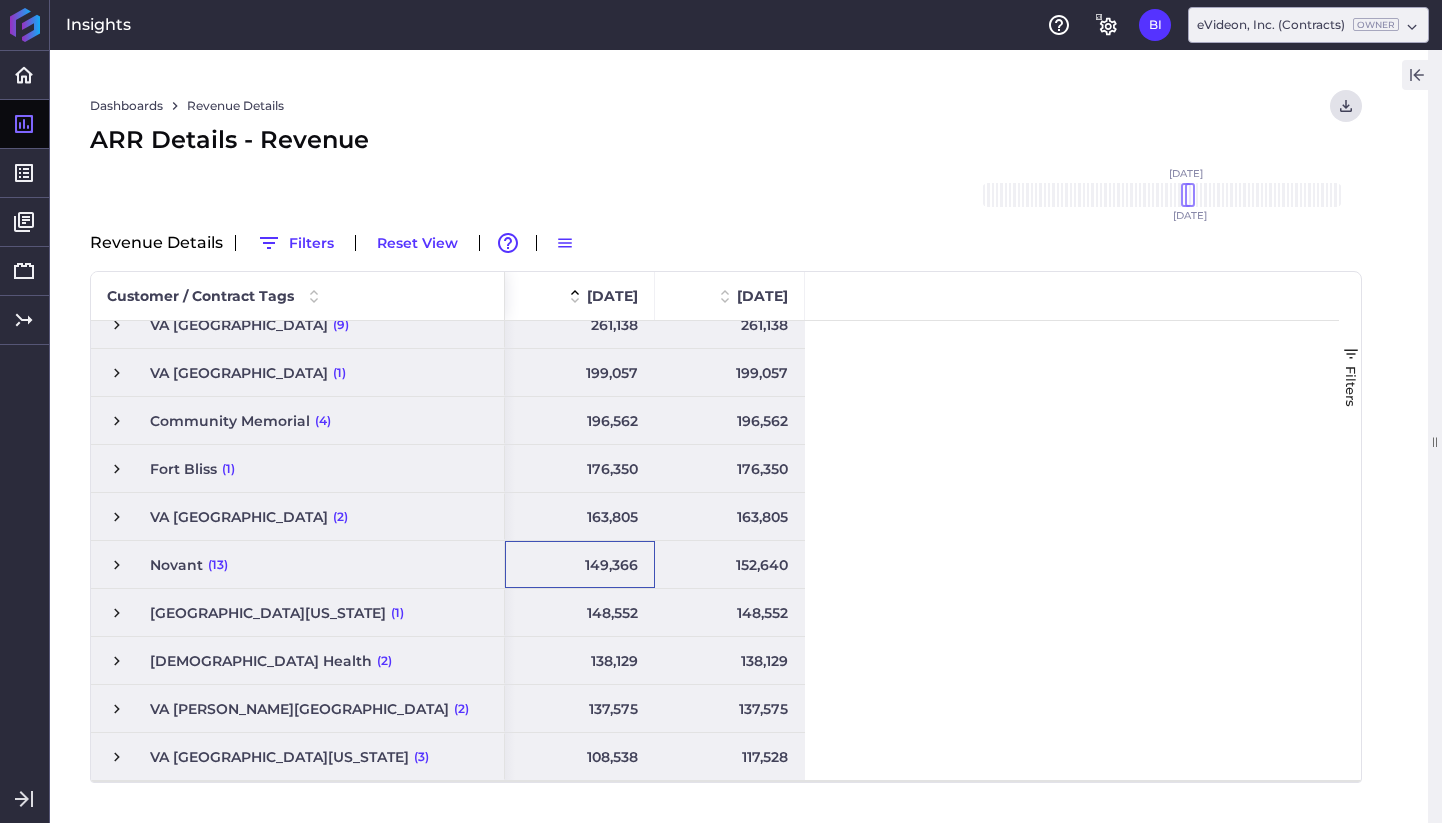 scroll, scrollTop: 340, scrollLeft: 0, axis: vertical 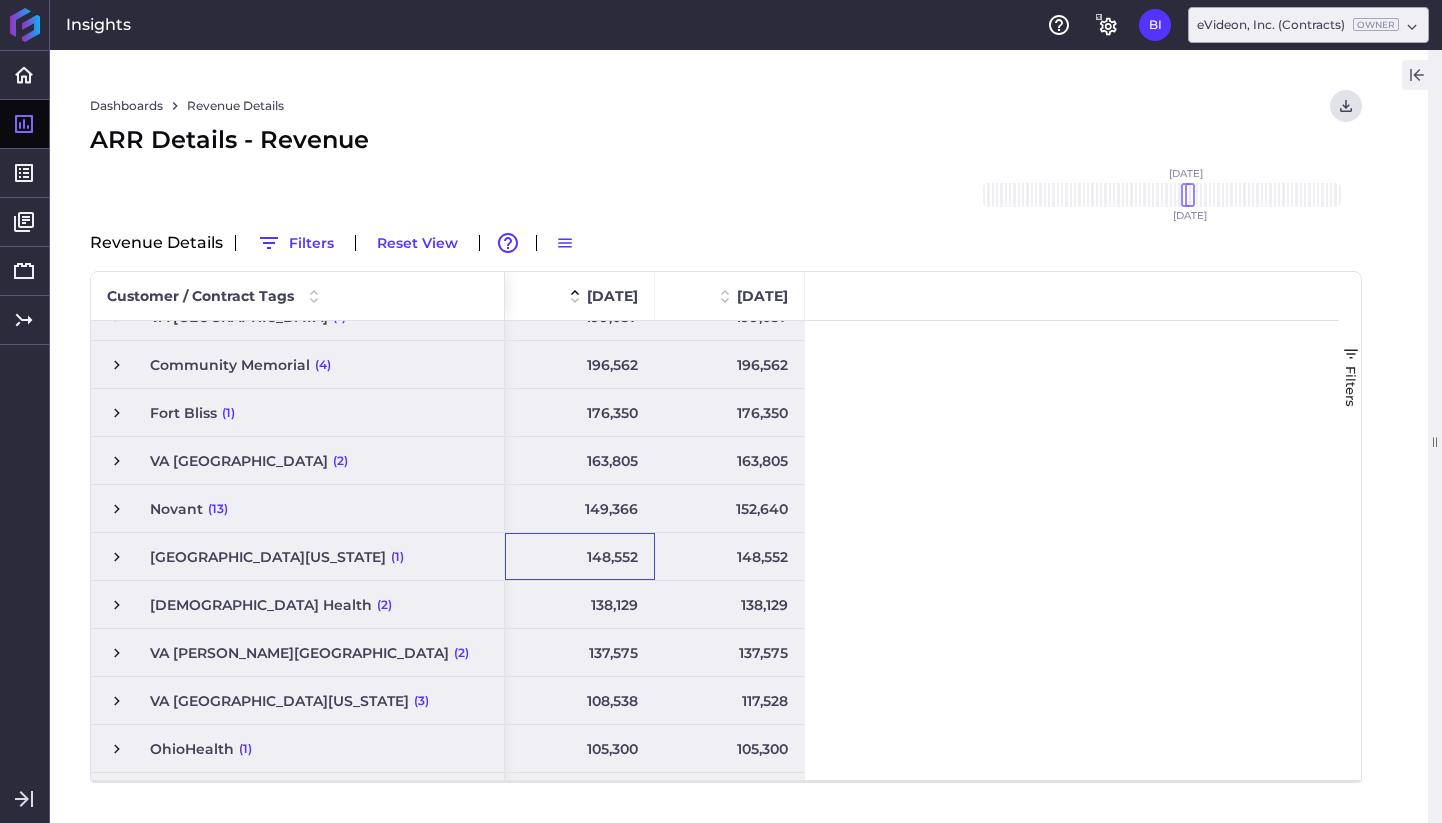 click on "148,552" at bounding box center [580, 556] 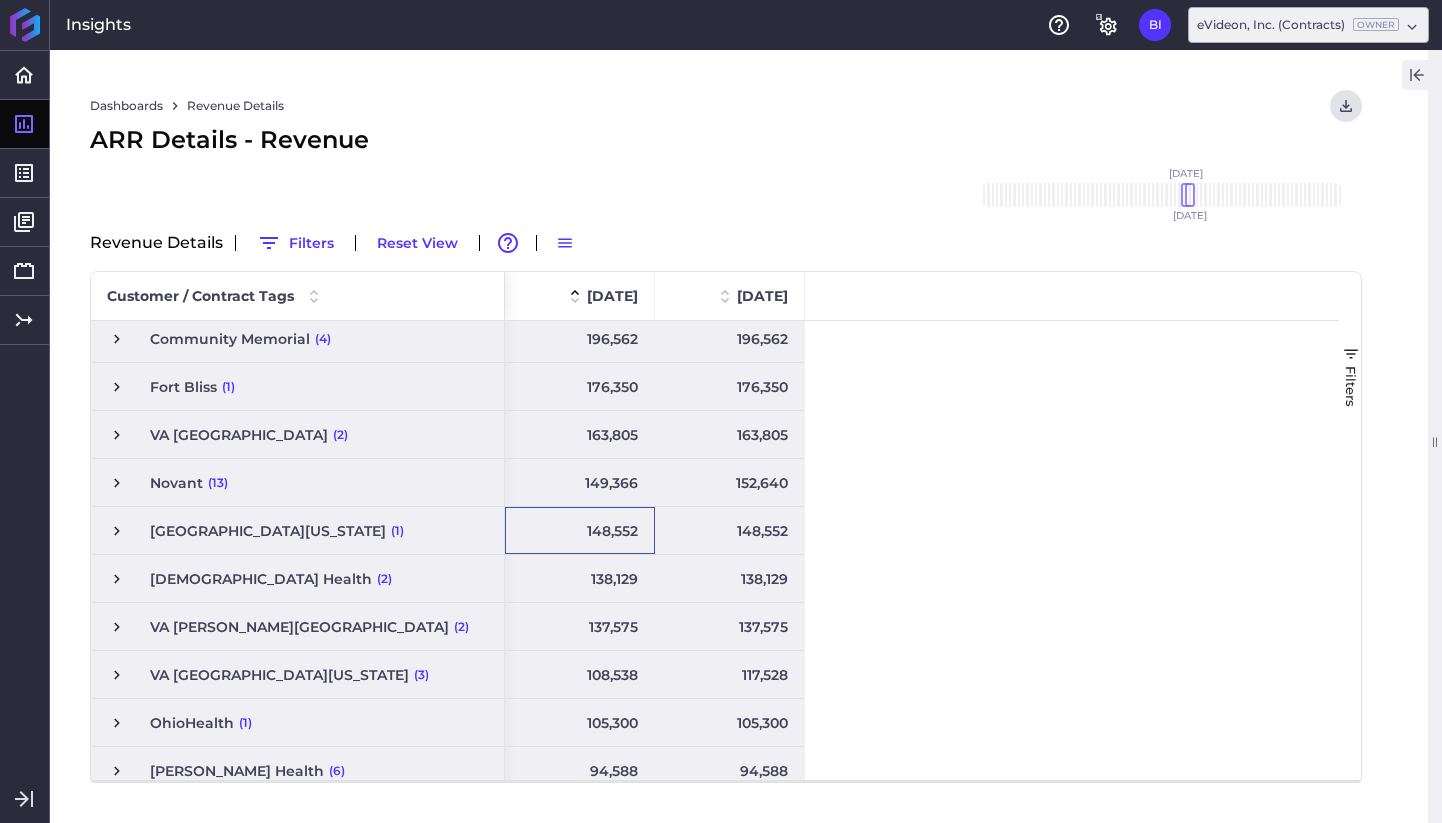 scroll, scrollTop: 371, scrollLeft: 0, axis: vertical 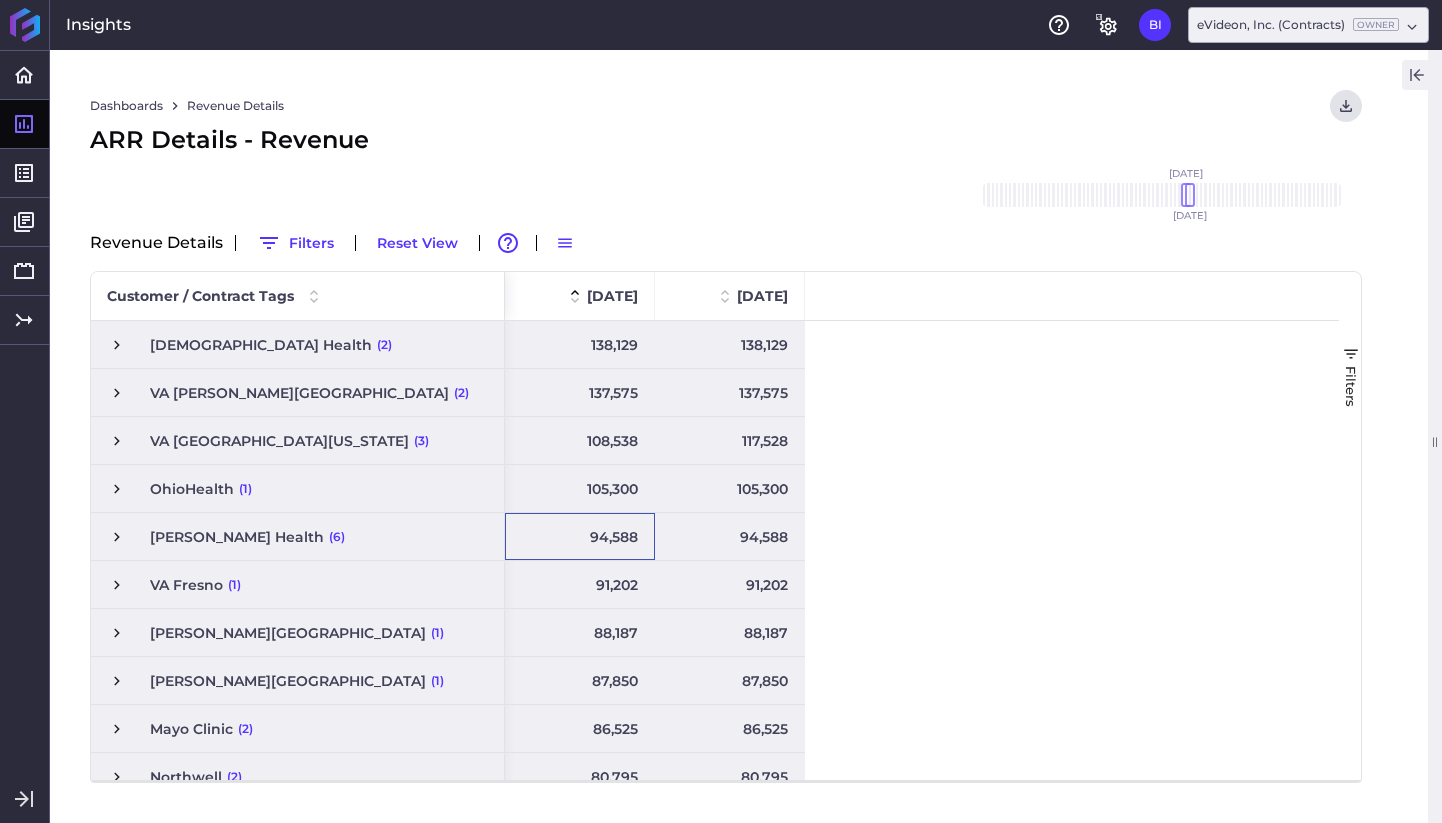 click on "94,588" at bounding box center (580, 536) 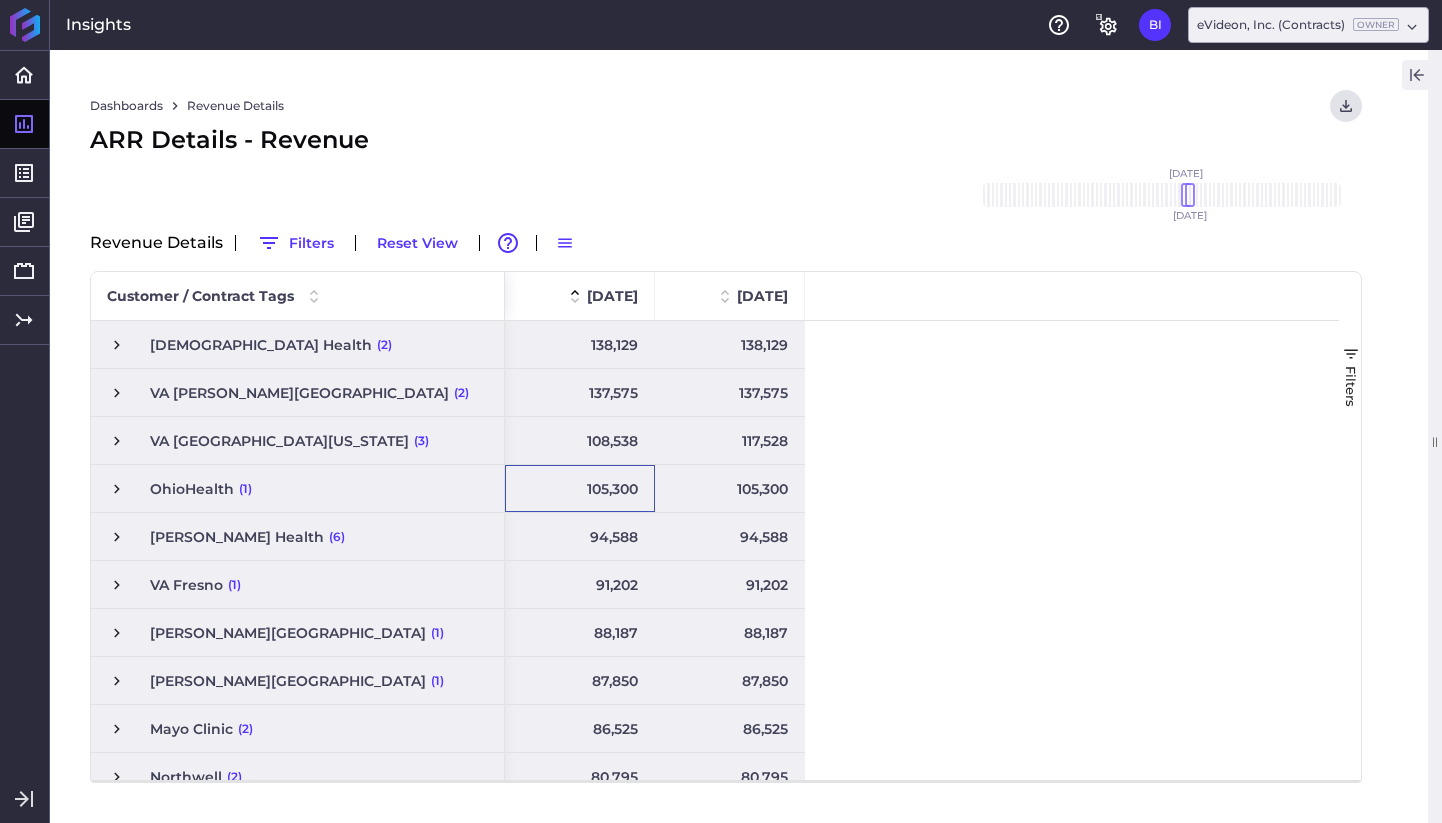 scroll, scrollTop: 634, scrollLeft: 0, axis: vertical 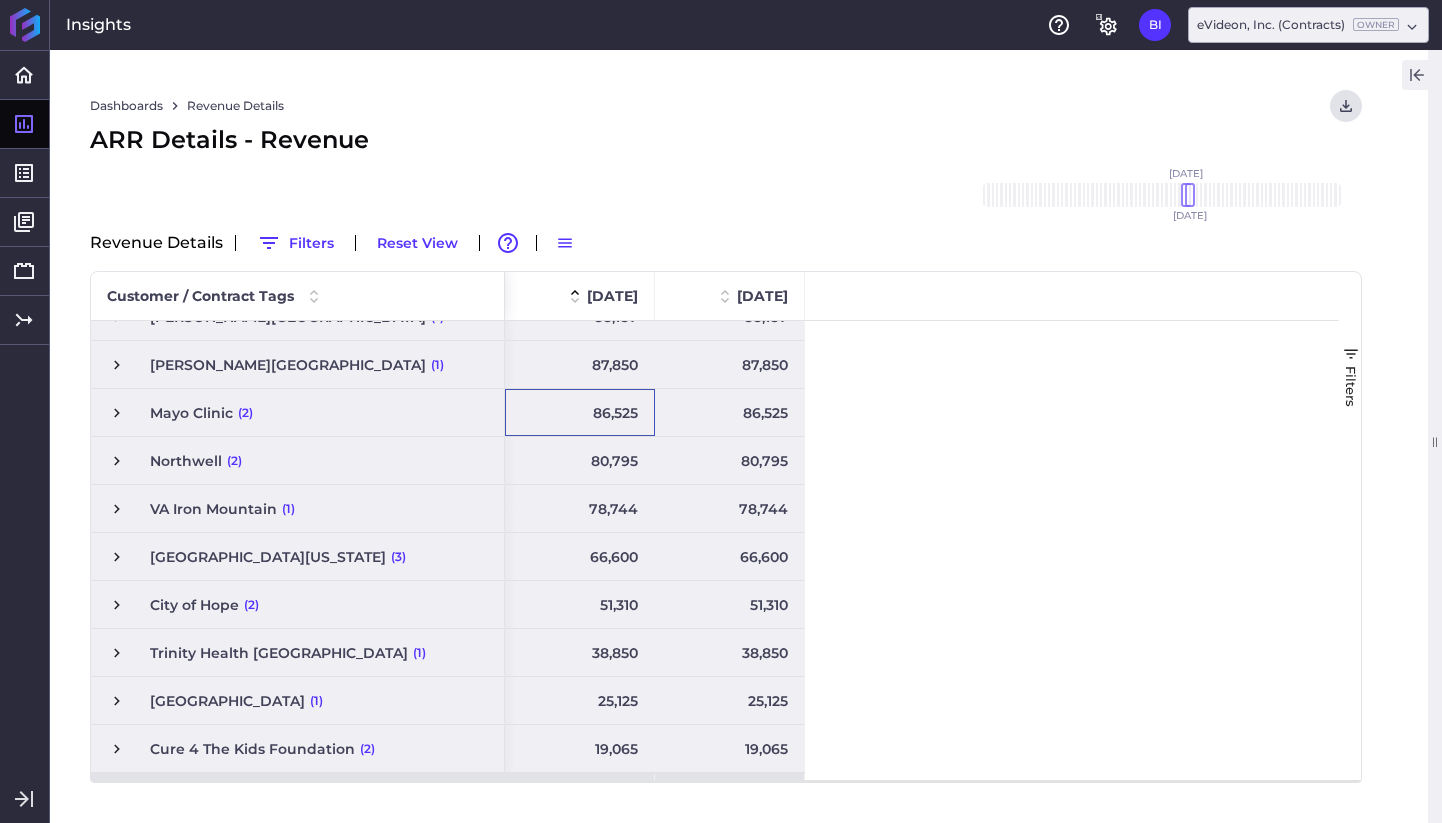 click on "86,525" at bounding box center [580, 412] 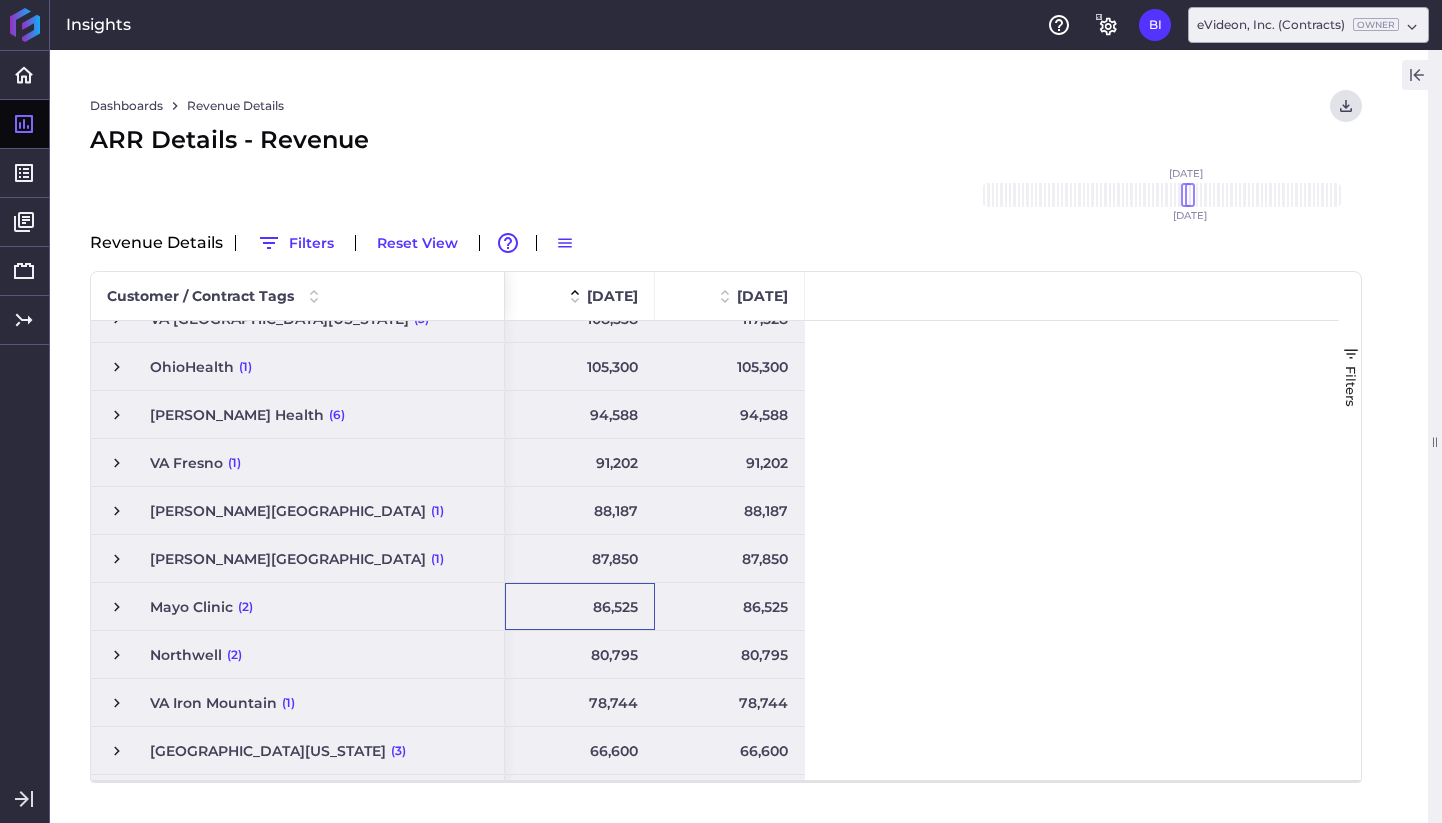click on "80,795" at bounding box center [580, 654] 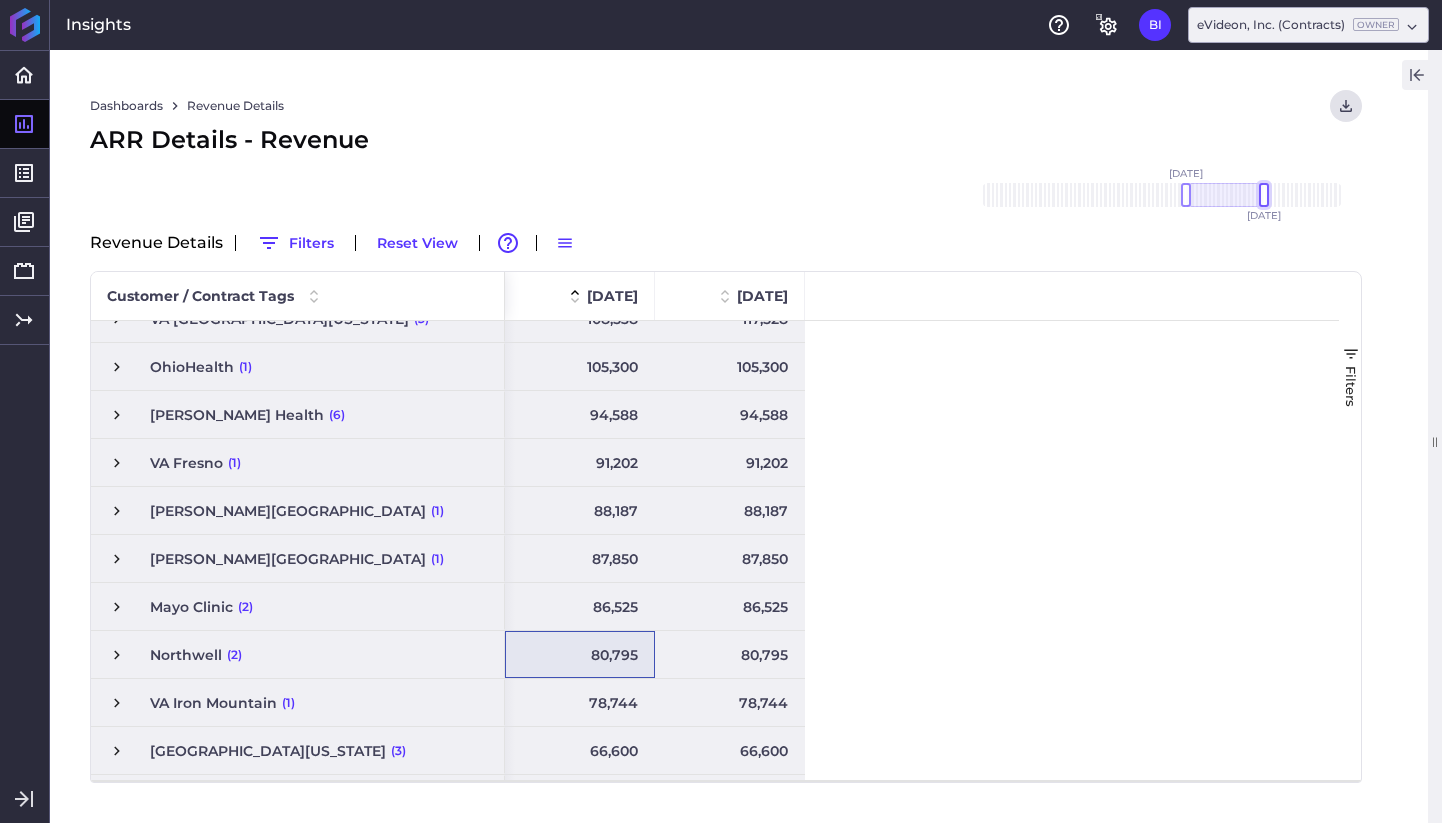 click at bounding box center [1264, 195] 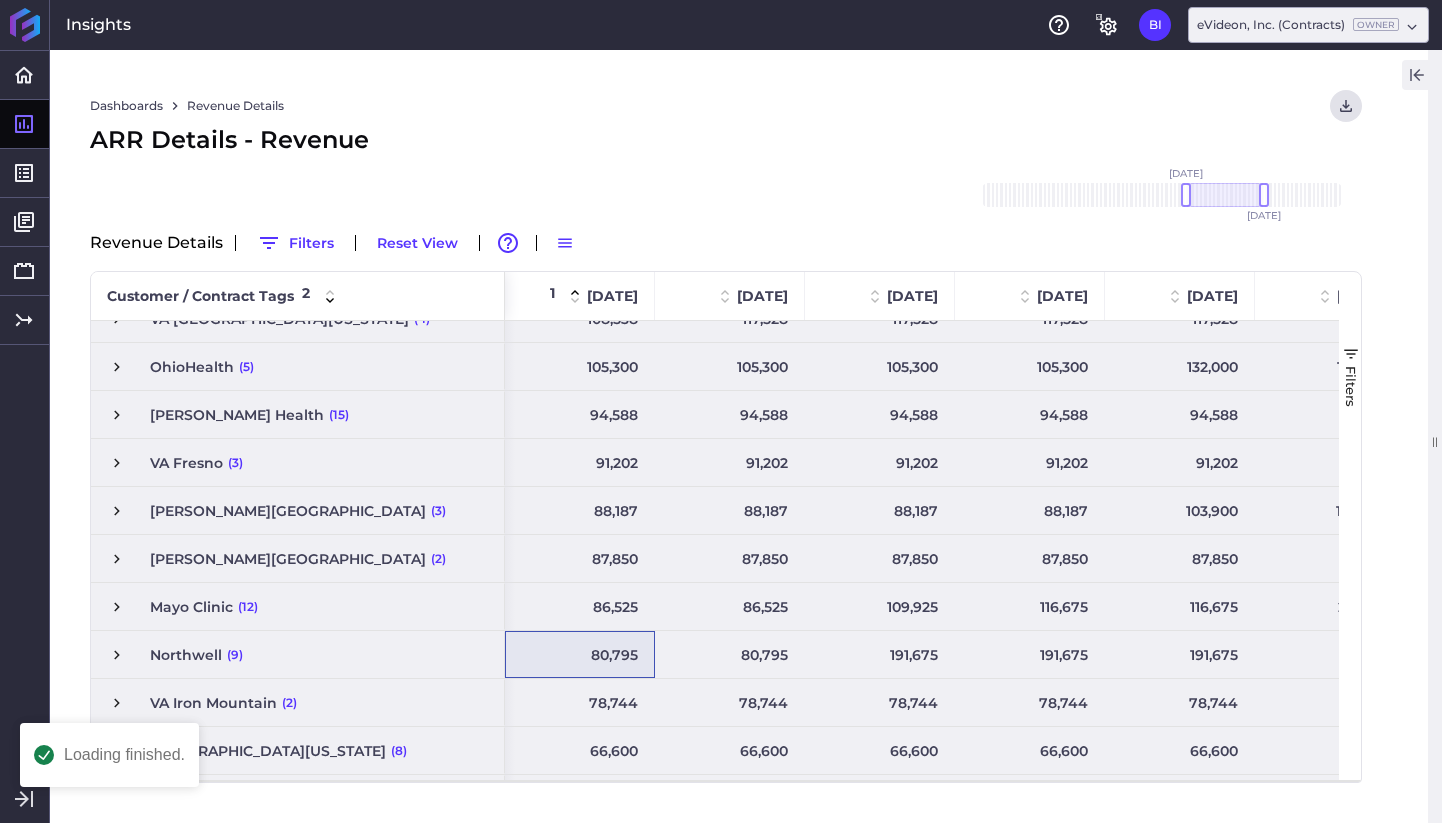 drag, startPoint x: 1184, startPoint y: 199, endPoint x: 1221, endPoint y: 194, distance: 37.336308 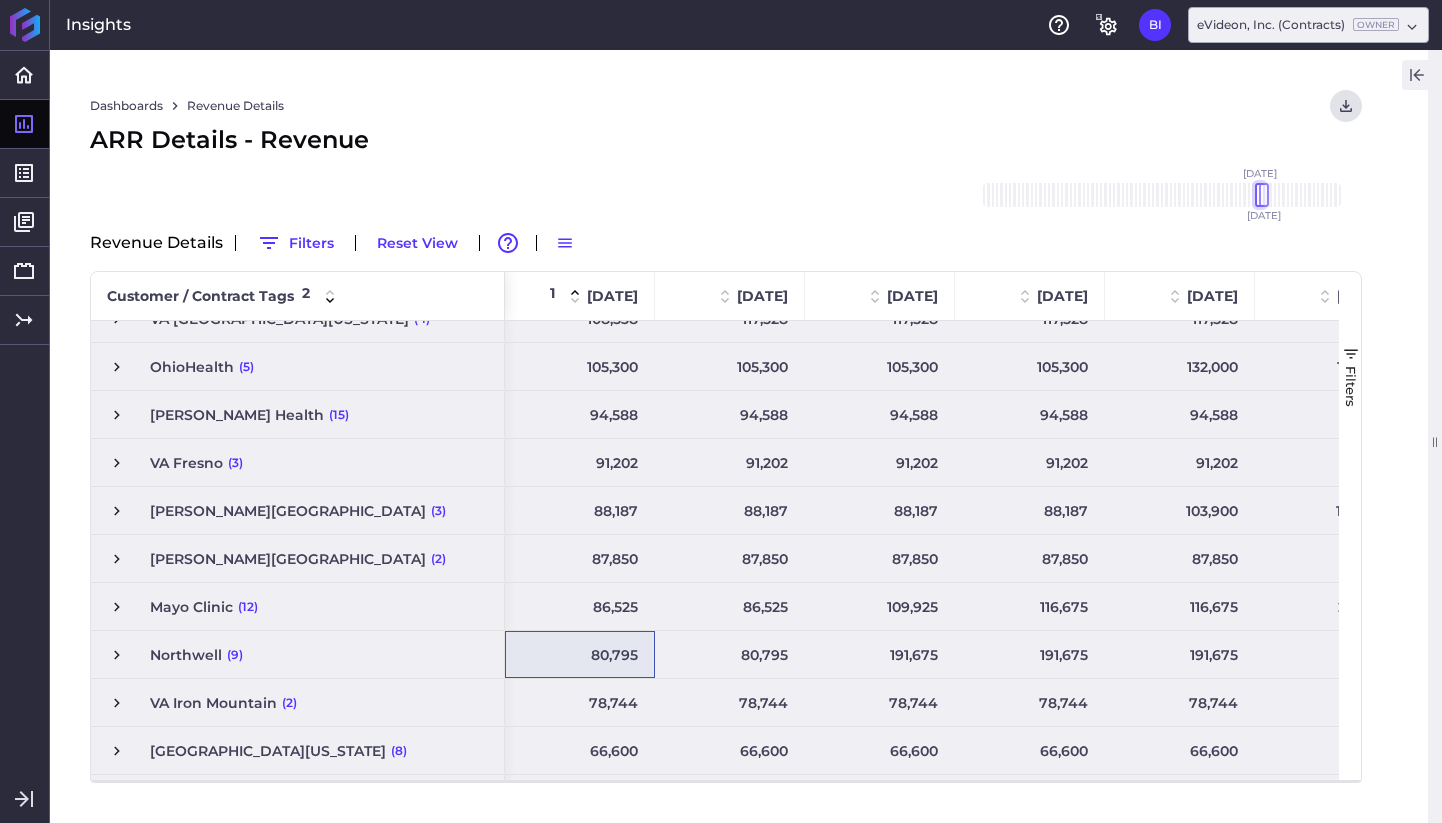 click at bounding box center (1260, 195) 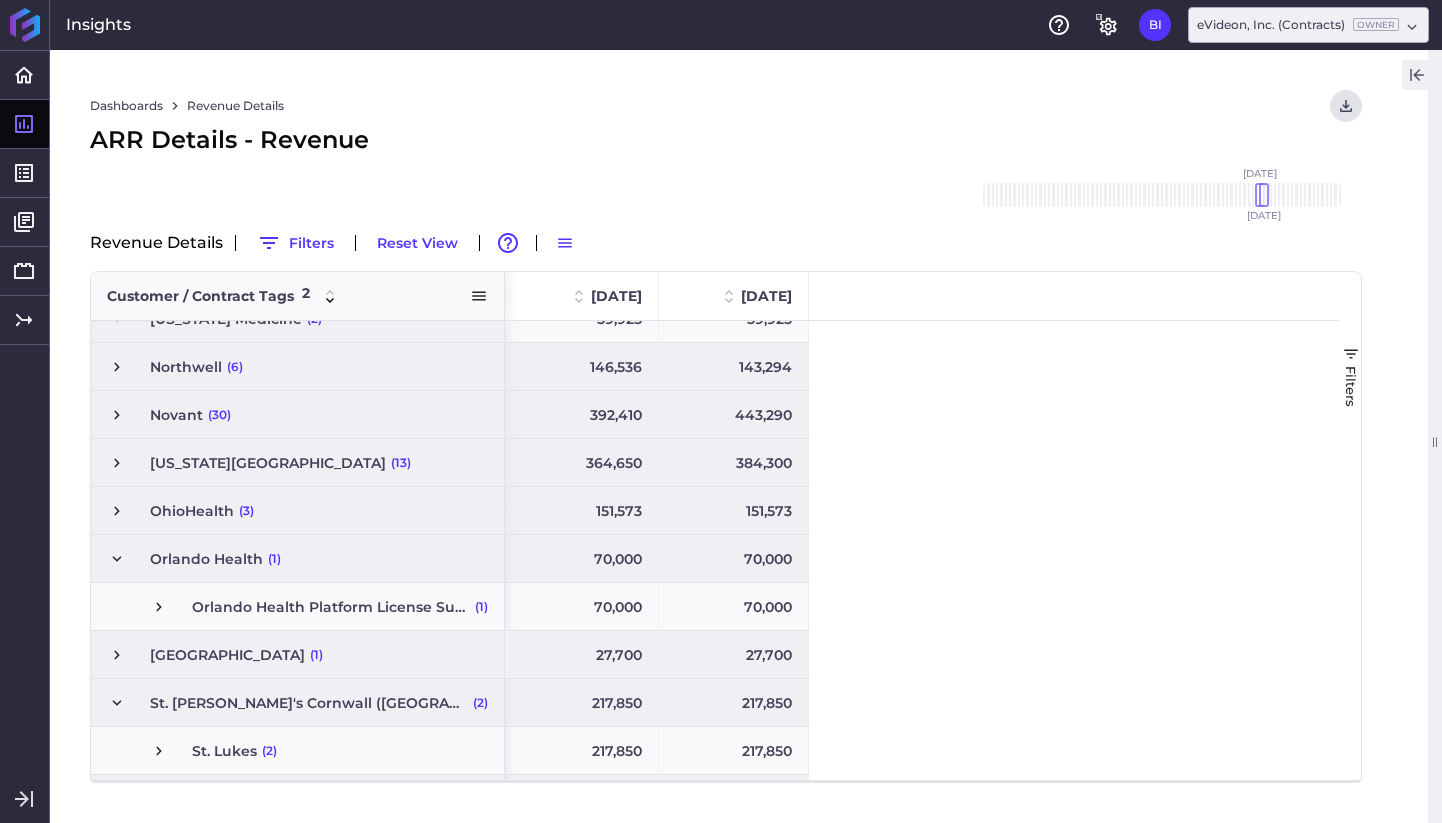 click at bounding box center [479, 296] 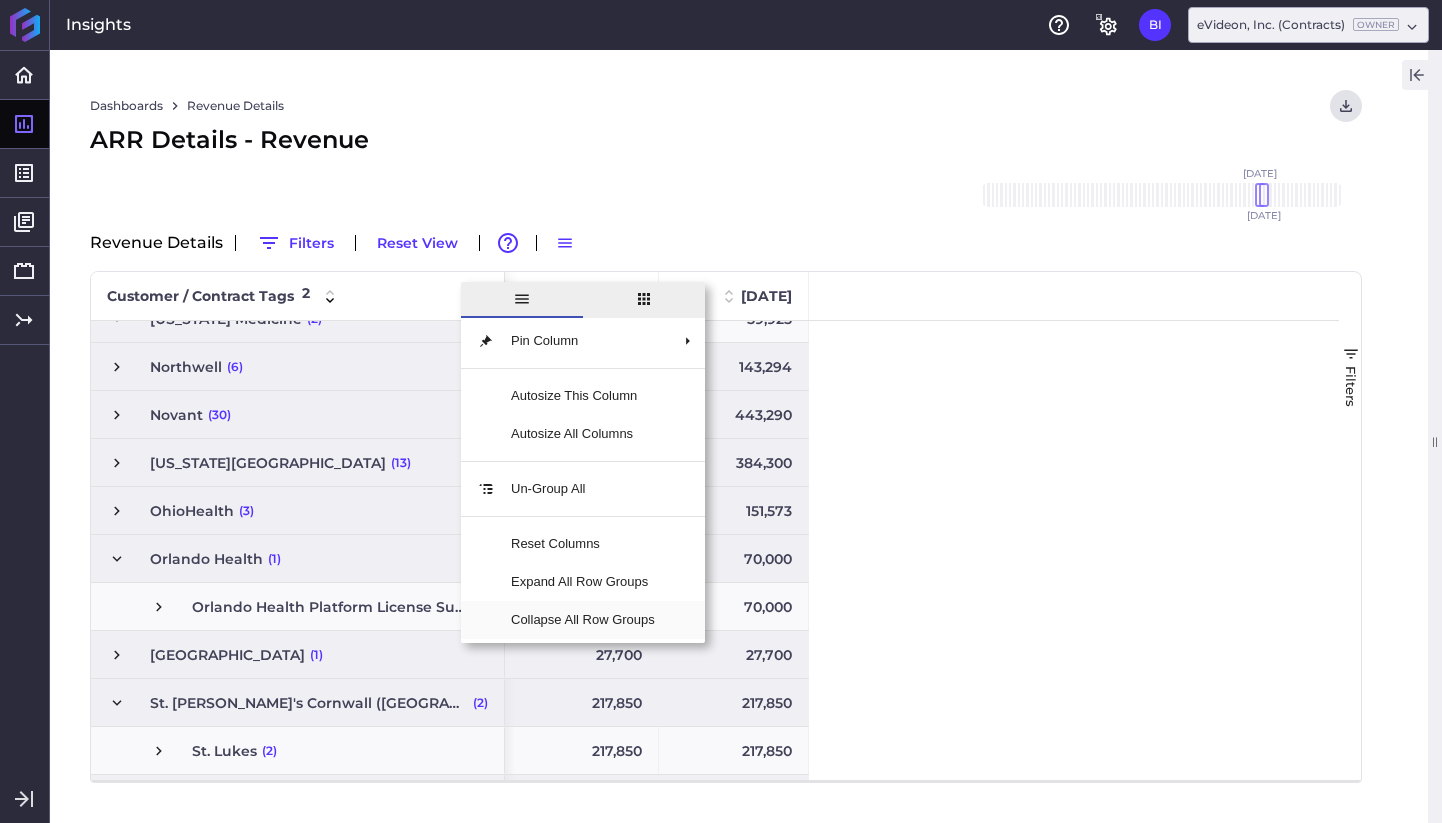 click on "Collapse All Row Groups" at bounding box center (583, 620) 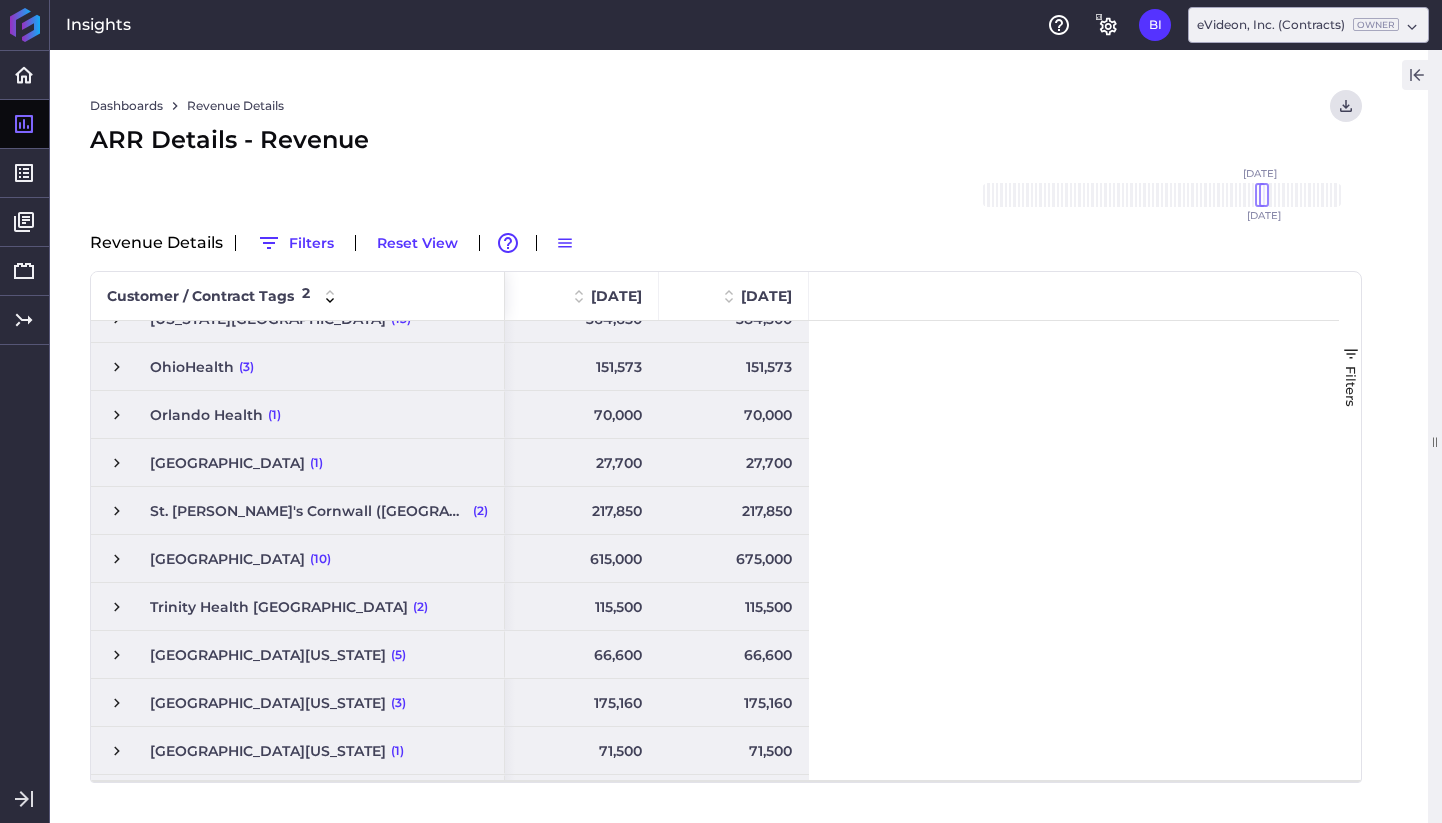 scroll, scrollTop: 540, scrollLeft: 0, axis: vertical 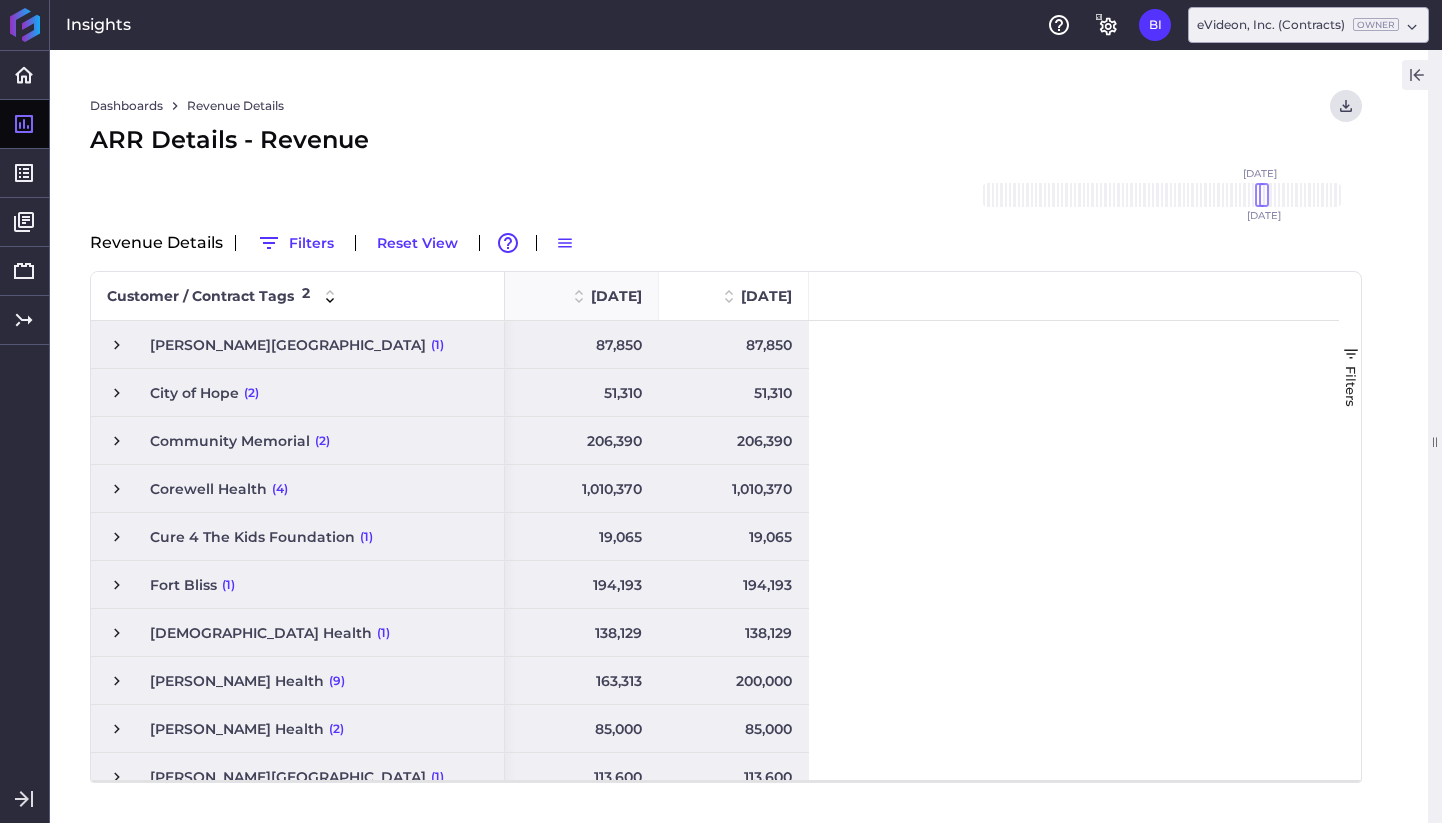 click on "[DATE]" at bounding box center (616, 296) 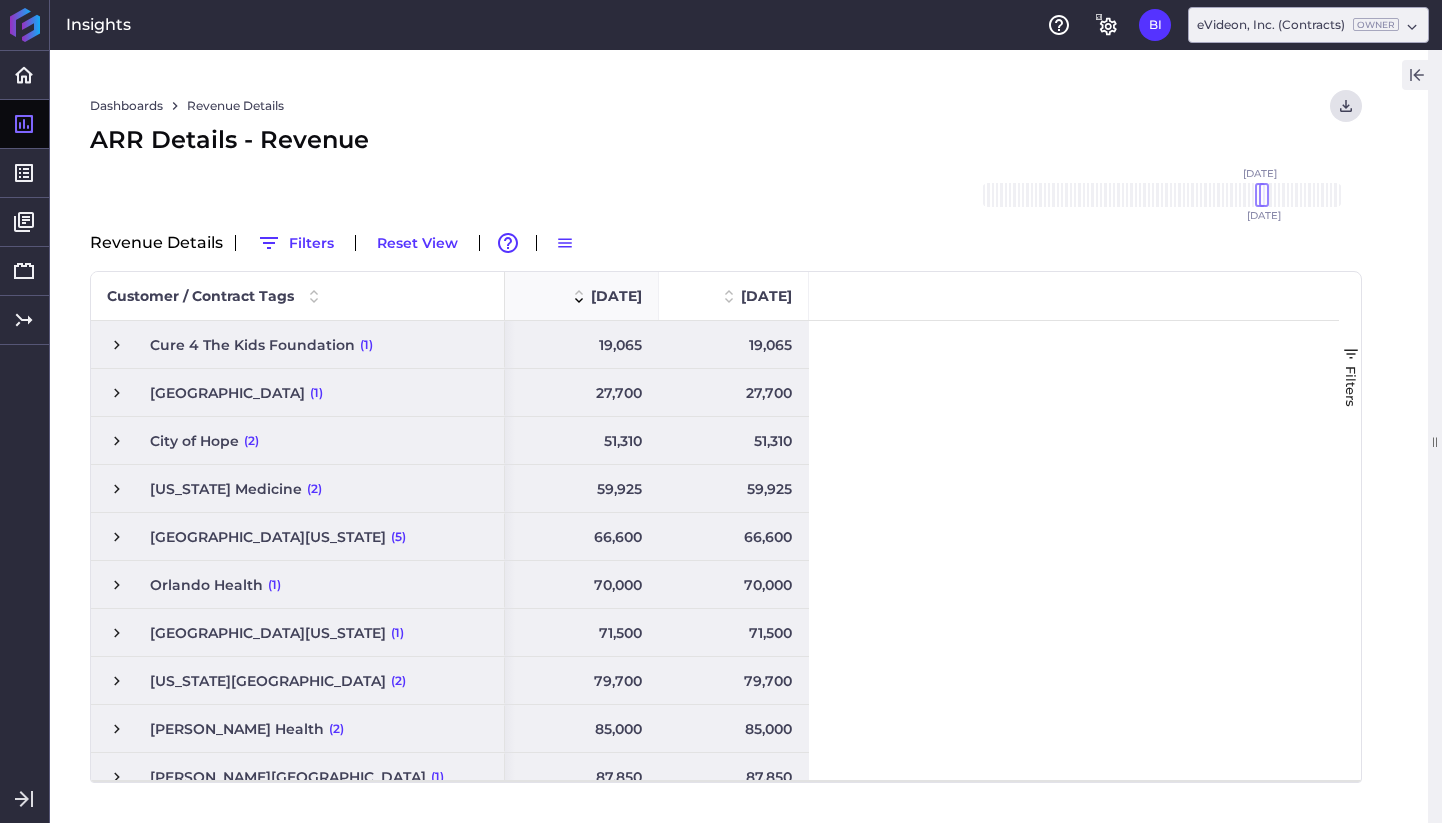 click on "[DATE]" at bounding box center [616, 296] 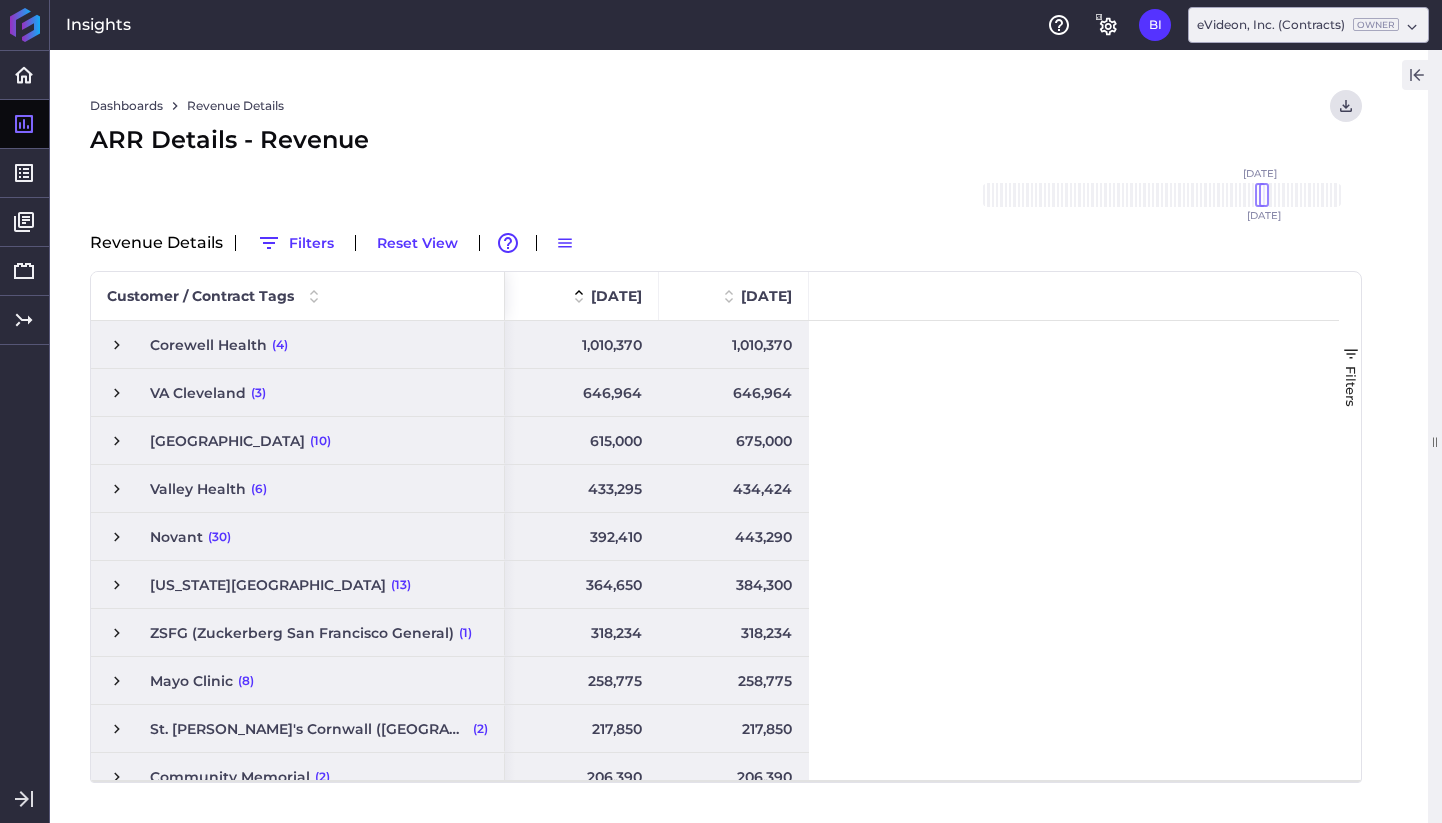 scroll, scrollTop: 72, scrollLeft: 0, axis: vertical 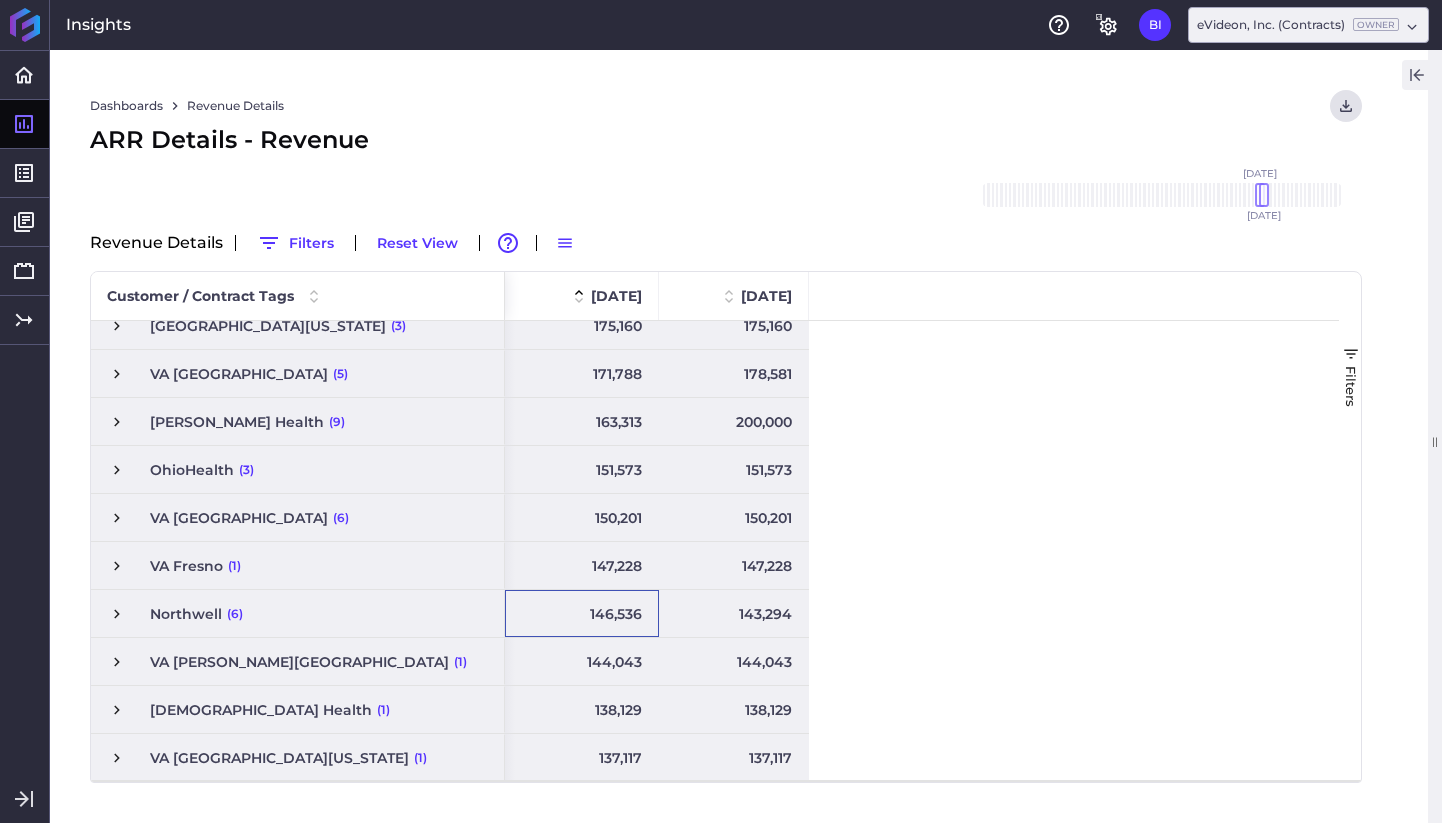 click on "146,536" at bounding box center [582, 613] 